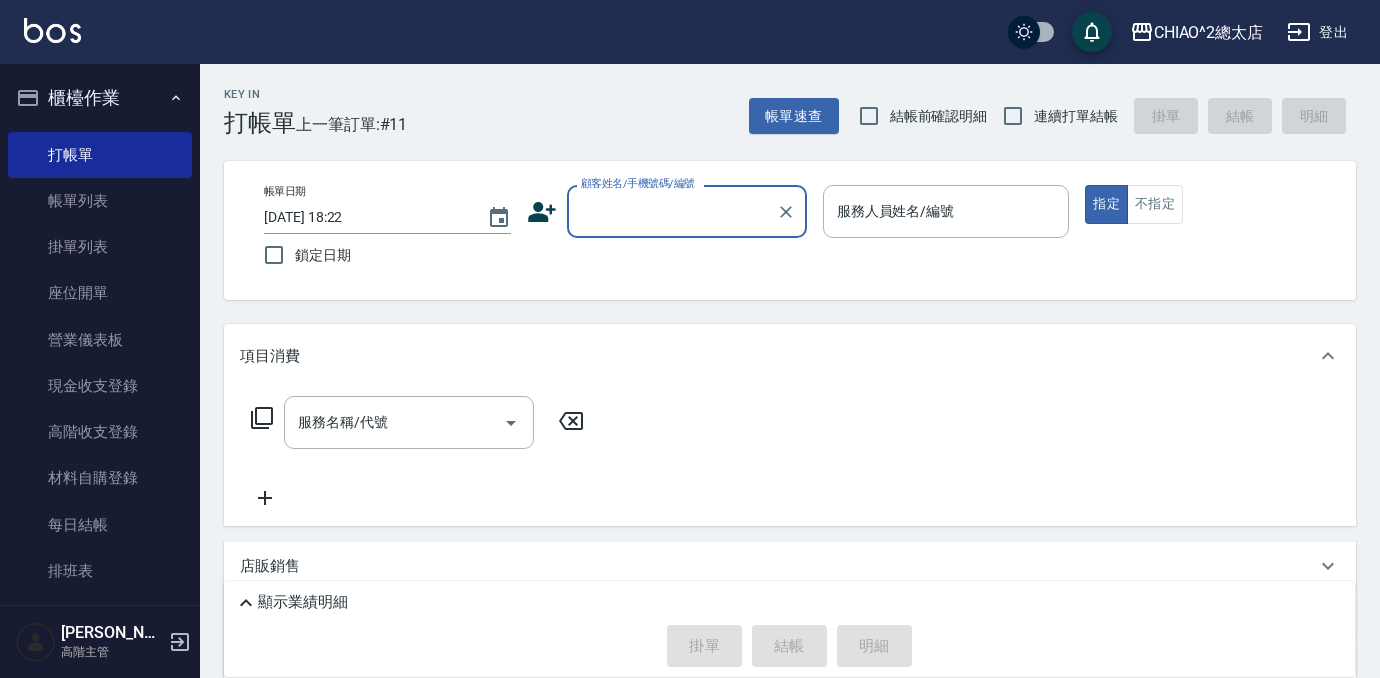 scroll, scrollTop: 0, scrollLeft: 0, axis: both 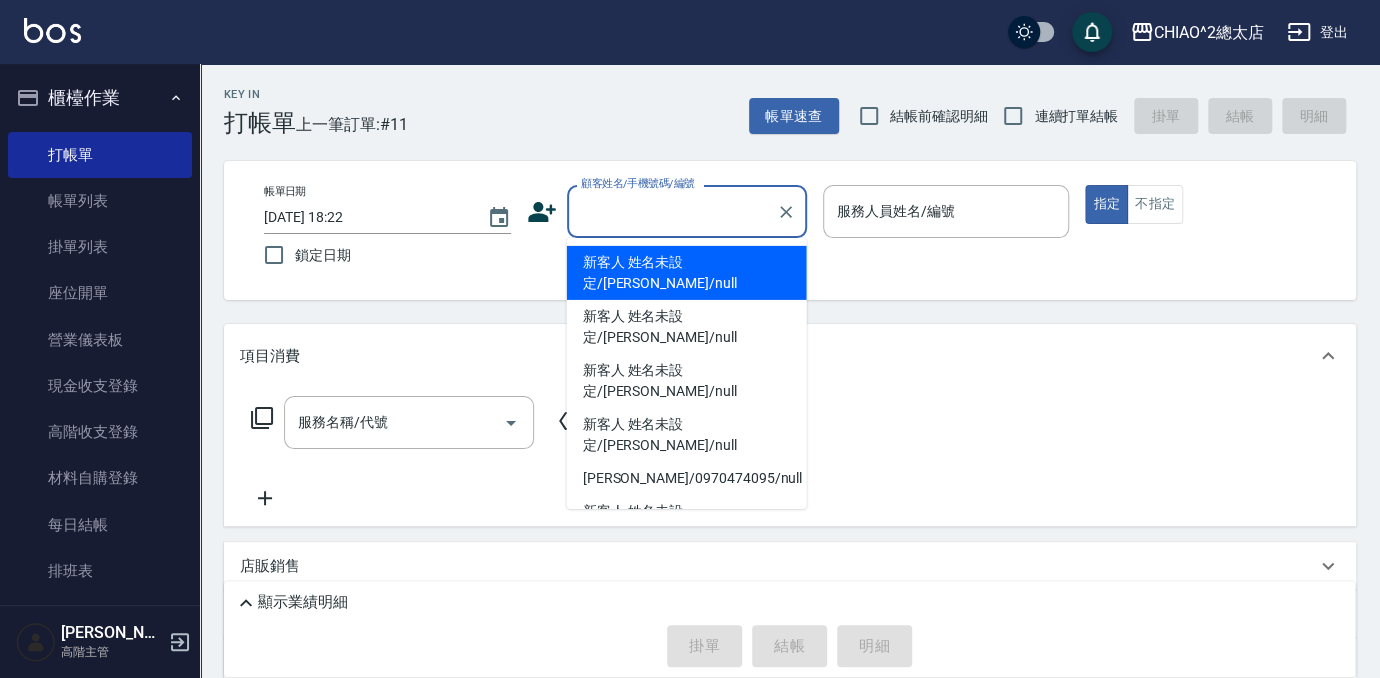 click on "顧客姓名/手機號碼/編號" at bounding box center (672, 211) 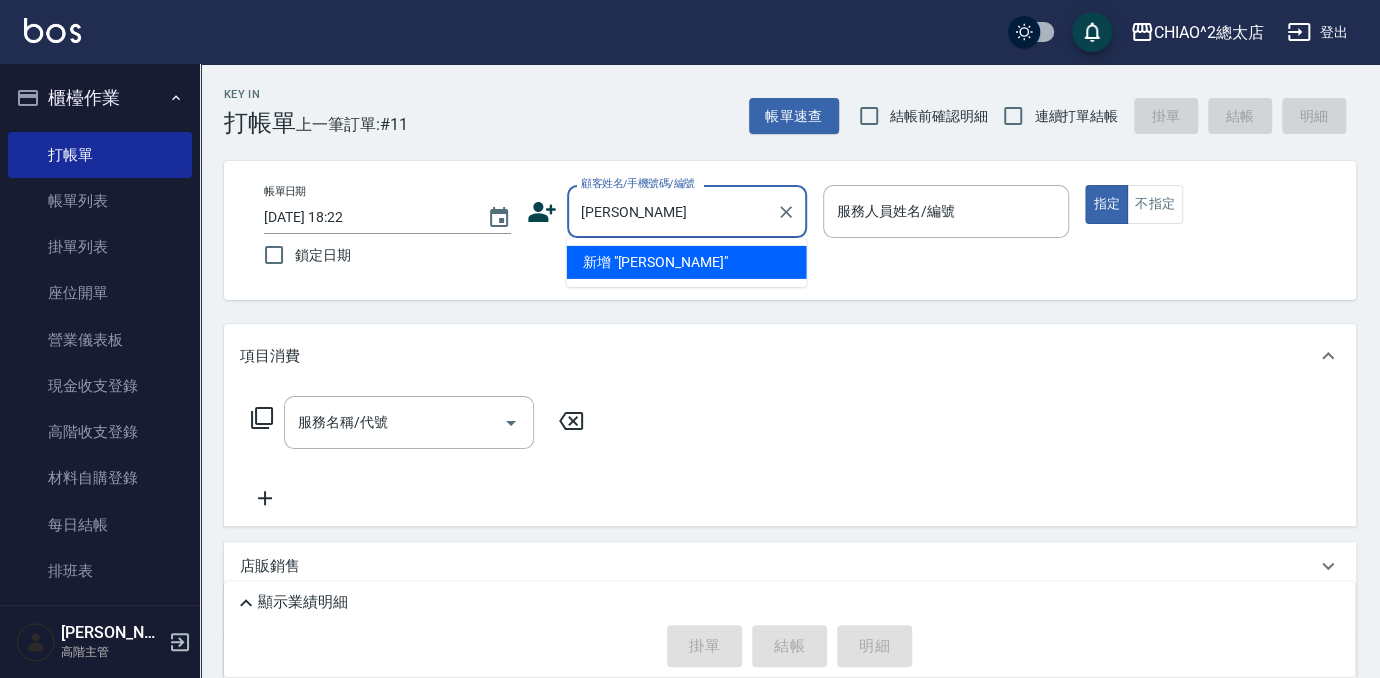 type on "[PERSON_NAME]" 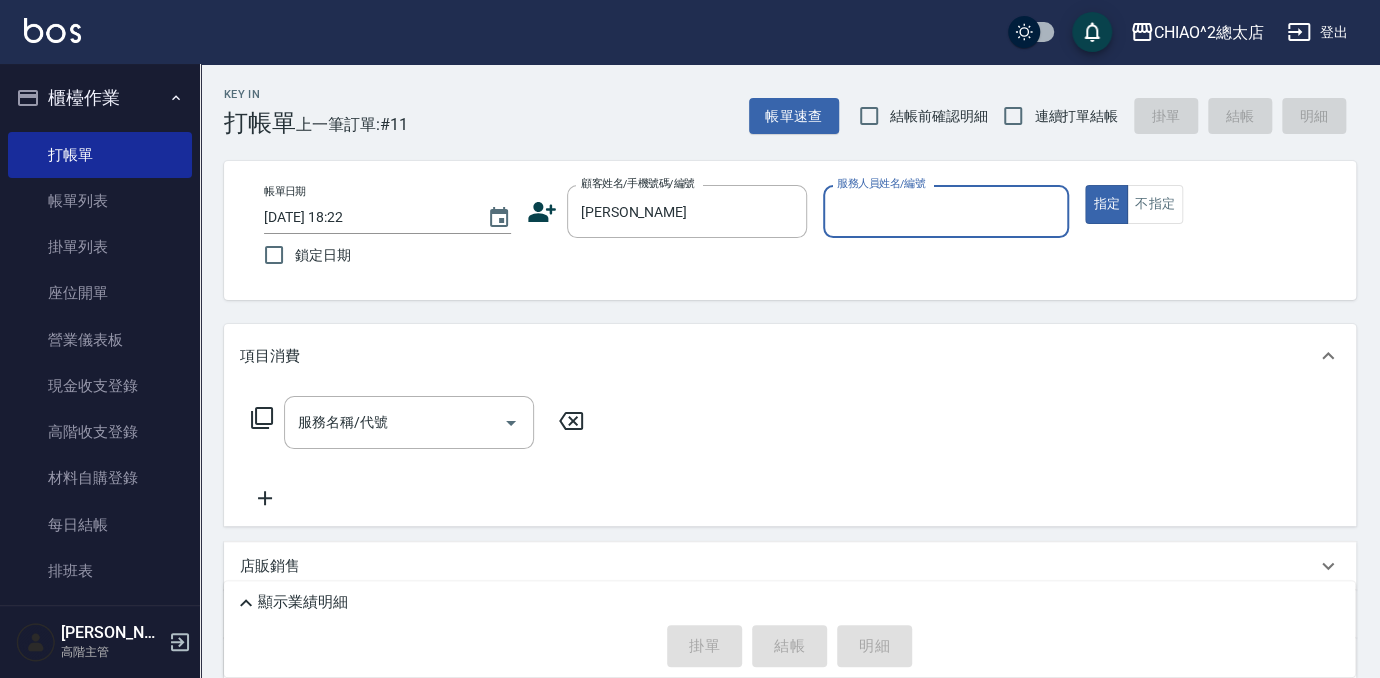 click on "服務人員姓名/編號" at bounding box center [946, 211] 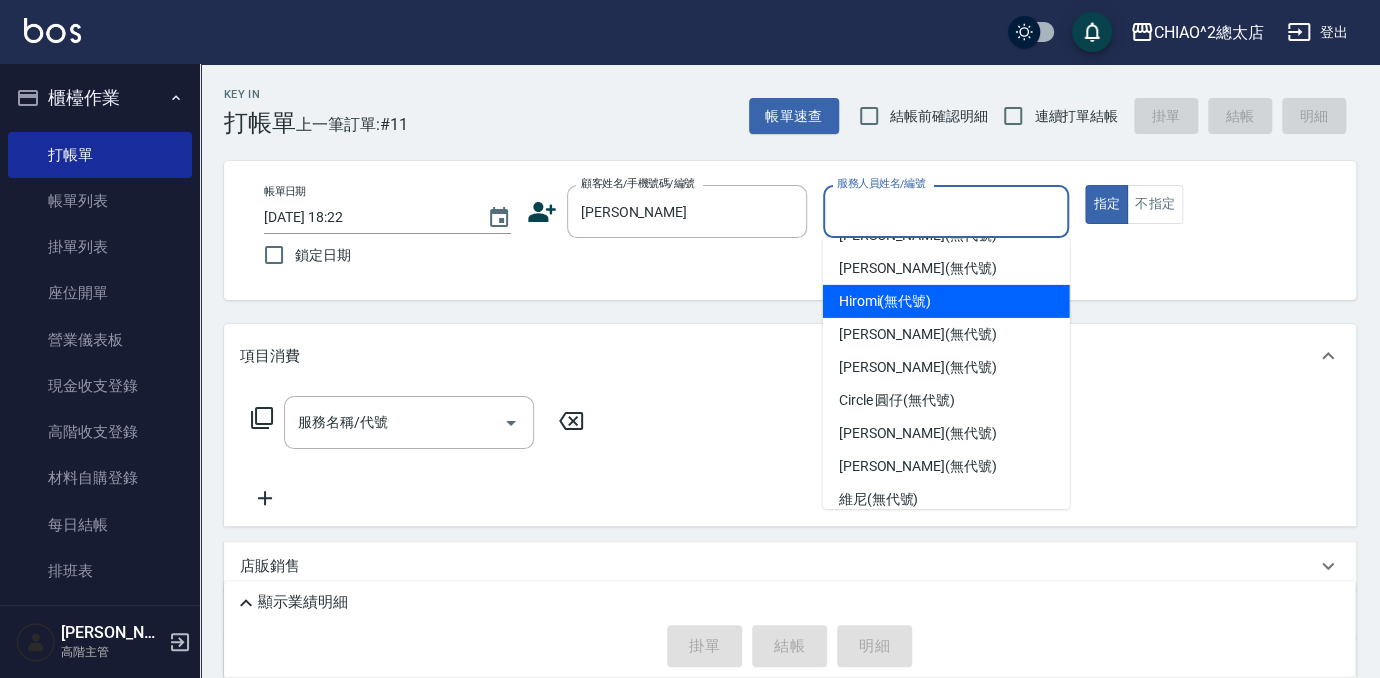scroll, scrollTop: 74, scrollLeft: 0, axis: vertical 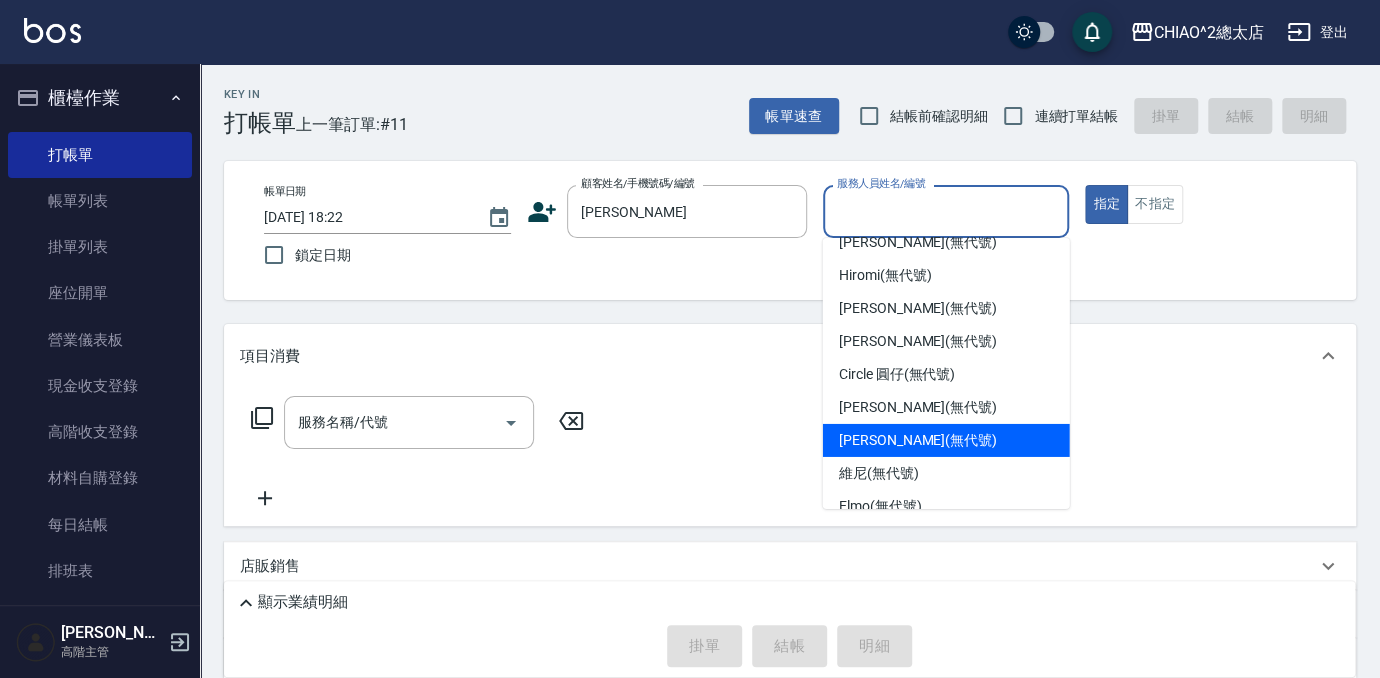 click on "[PERSON_NAME] (無代號)" at bounding box center [946, 440] 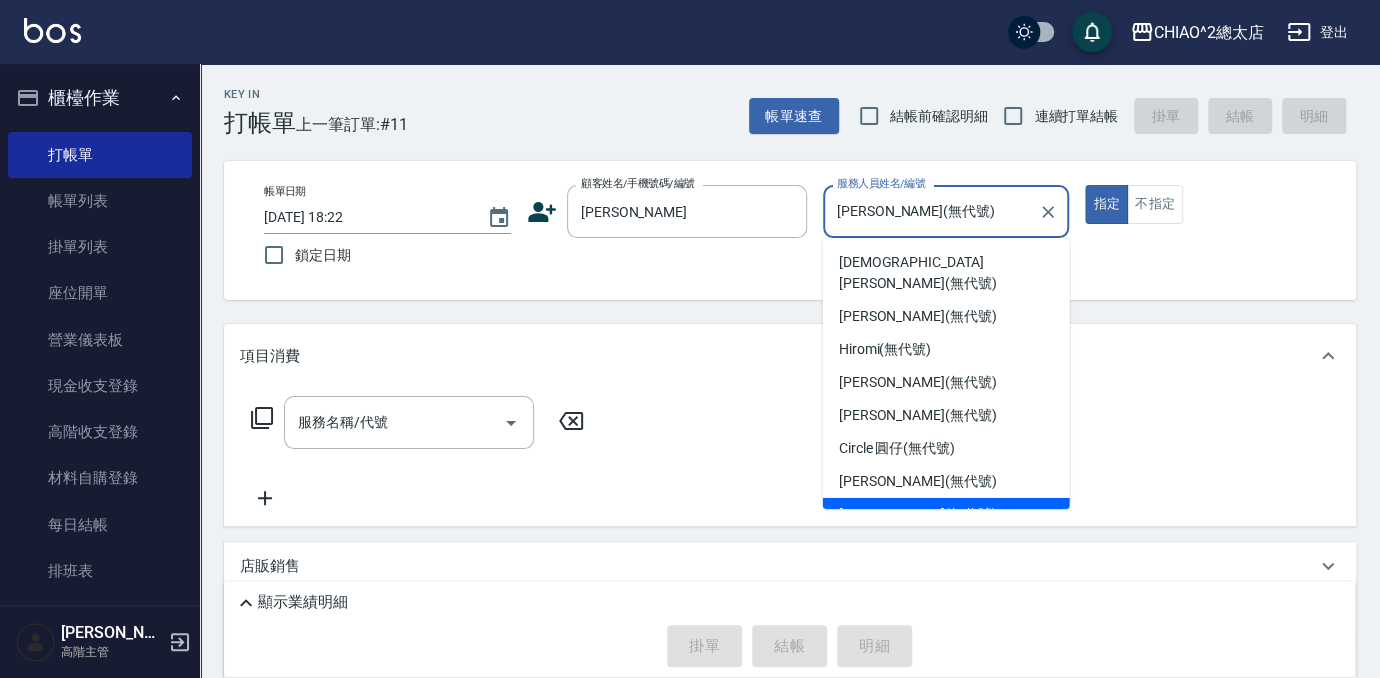 click on "[PERSON_NAME](無代號)" at bounding box center (931, 211) 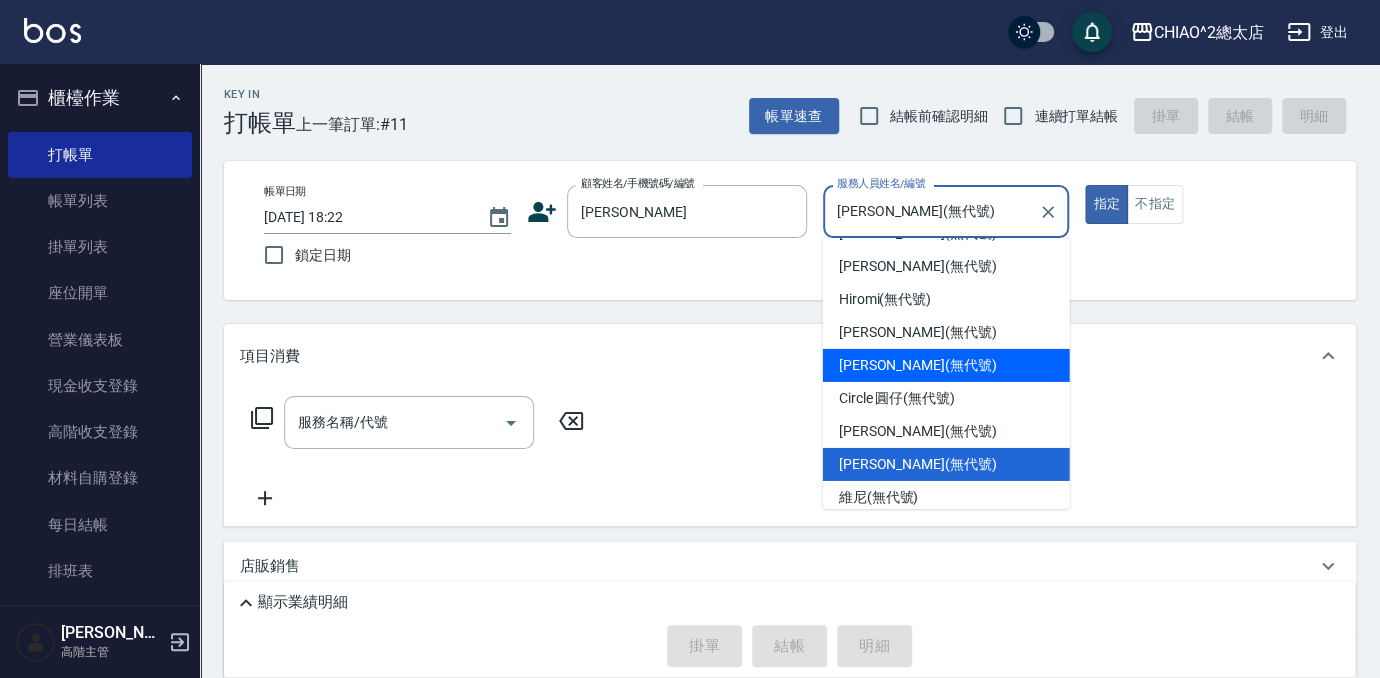 scroll, scrollTop: 74, scrollLeft: 0, axis: vertical 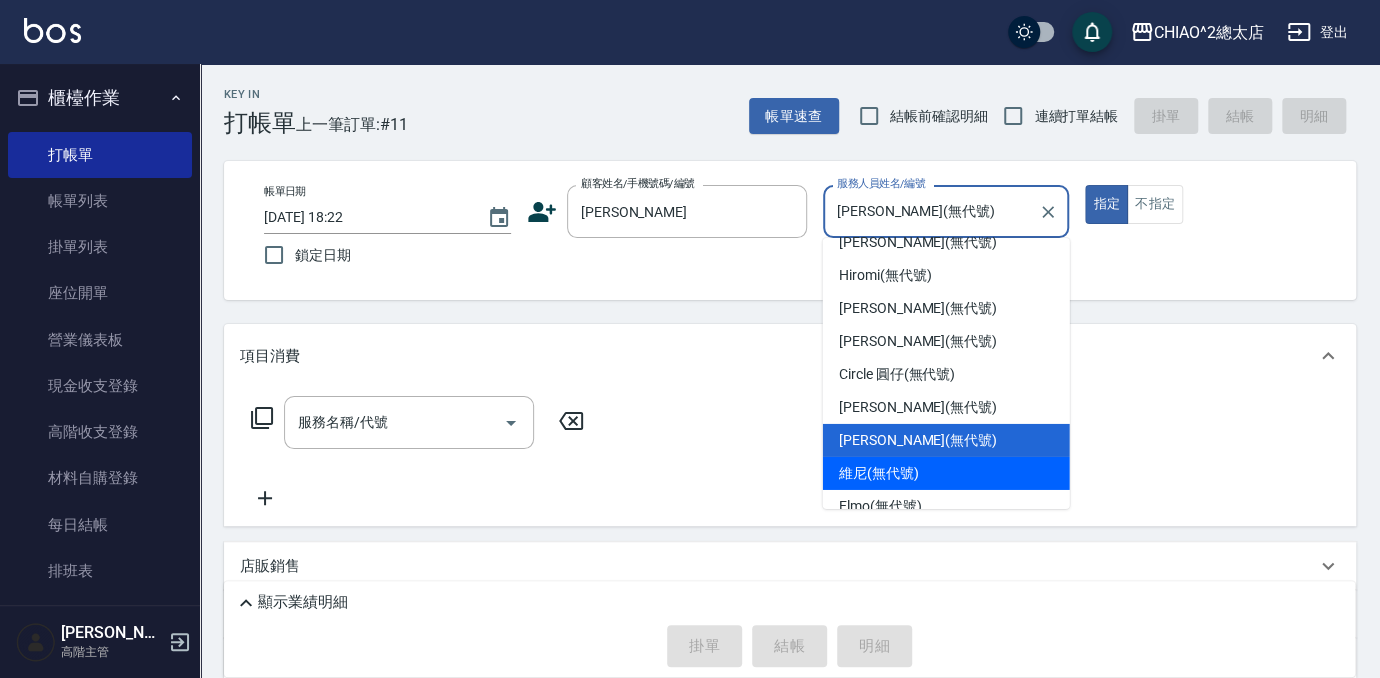 click on "維尼 (無代號)" at bounding box center [879, 473] 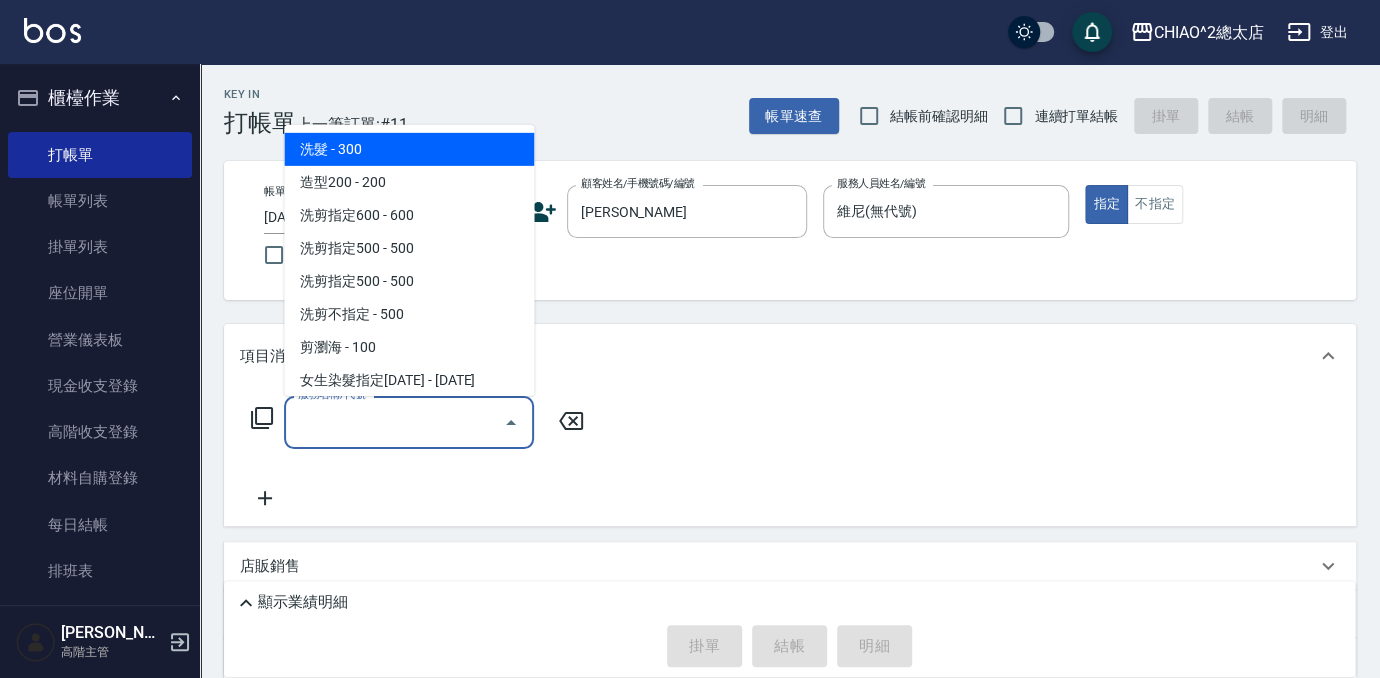 click on "服務名稱/代號" at bounding box center (394, 422) 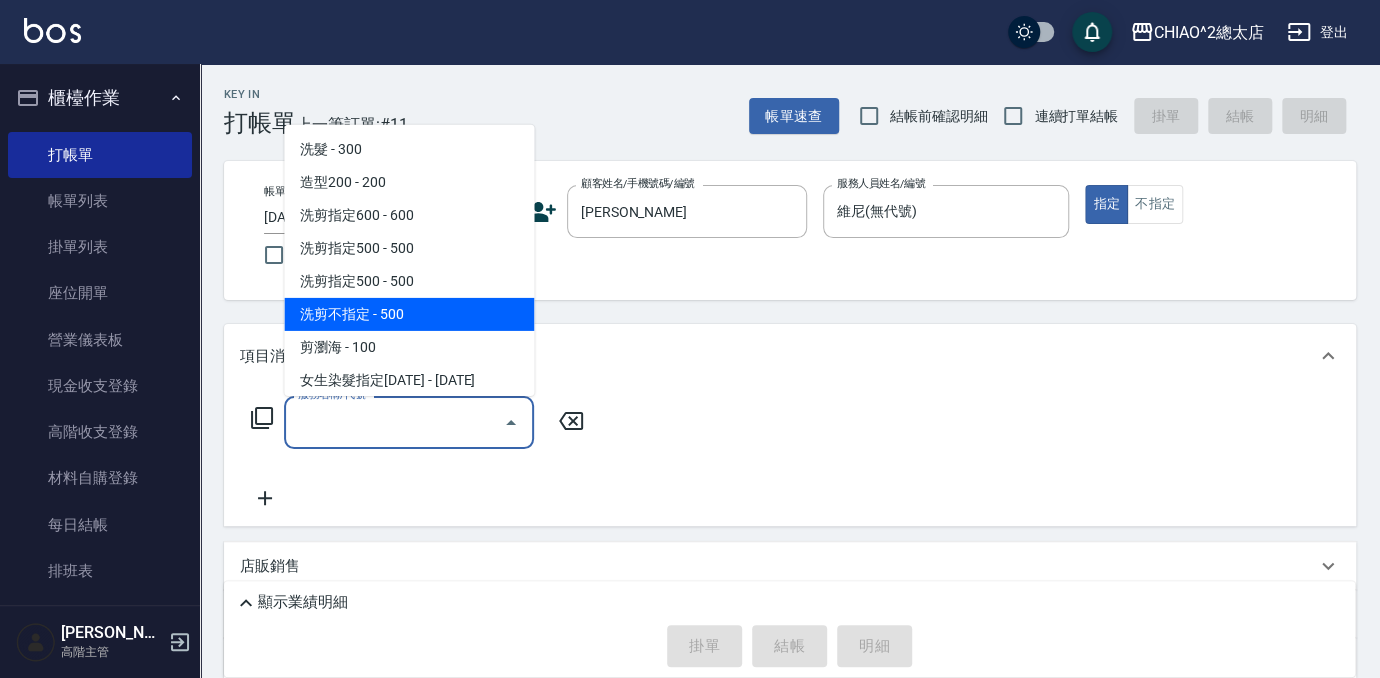click on "洗剪不指定 - 500" at bounding box center (409, 314) 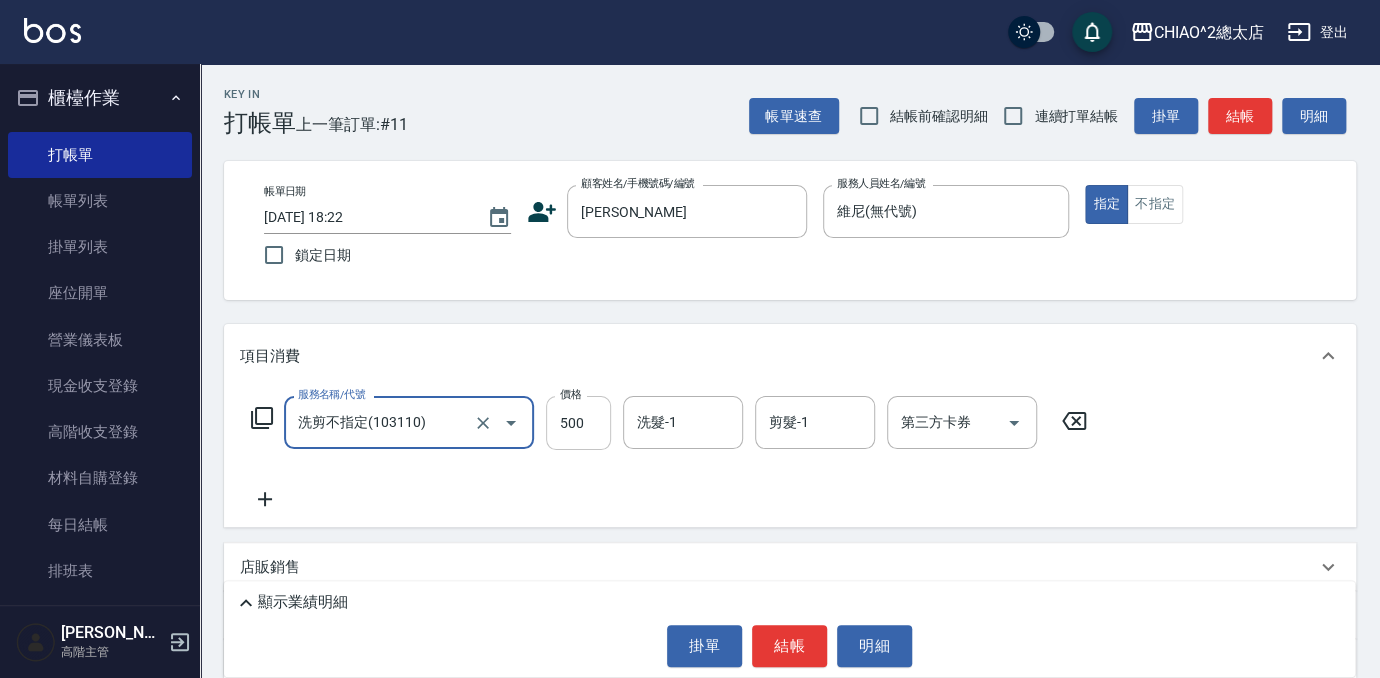 click on "500" at bounding box center [578, 423] 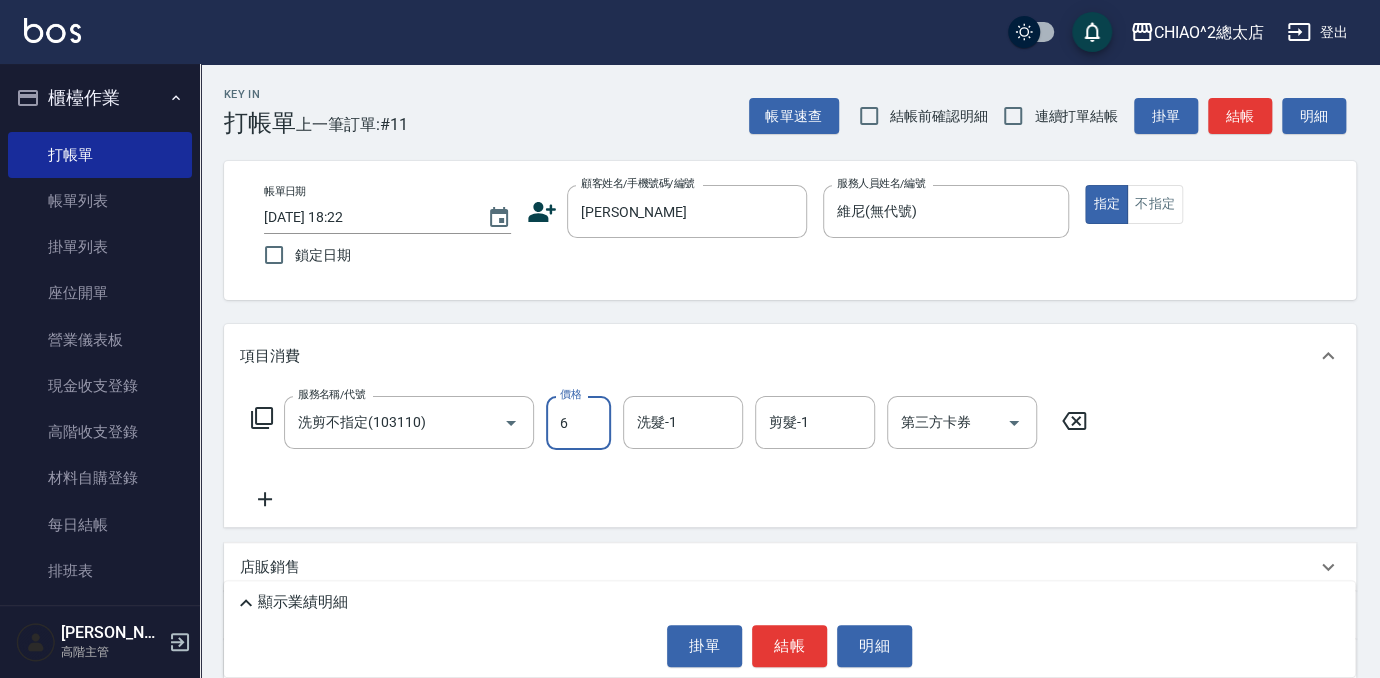 type on "600" 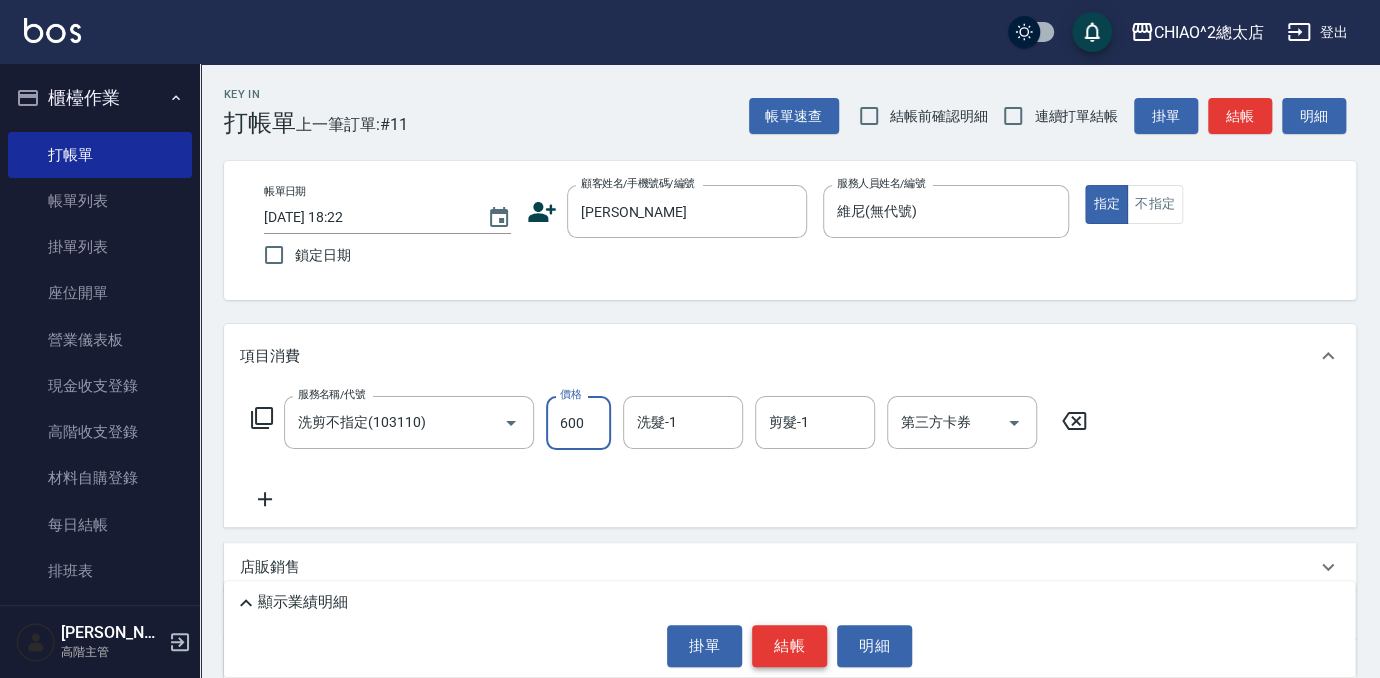 click on "結帳" at bounding box center [789, 646] 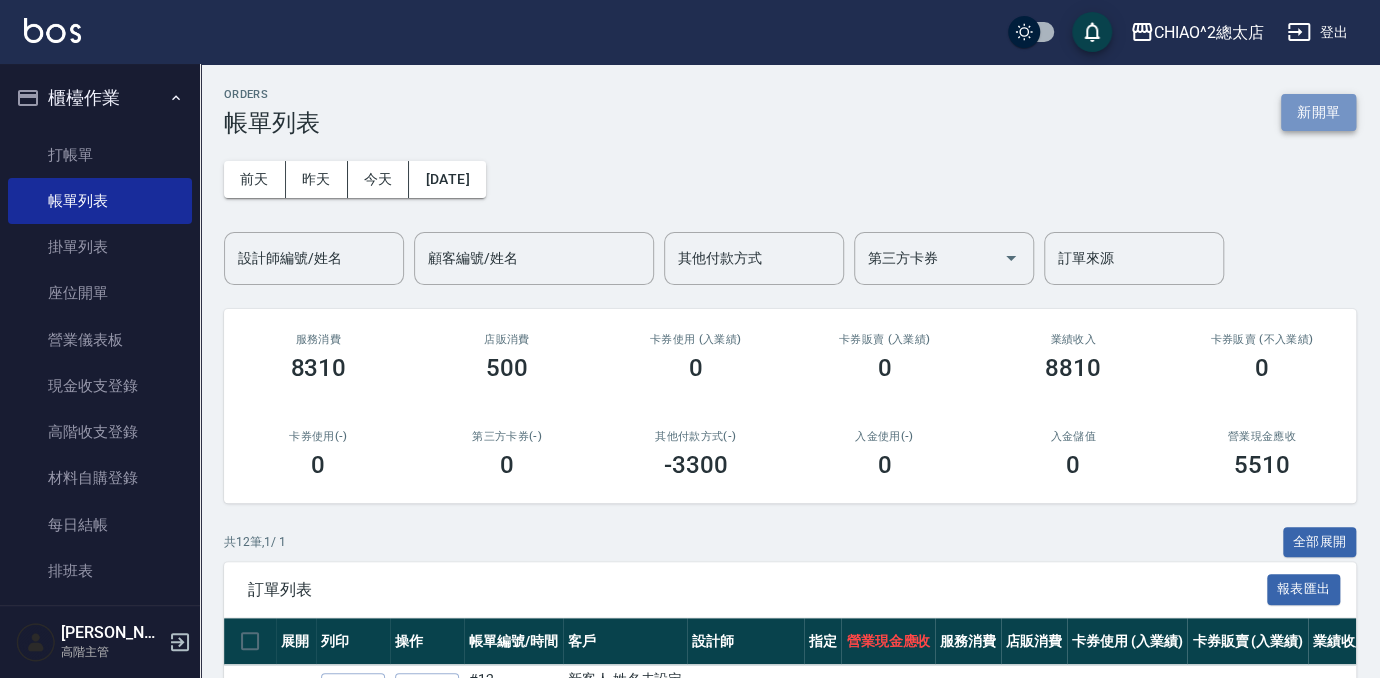 click on "新開單" at bounding box center [1318, 112] 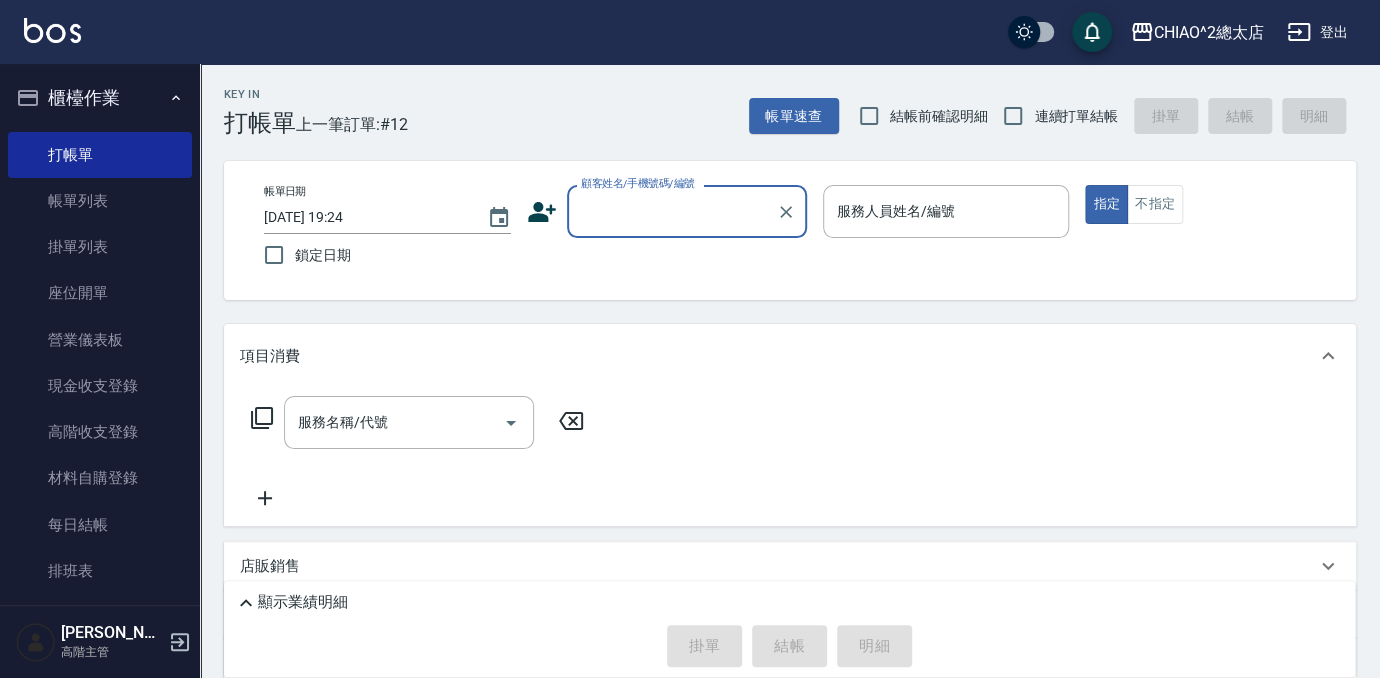 click on "顧客姓名/手機號碼/編號" at bounding box center [672, 211] 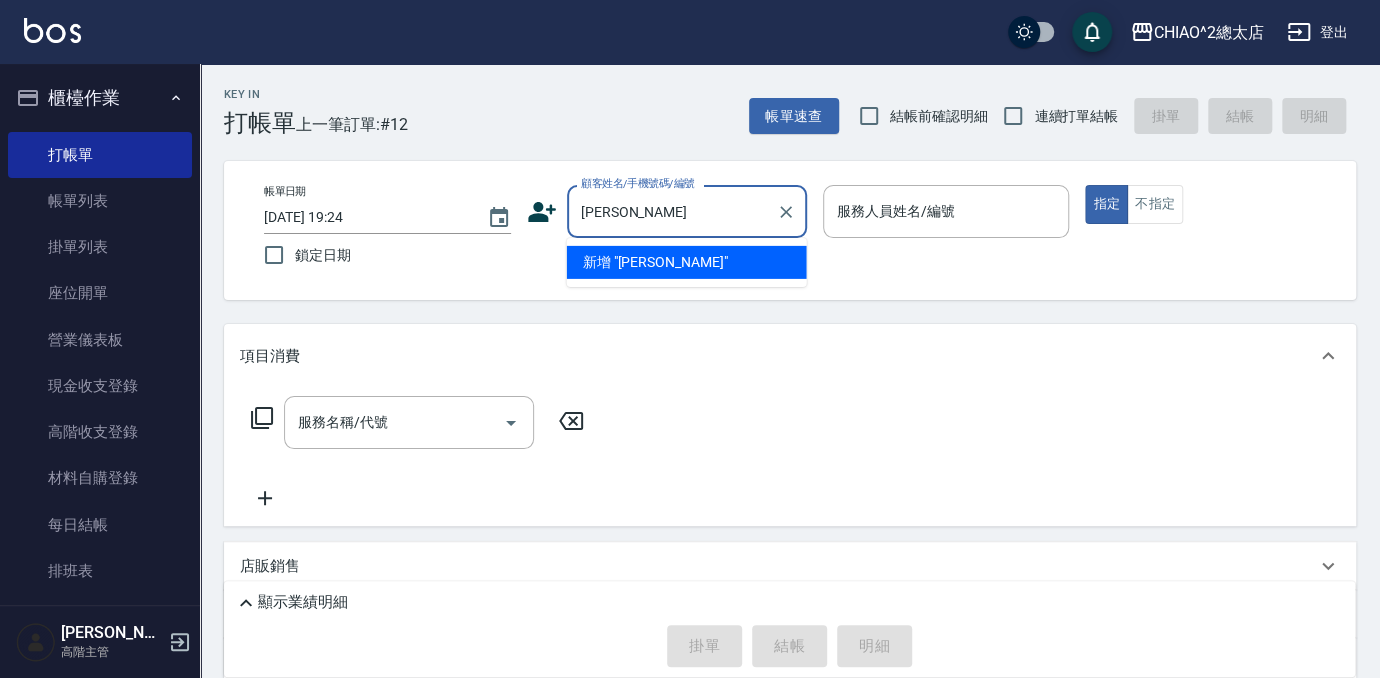 type on "[PERSON_NAME]" 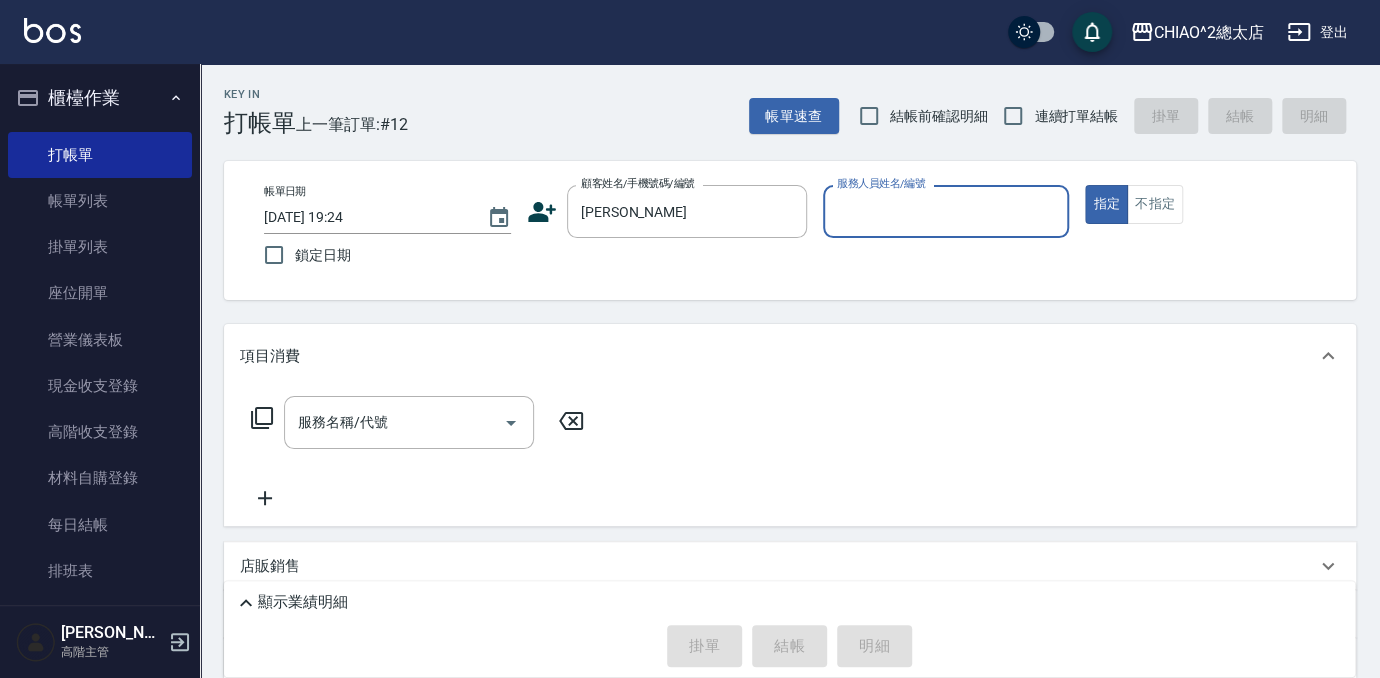 click on "服務人員姓名/編號" at bounding box center (946, 211) 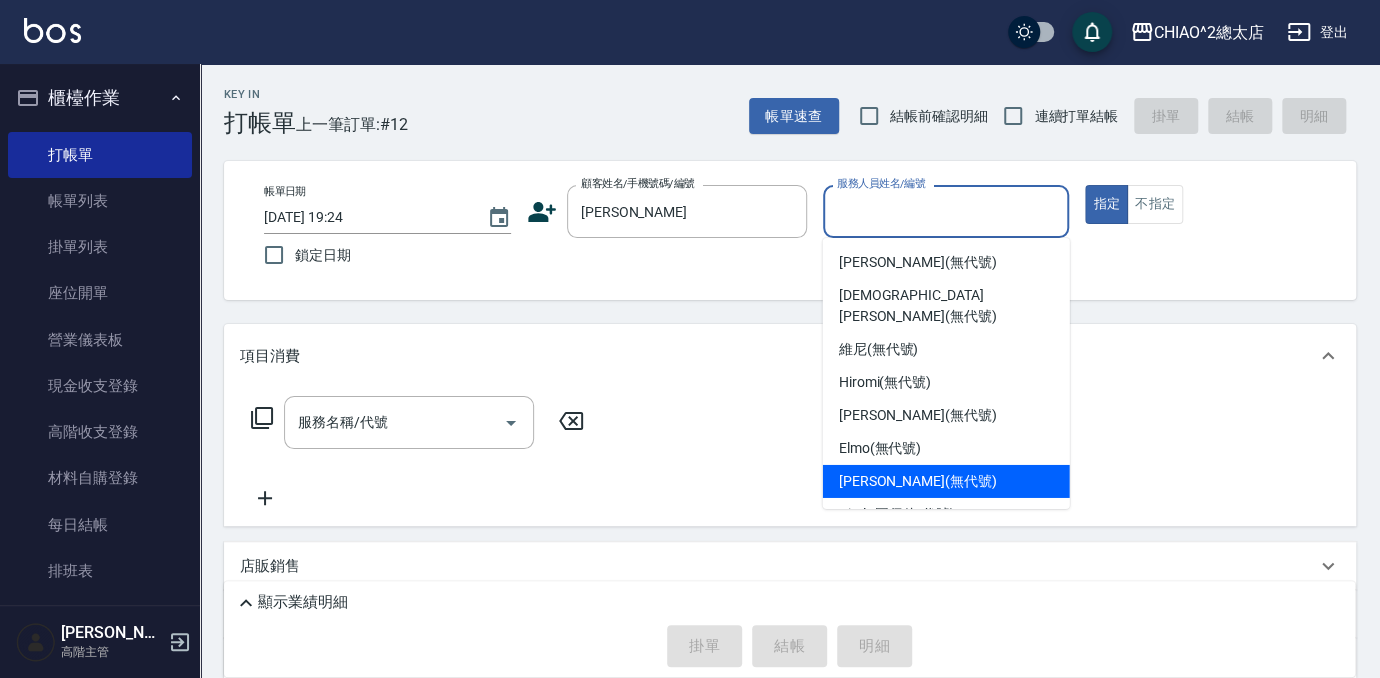 click on "[PERSON_NAME] (無代號)" at bounding box center (918, 481) 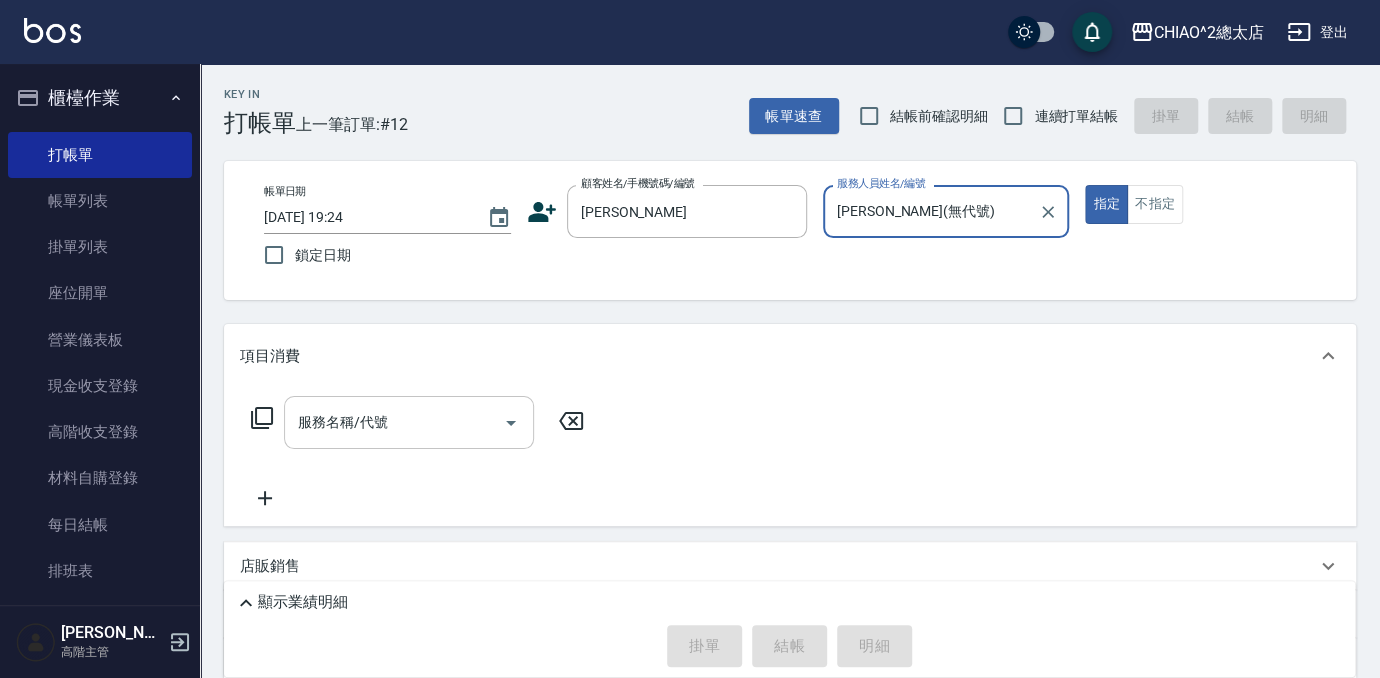 click on "服務名稱/代號" at bounding box center [394, 422] 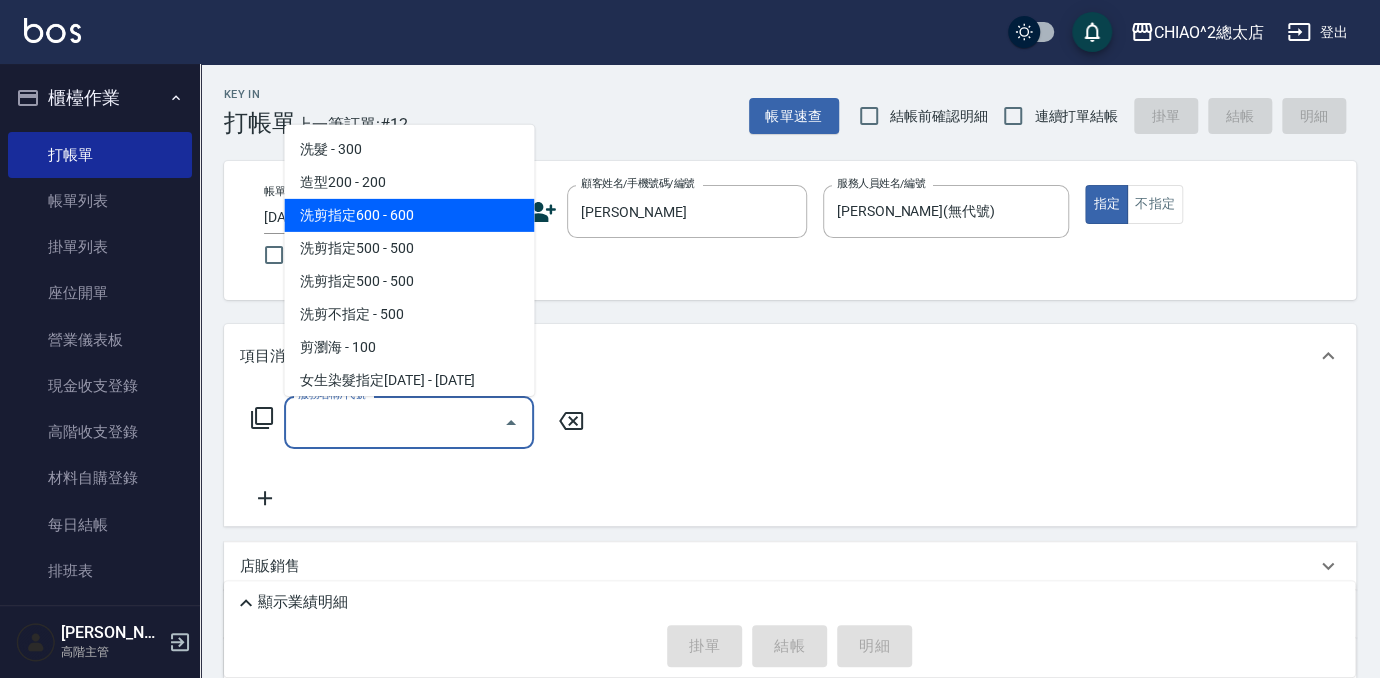 click on "洗剪指定600 - 600" at bounding box center (409, 215) 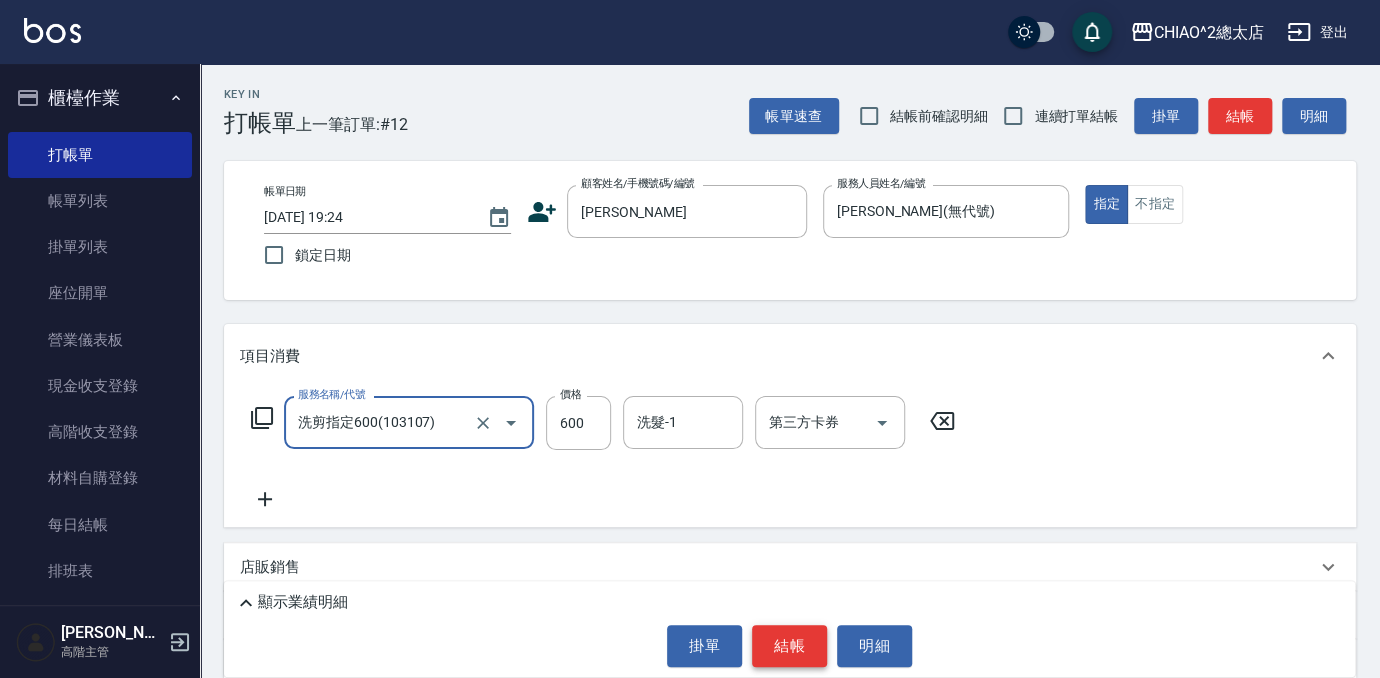 click on "結帳" at bounding box center [789, 646] 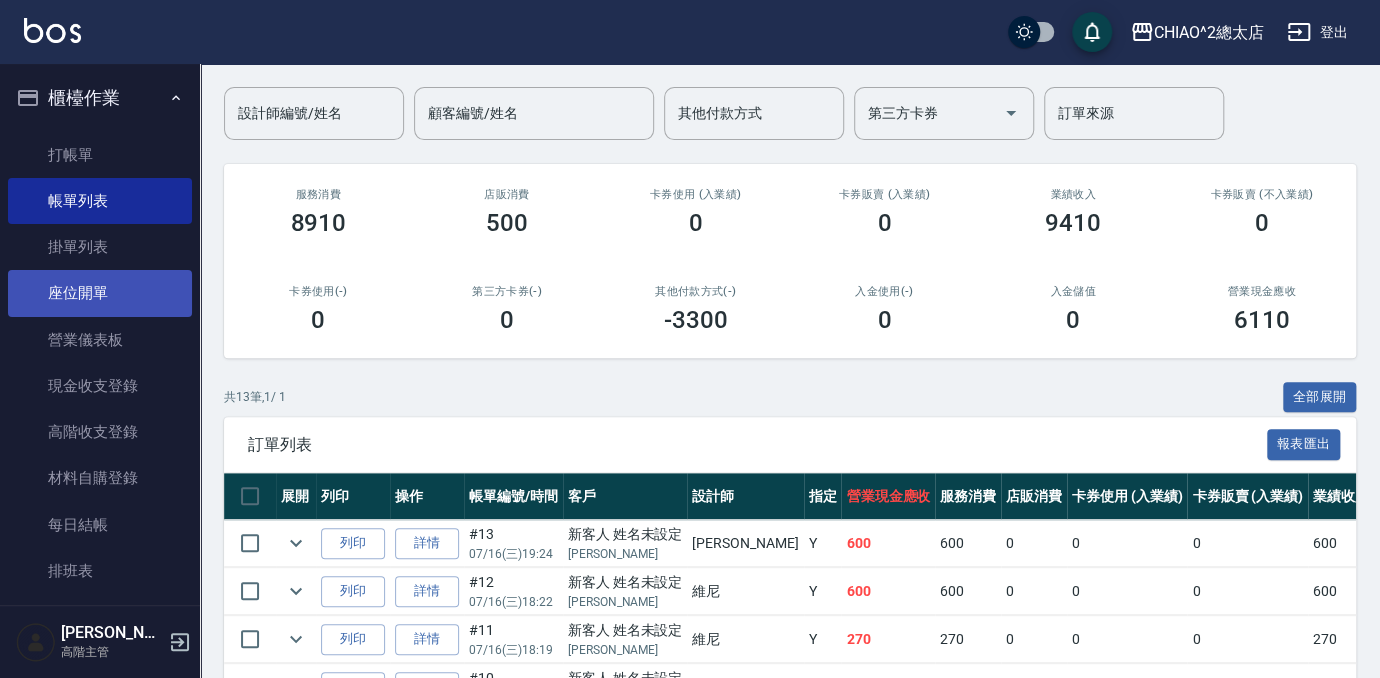 scroll, scrollTop: 90, scrollLeft: 0, axis: vertical 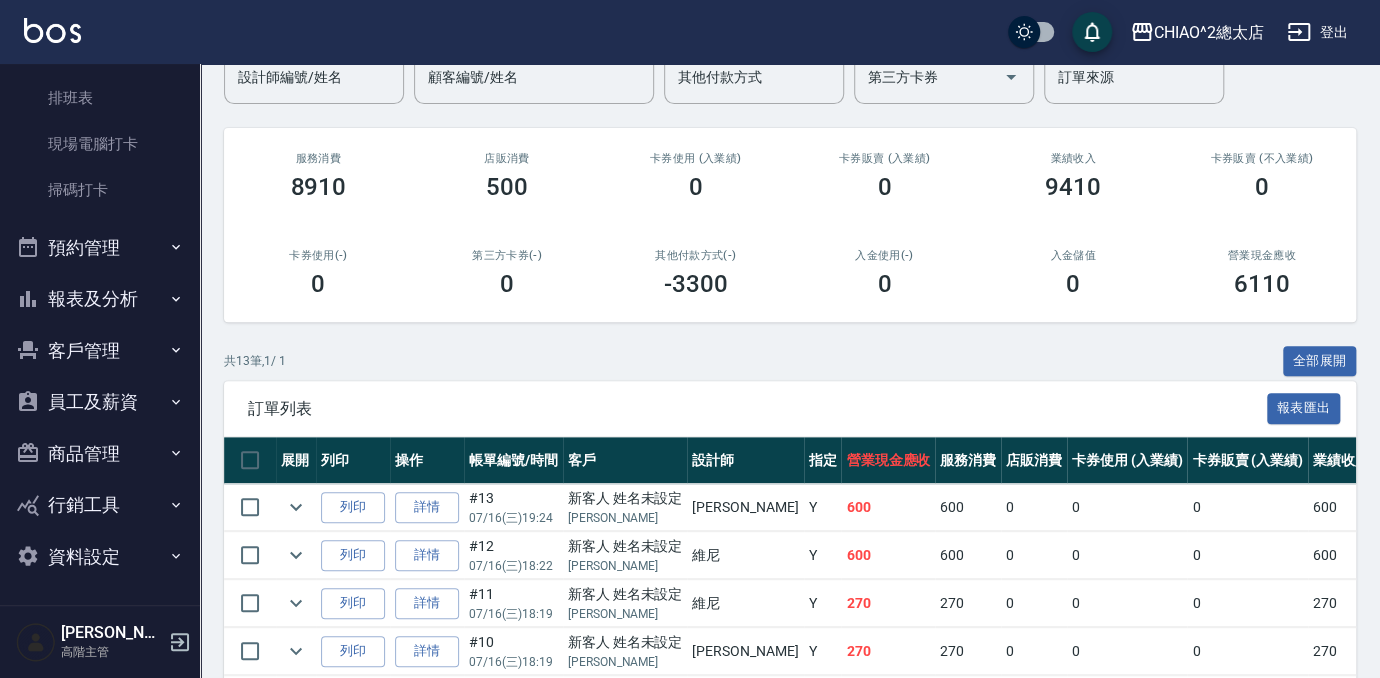 click on "報表及分析" at bounding box center (100, 299) 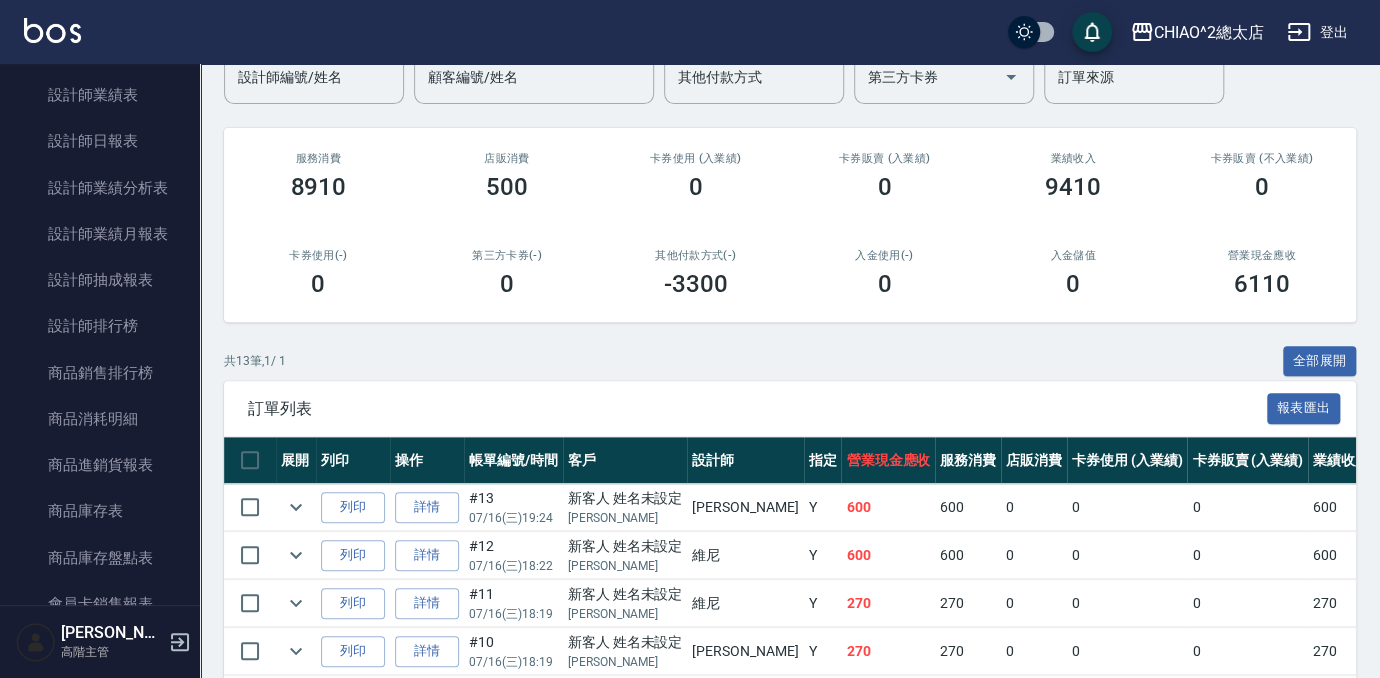 scroll, scrollTop: 1382, scrollLeft: 0, axis: vertical 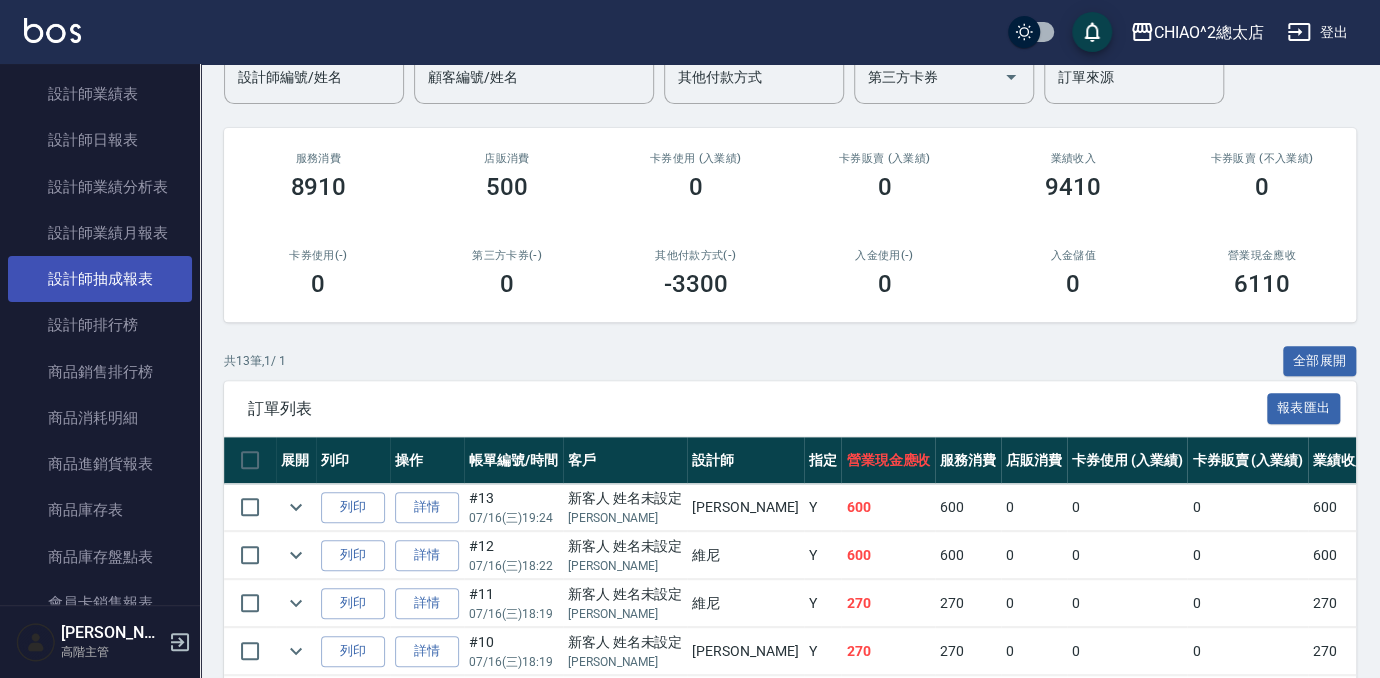 click on "設計師抽成報表" at bounding box center [100, 279] 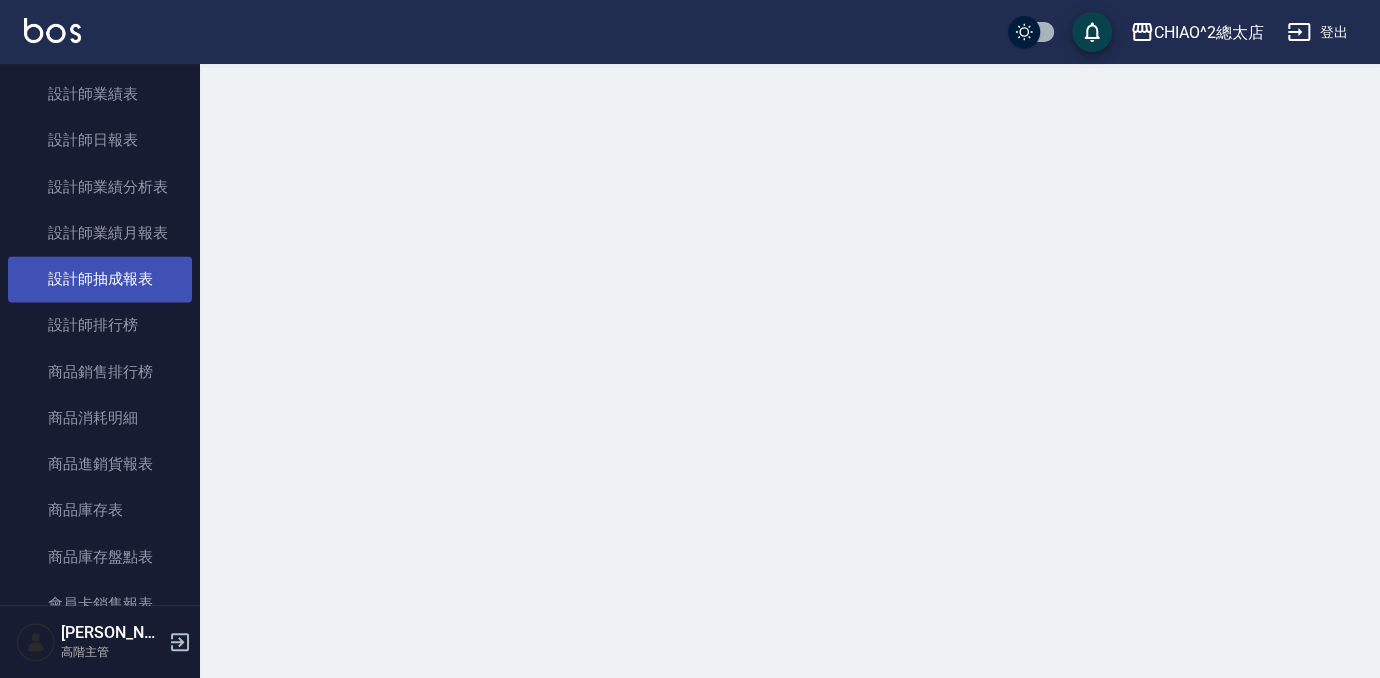 scroll, scrollTop: 0, scrollLeft: 0, axis: both 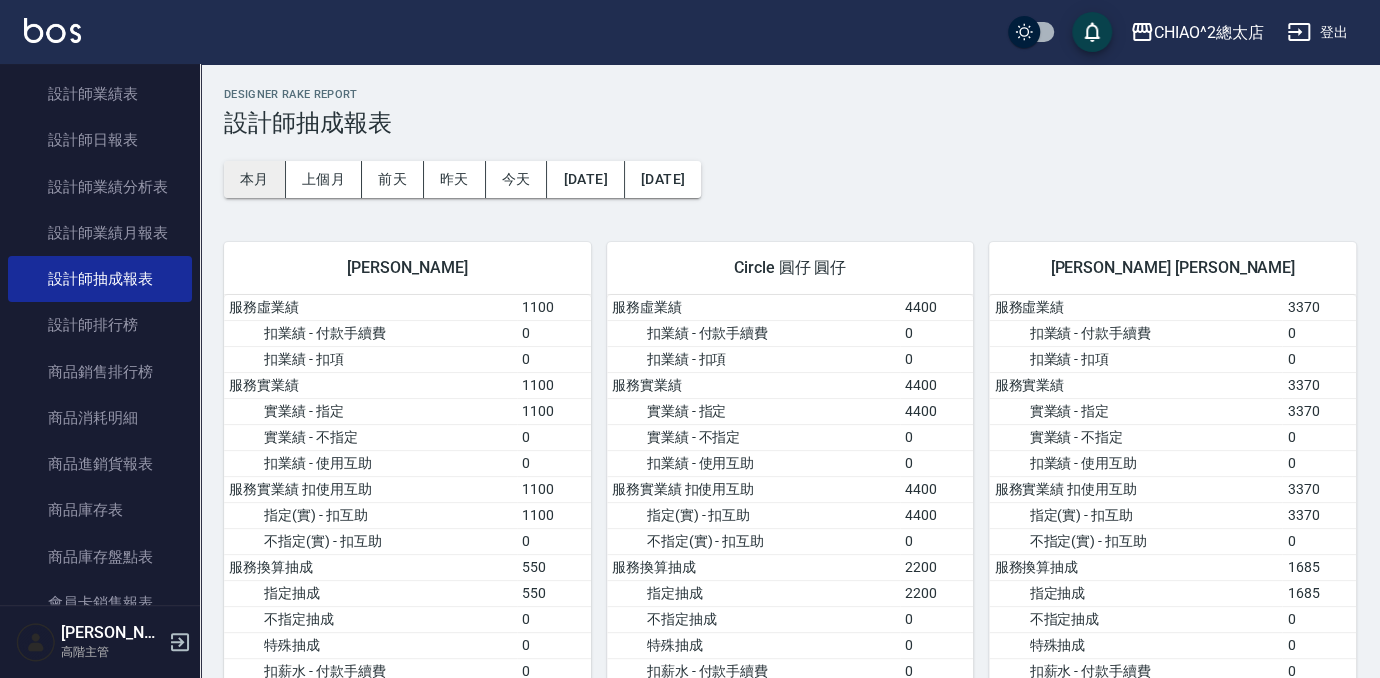 click on "本月" at bounding box center (255, 179) 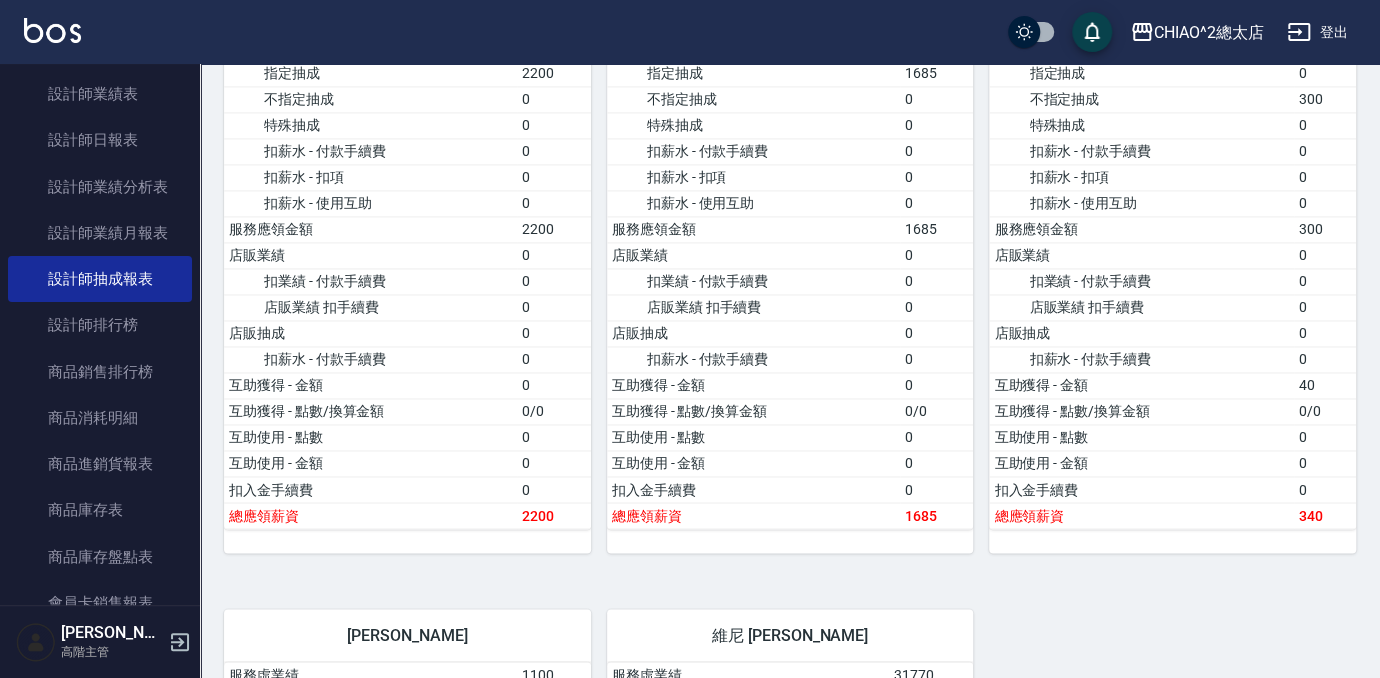 scroll, scrollTop: 1278, scrollLeft: 0, axis: vertical 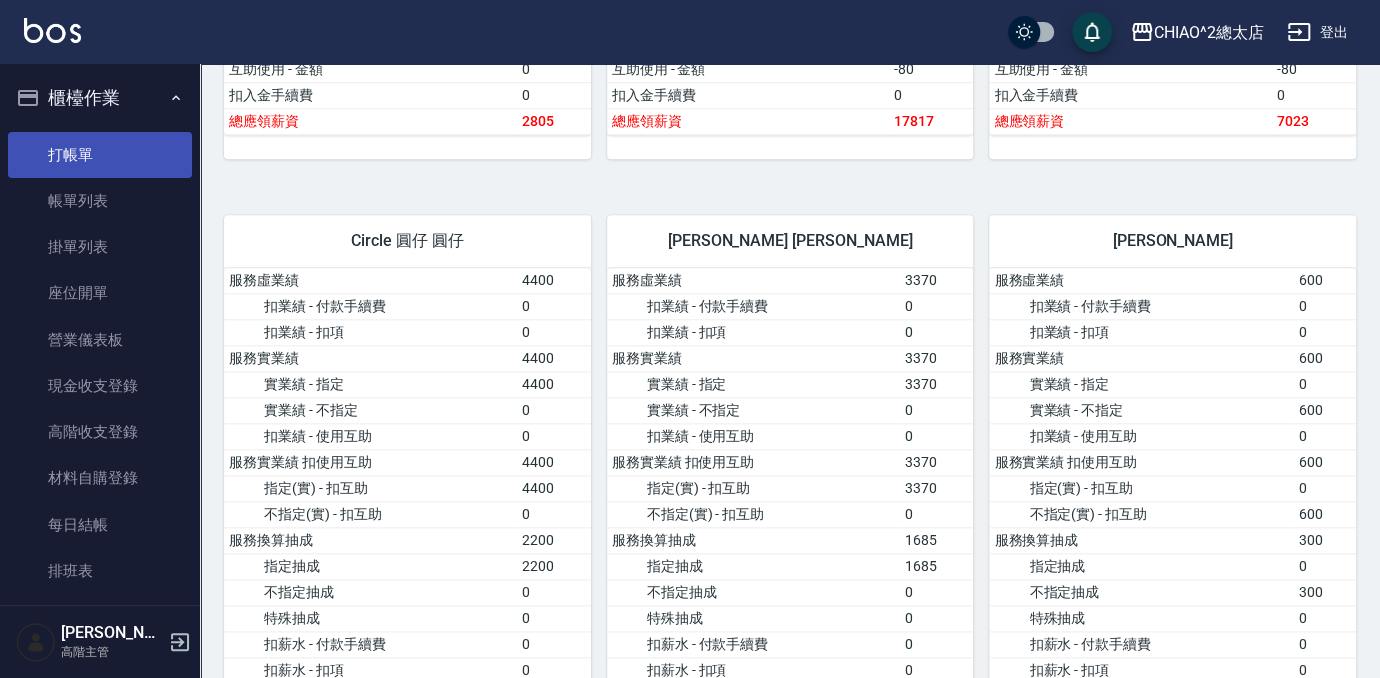 click on "打帳單" at bounding box center [100, 155] 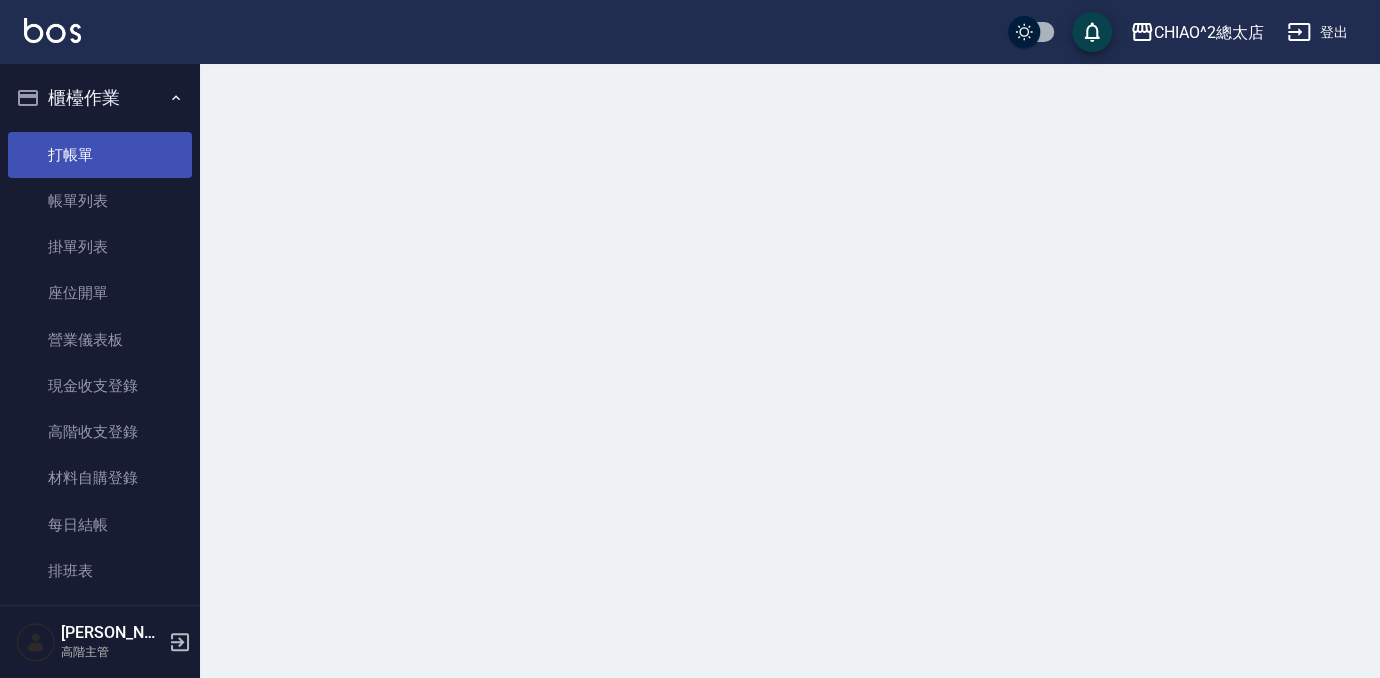 scroll, scrollTop: 0, scrollLeft: 0, axis: both 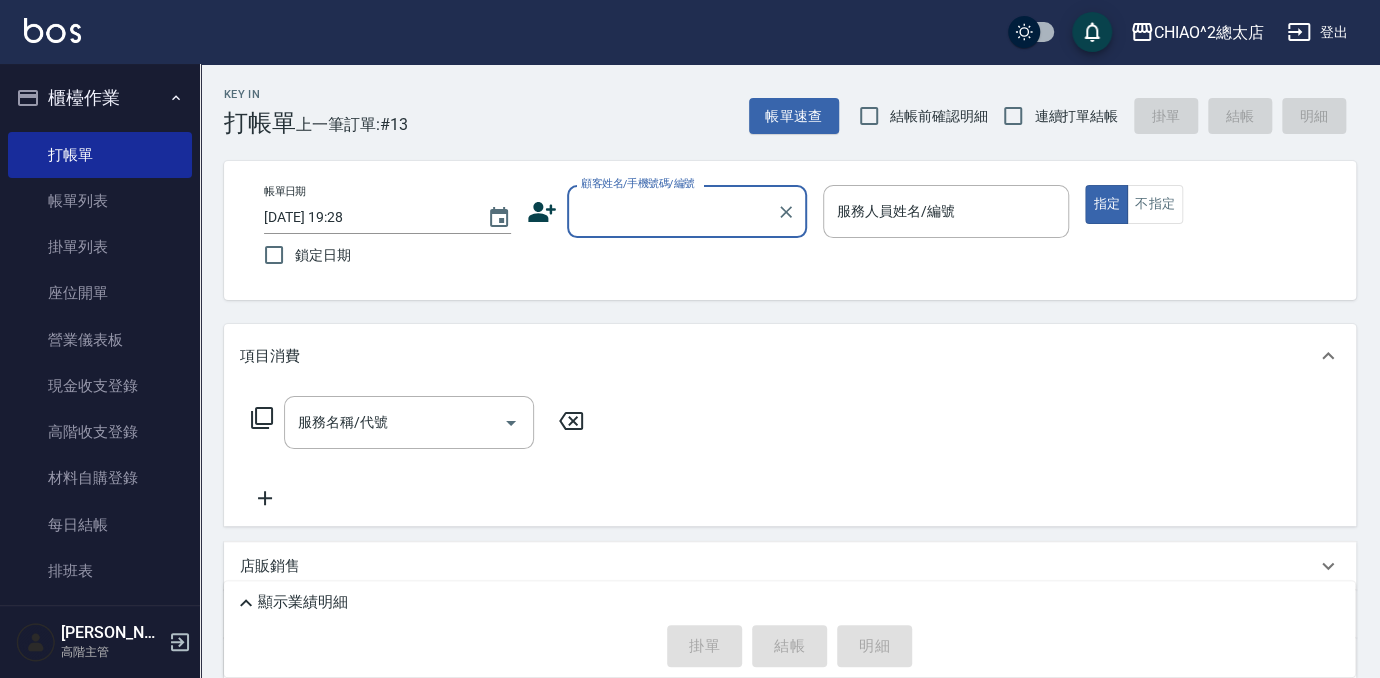 click on "顧客姓名/手機號碼/編號" at bounding box center (672, 211) 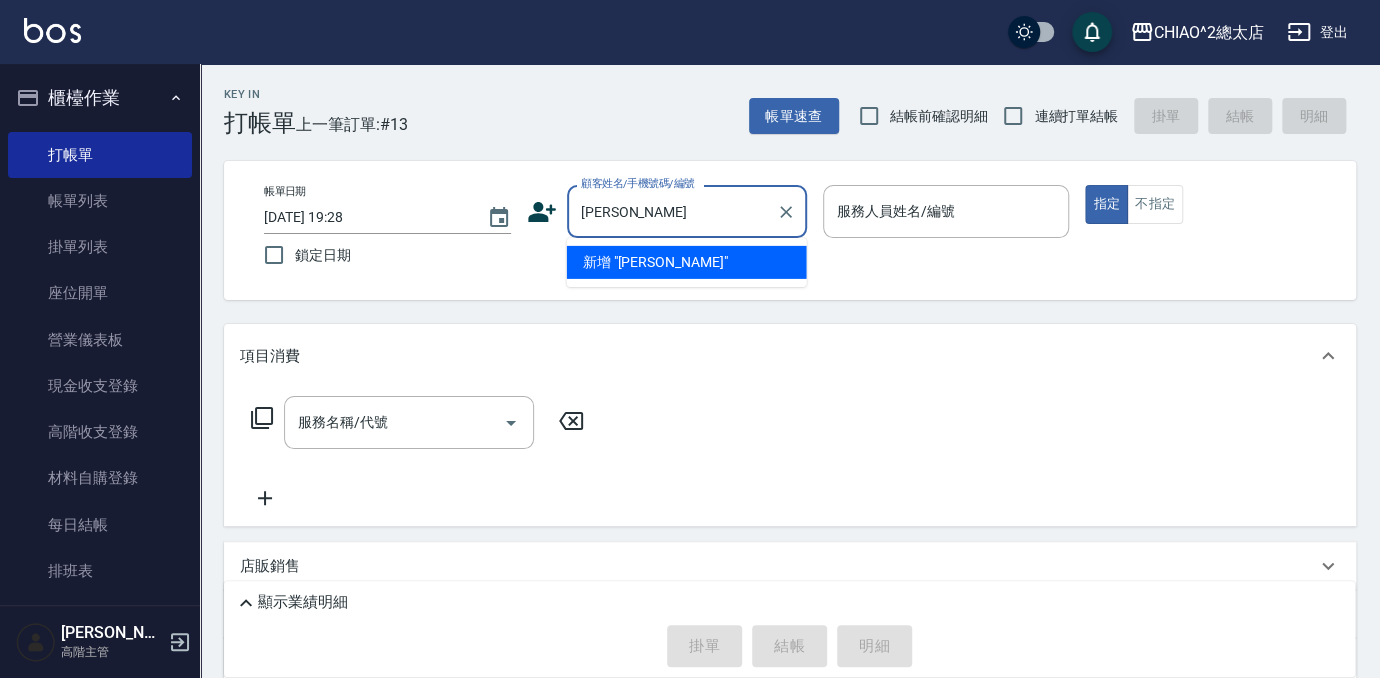 type on "[PERSON_NAME]" 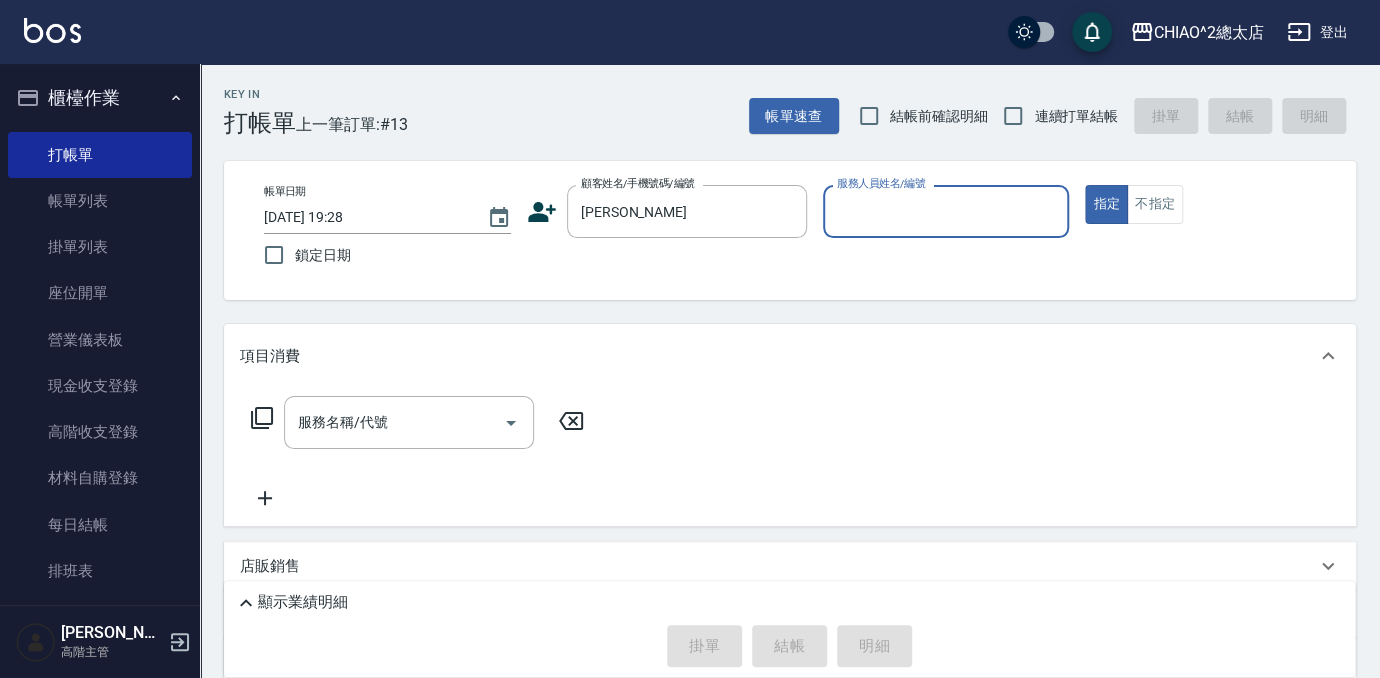 click on "服務人員姓名/編號" at bounding box center [881, 183] 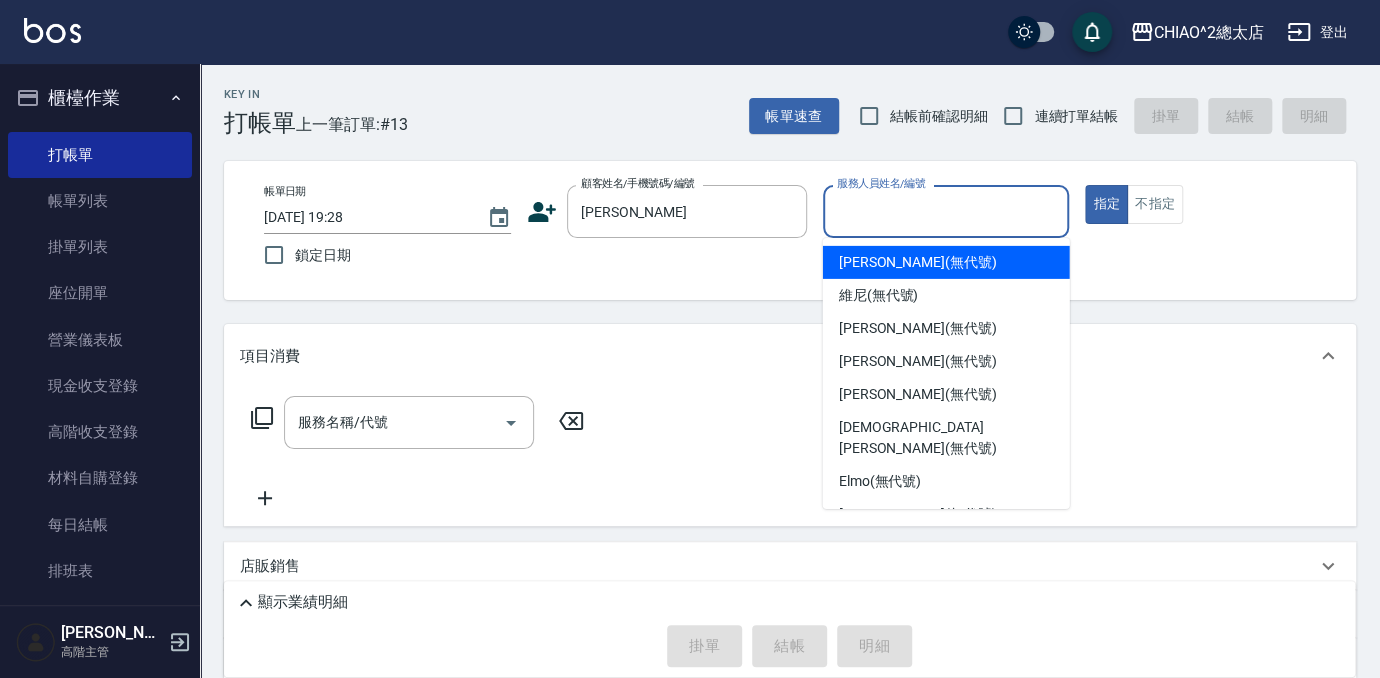 click on "服務人員姓名/編號" at bounding box center [946, 211] 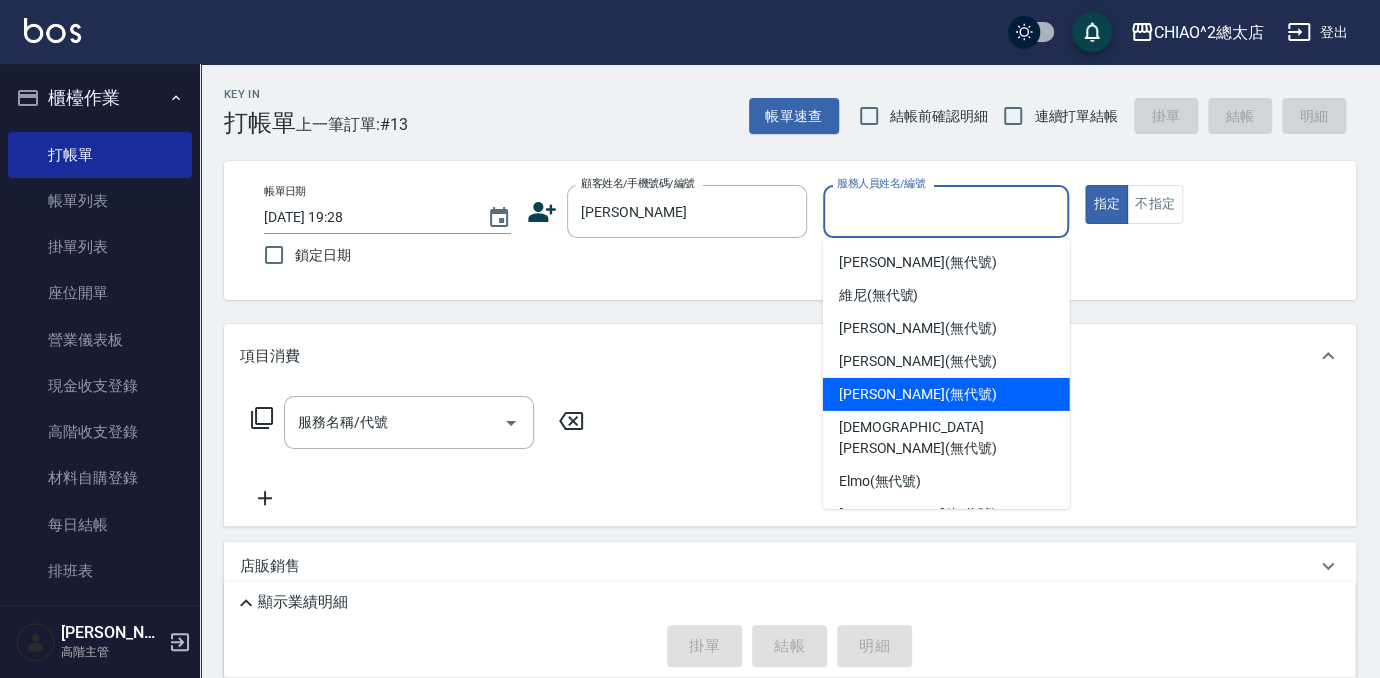 click on "[PERSON_NAME] (無代號)" at bounding box center (918, 394) 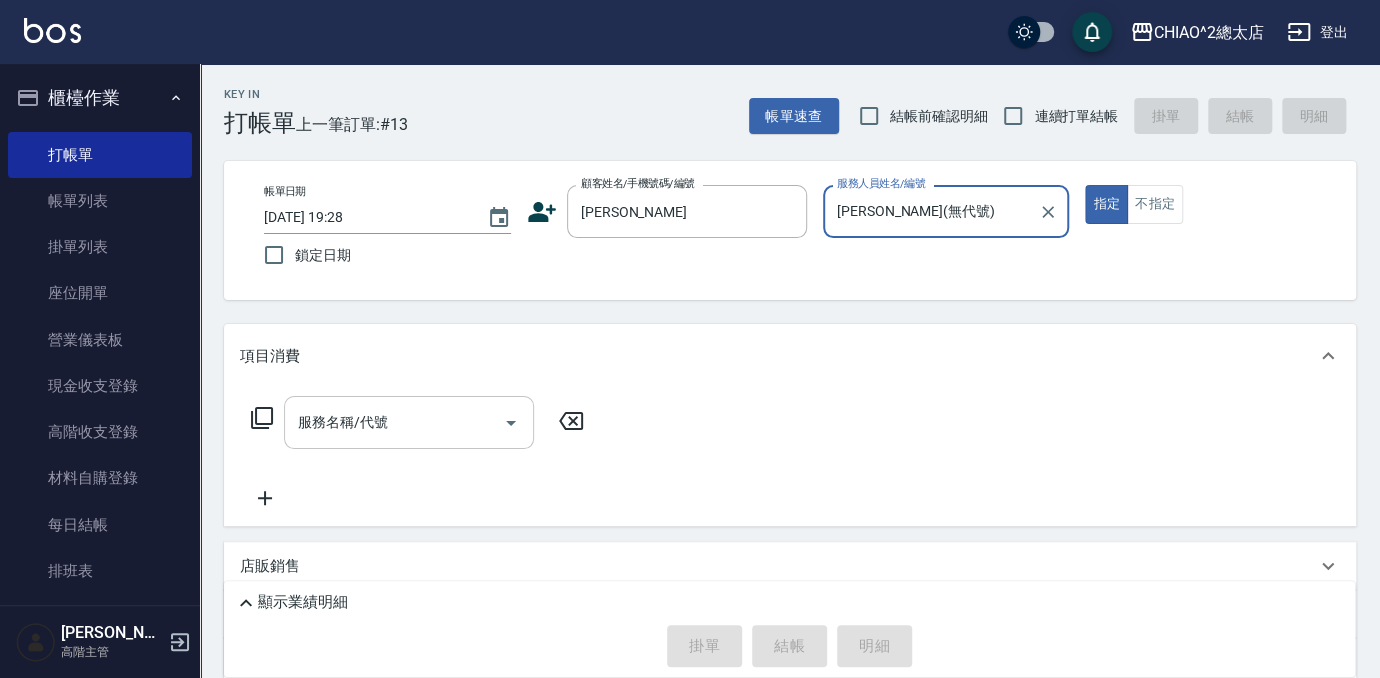 click on "服務名稱/代號" at bounding box center [409, 422] 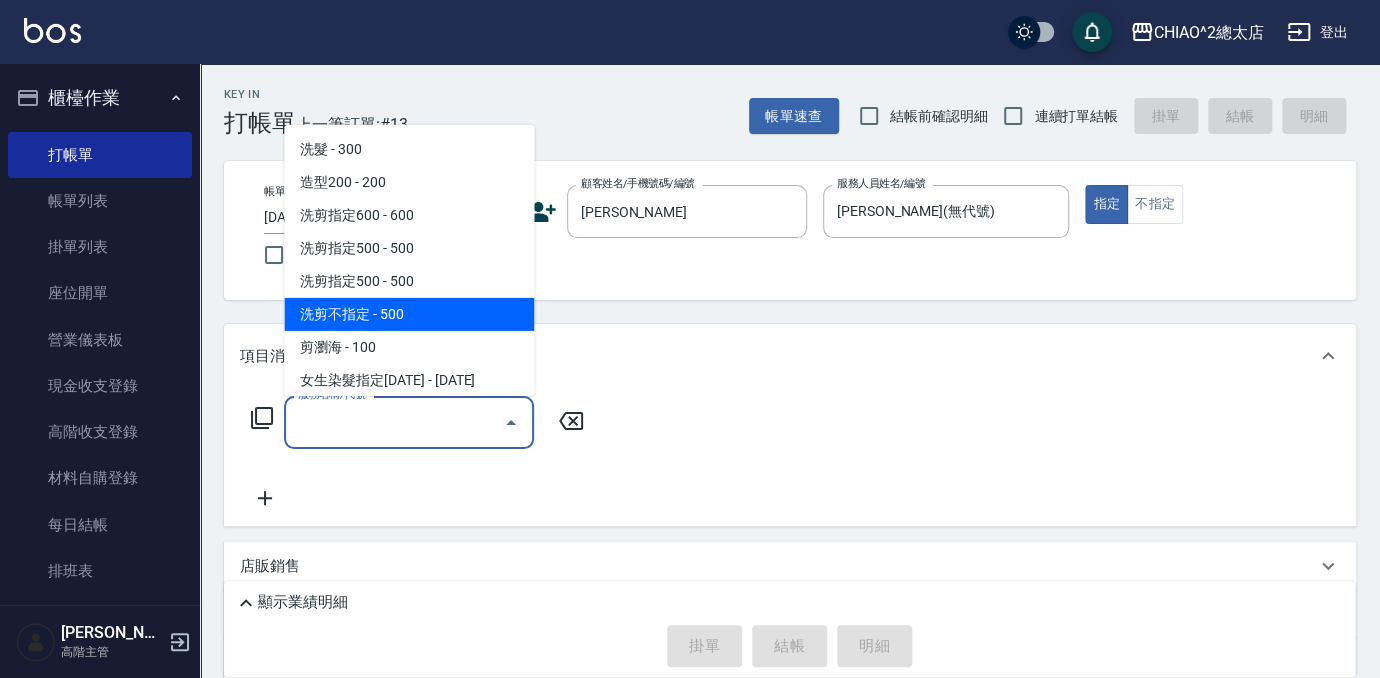 click on "洗剪不指定 - 500" at bounding box center [409, 314] 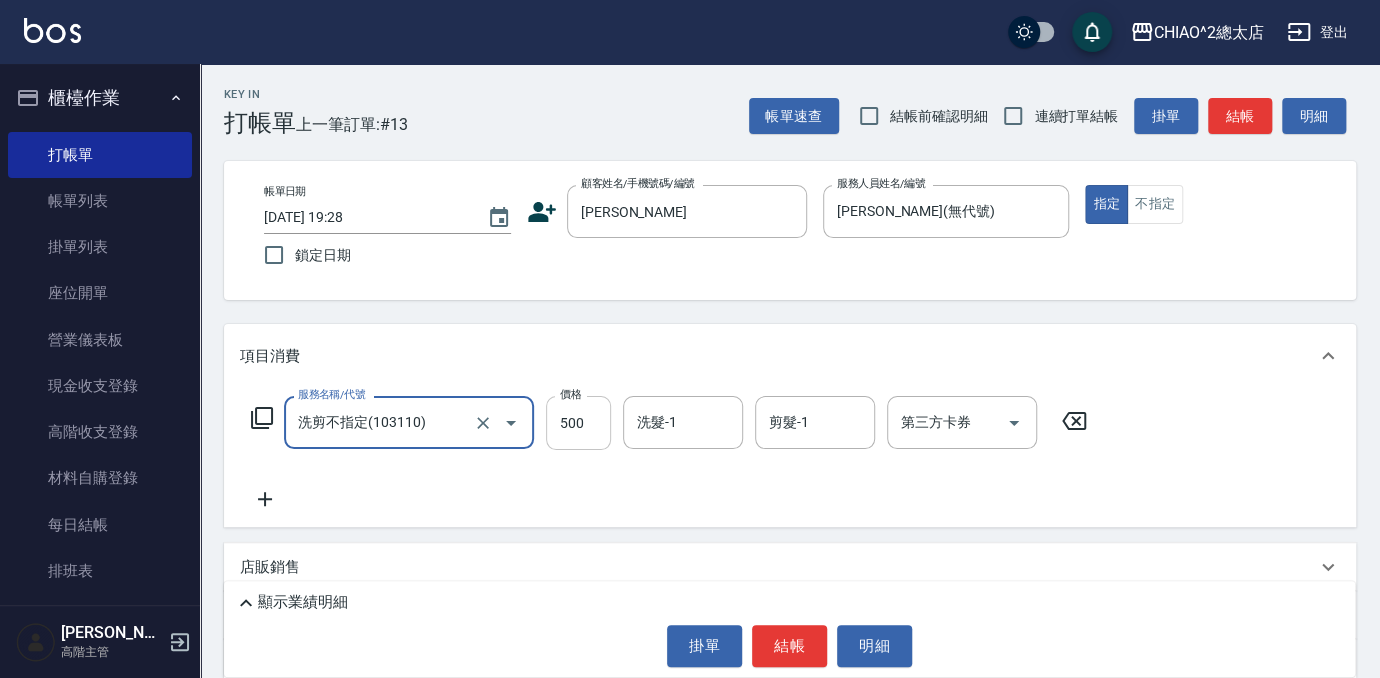 click on "500" at bounding box center [578, 423] 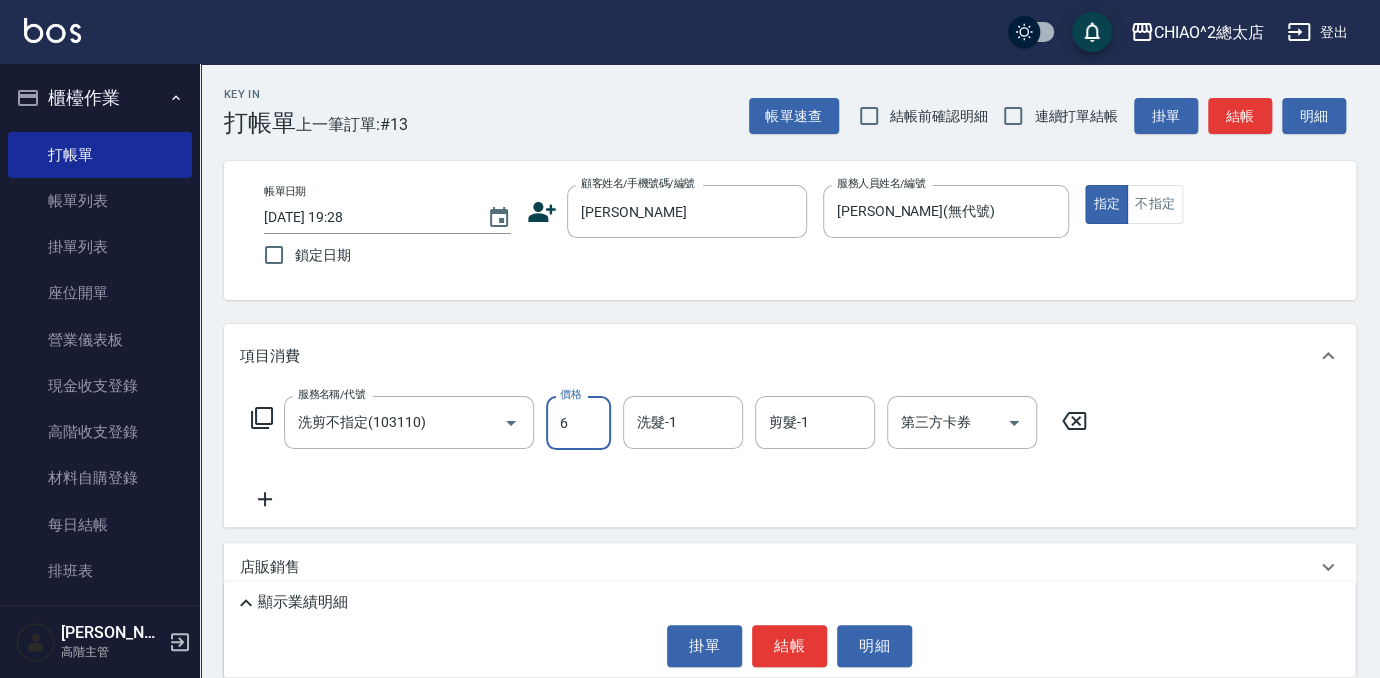 type on "600" 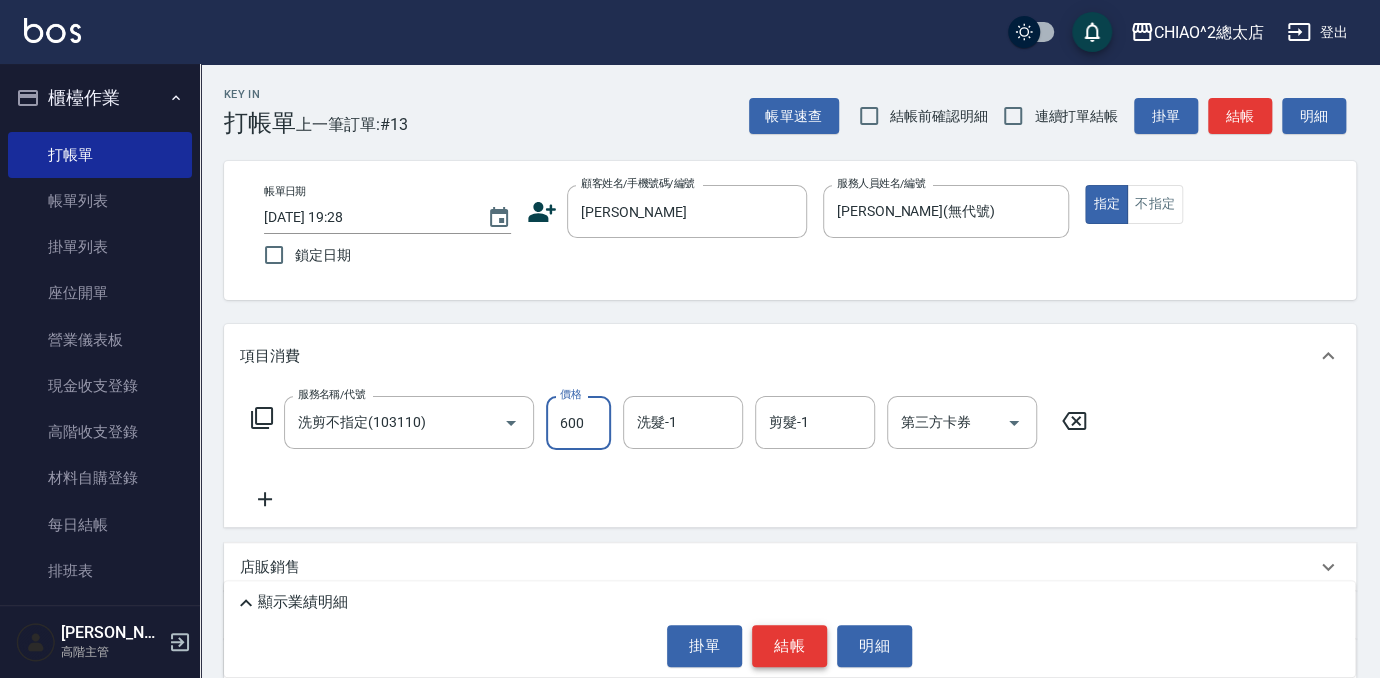 click on "結帳" at bounding box center (789, 646) 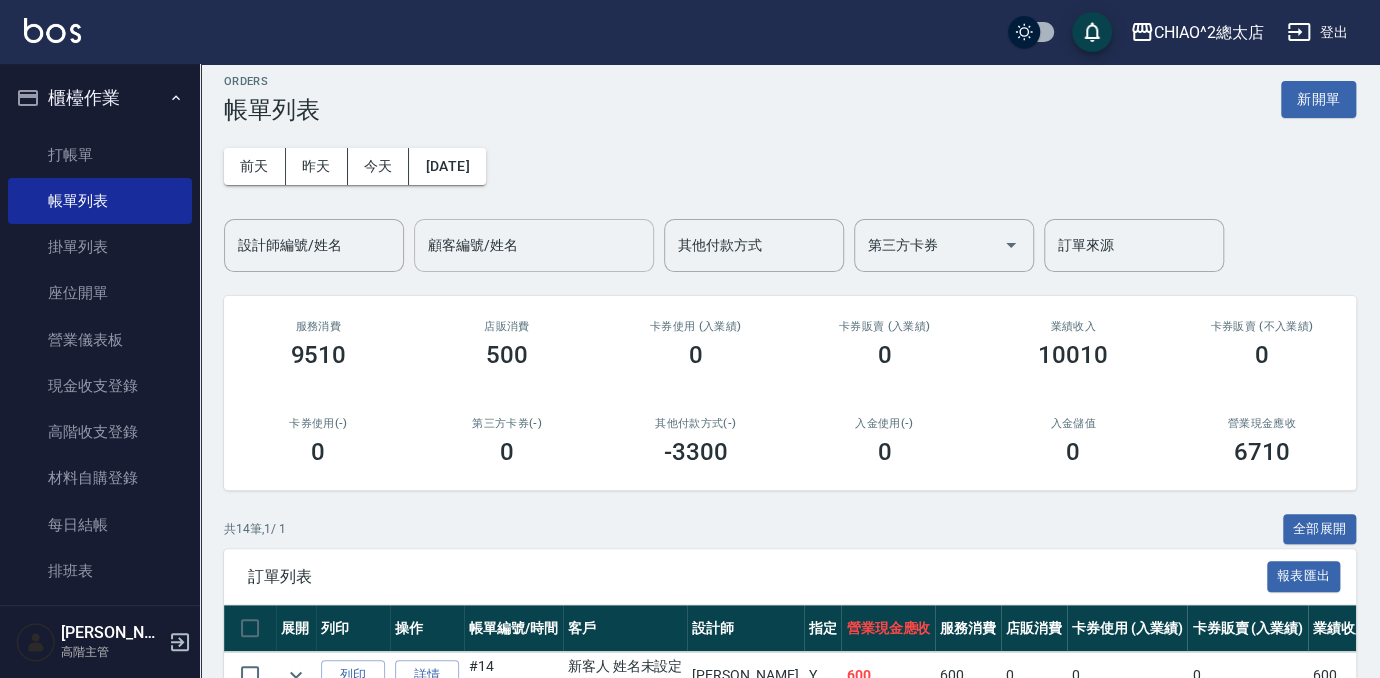 scroll, scrollTop: 0, scrollLeft: 0, axis: both 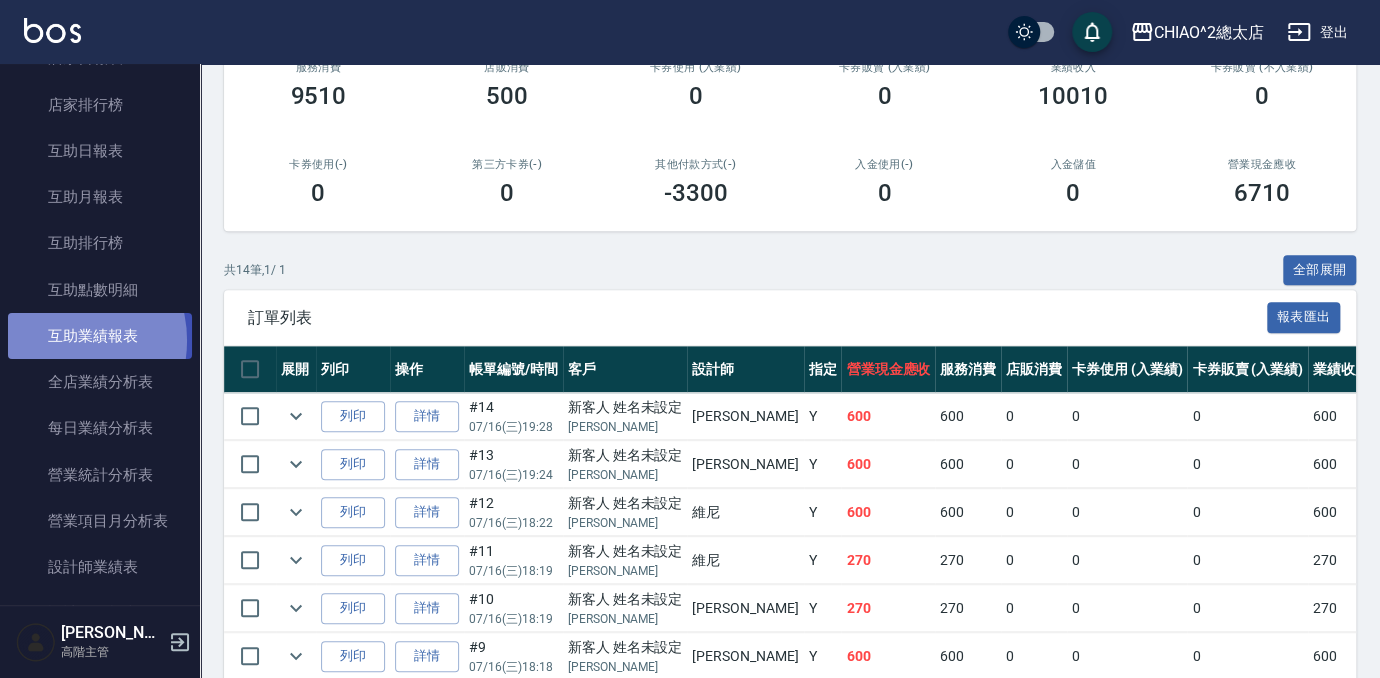 click on "互助業績報表" at bounding box center (100, 336) 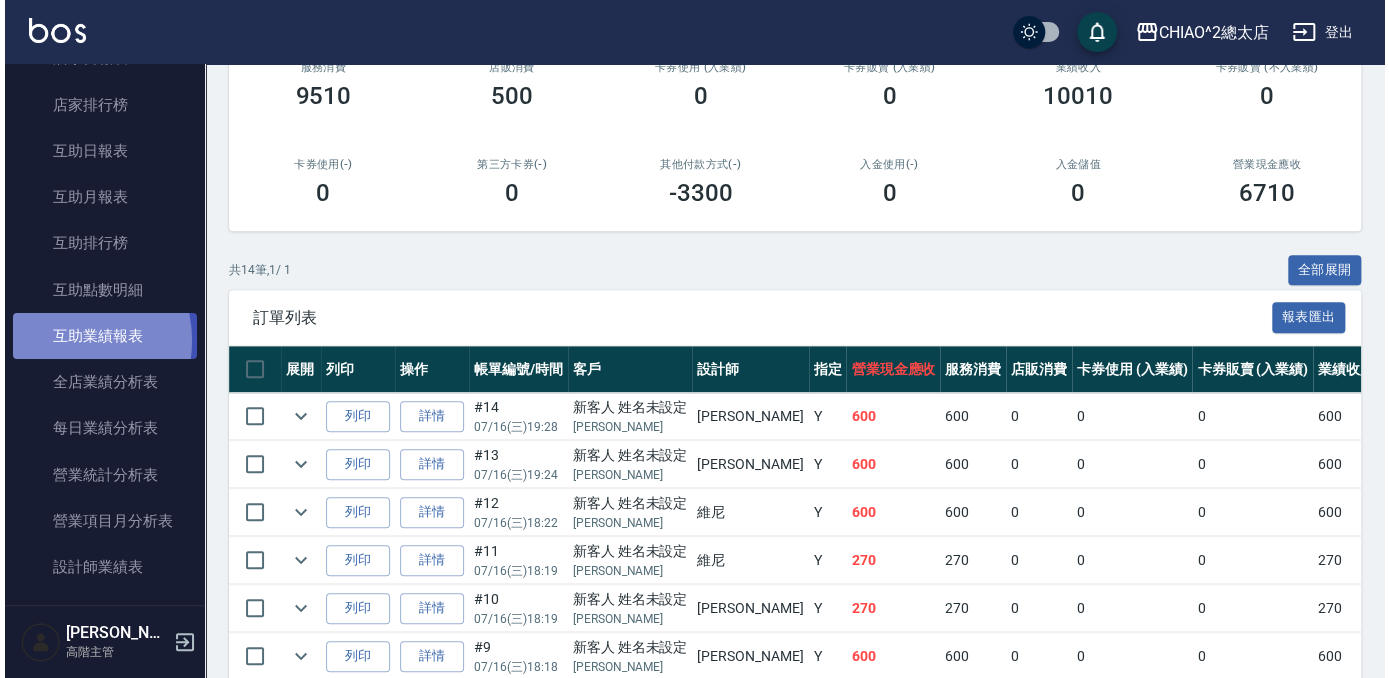 scroll, scrollTop: 0, scrollLeft: 0, axis: both 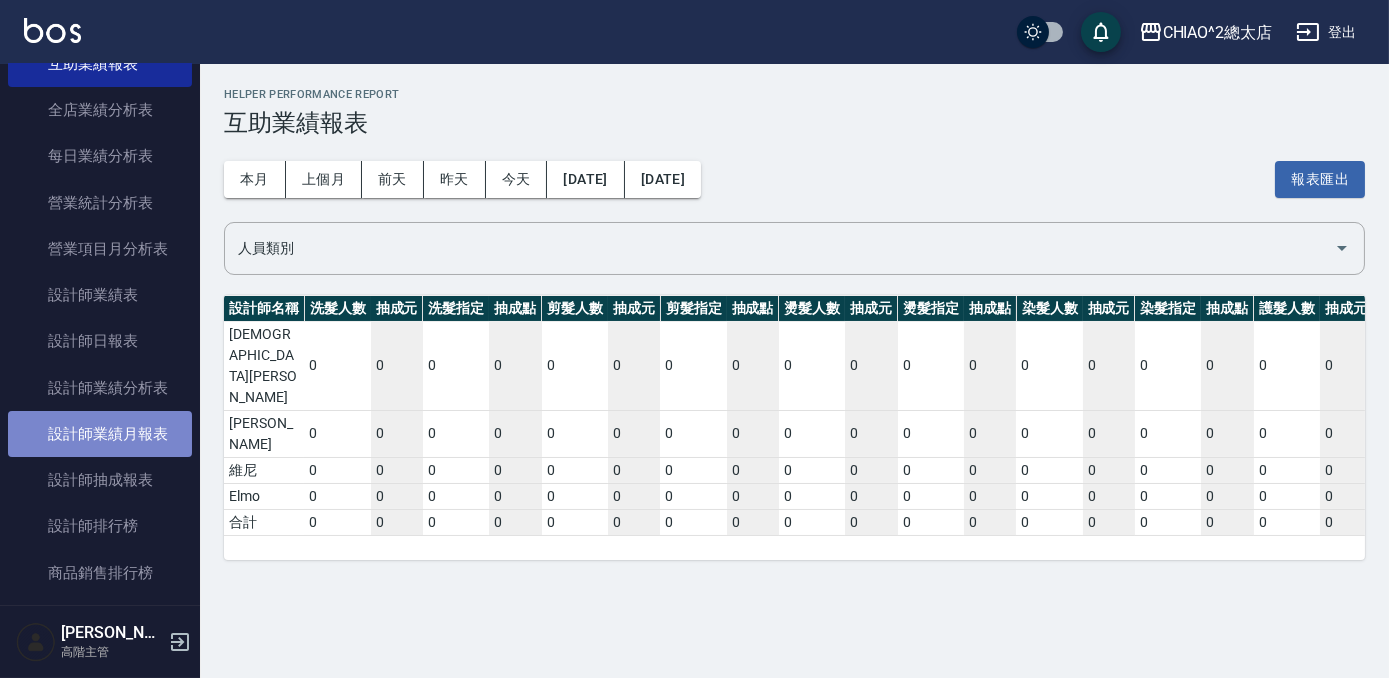 click on "設計師業績月報表" at bounding box center [100, 434] 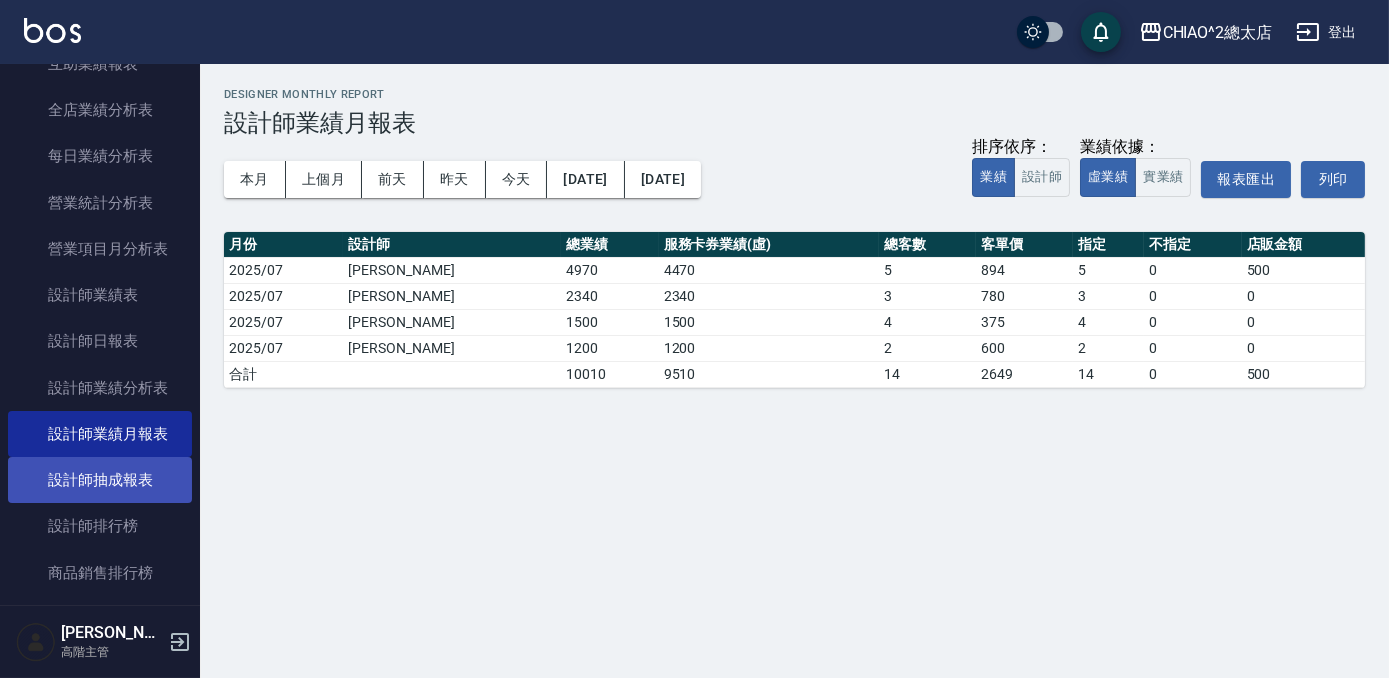 click on "設計師抽成報表" at bounding box center (100, 480) 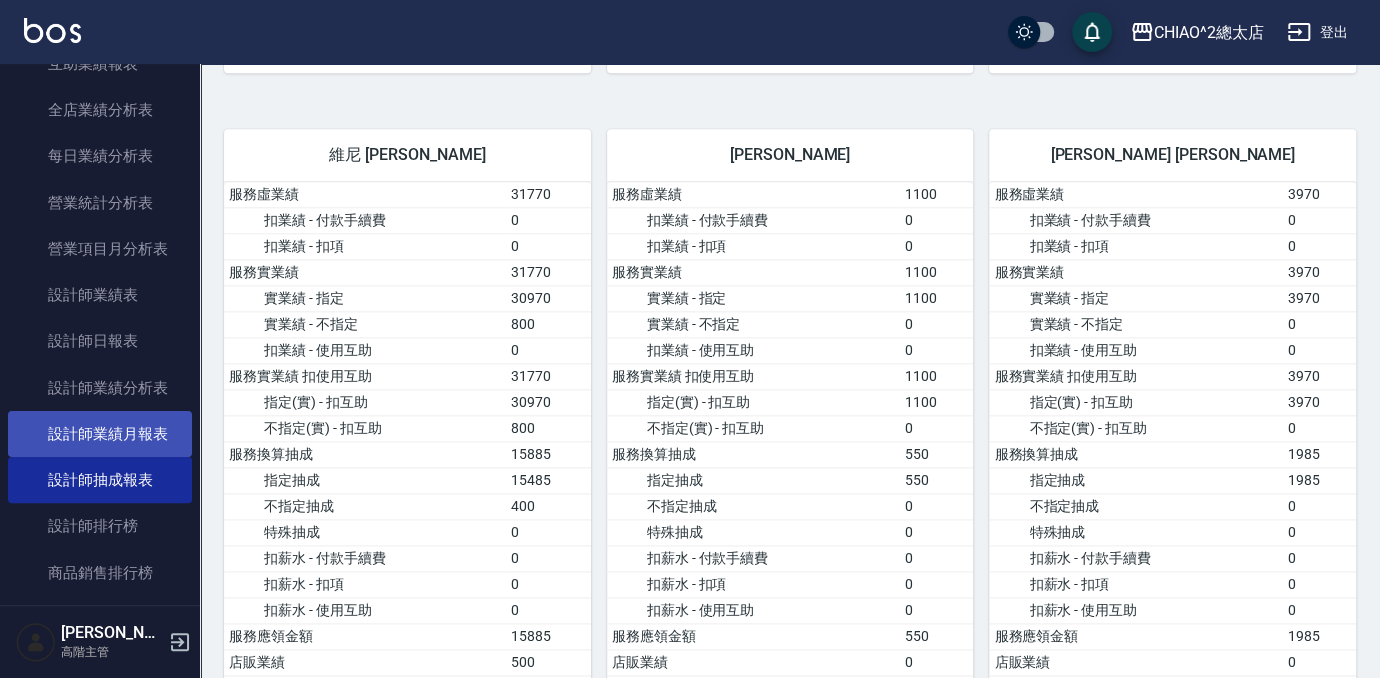 scroll, scrollTop: 1000, scrollLeft: 0, axis: vertical 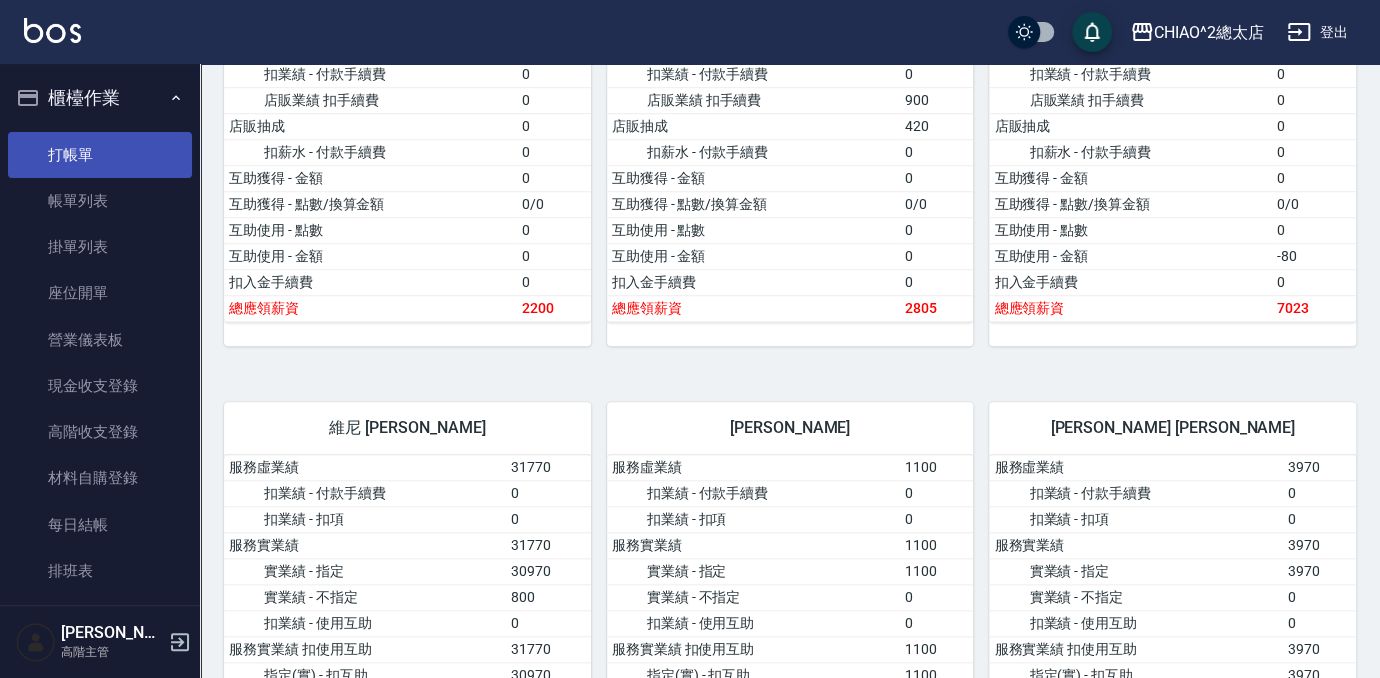 click on "打帳單" at bounding box center [100, 155] 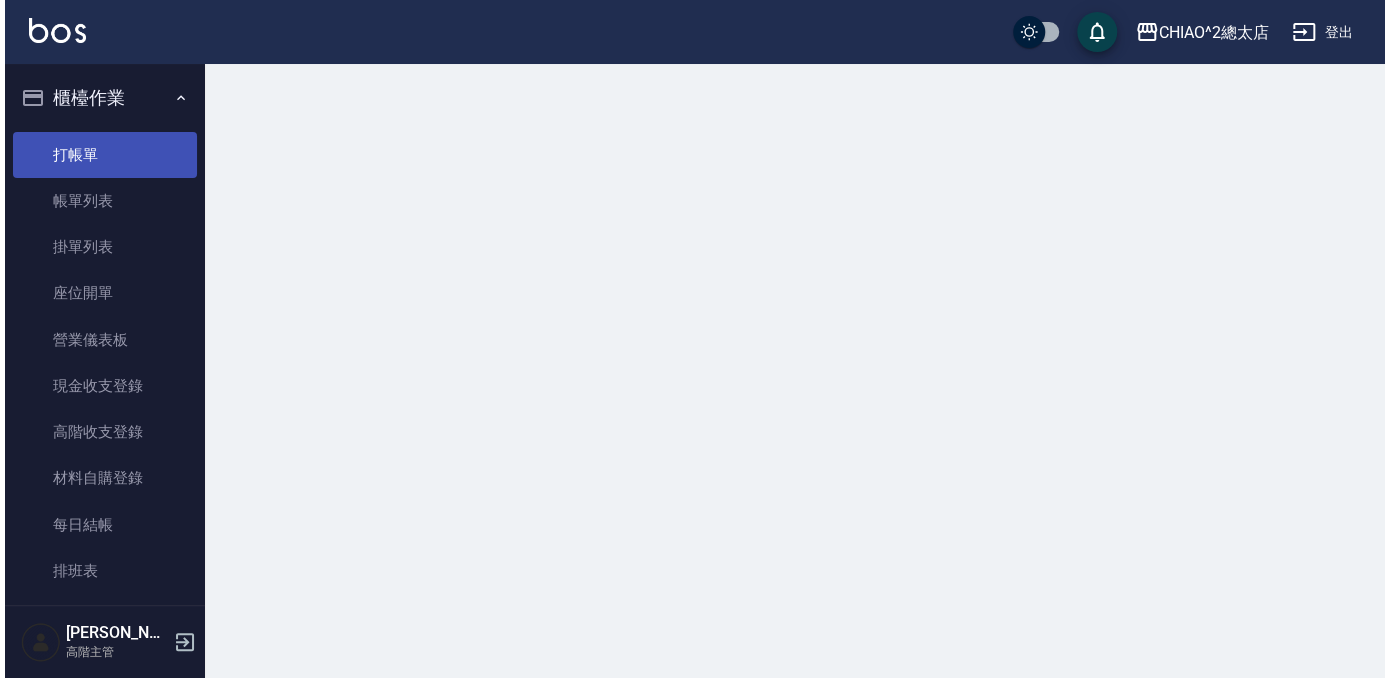 scroll, scrollTop: 0, scrollLeft: 0, axis: both 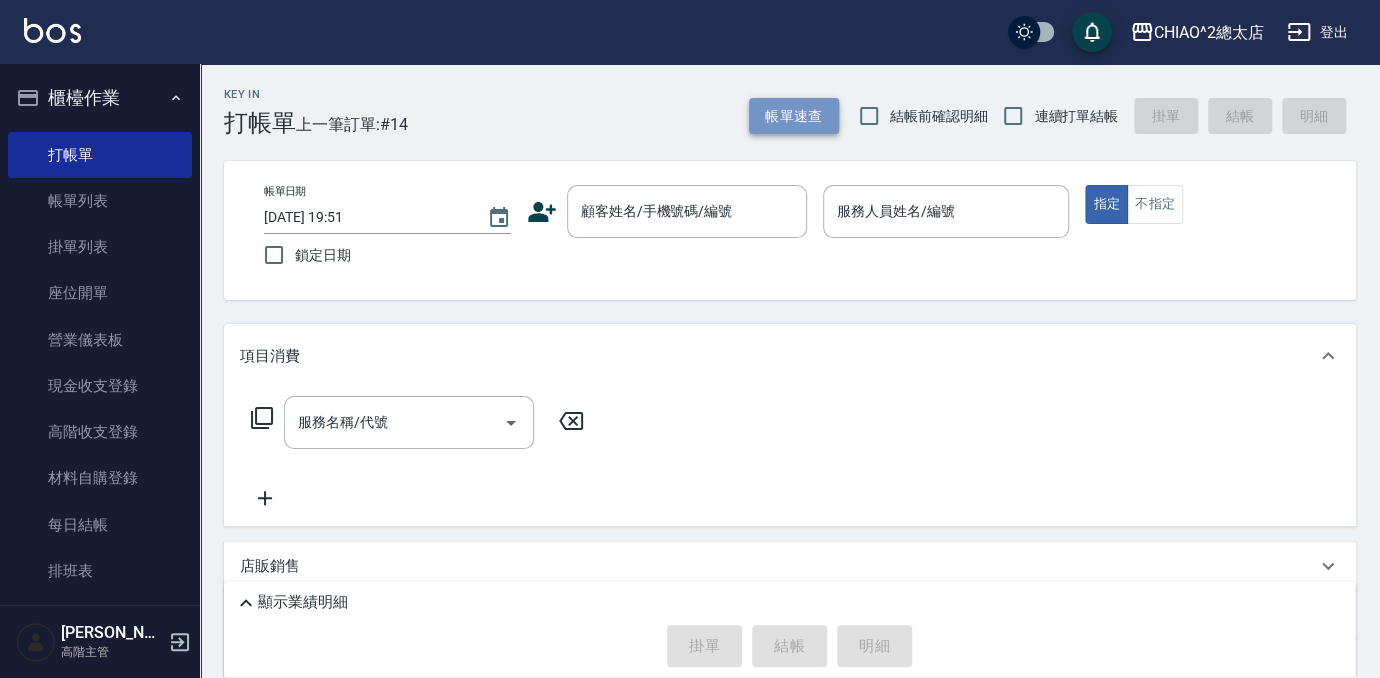click on "帳單速查" at bounding box center (794, 116) 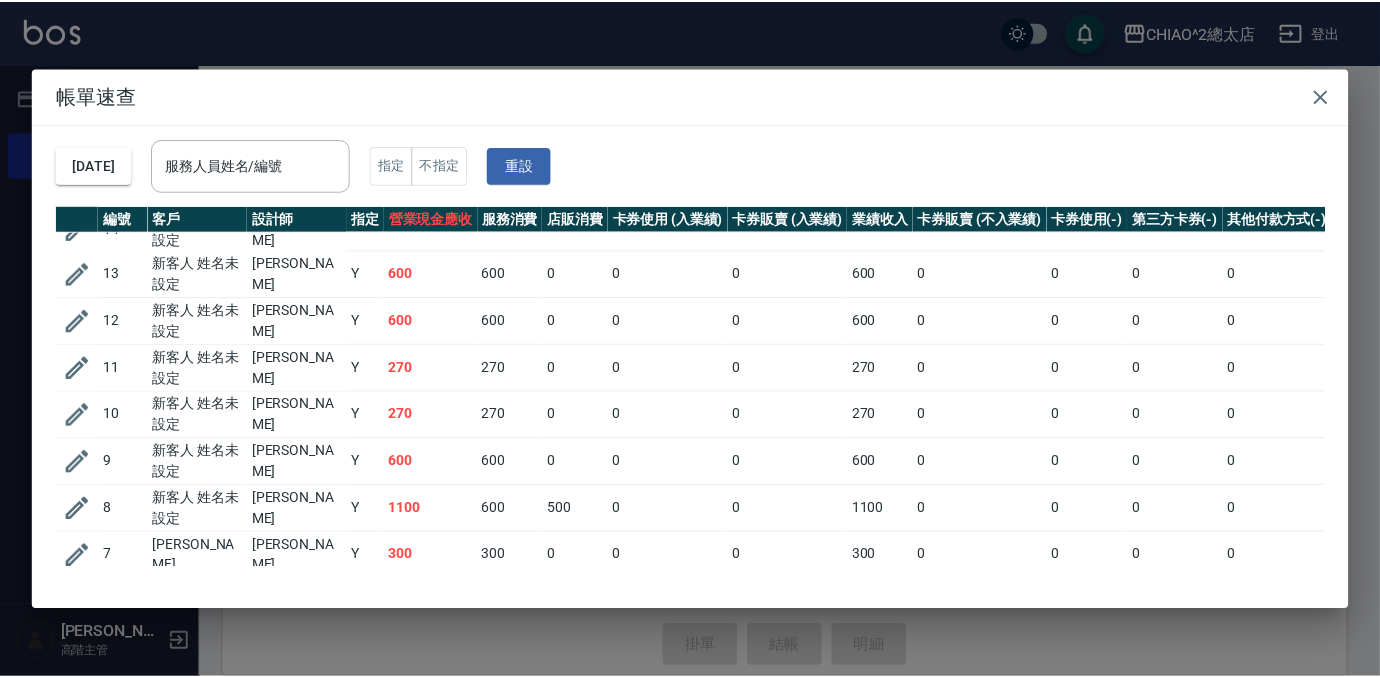scroll, scrollTop: 0, scrollLeft: 0, axis: both 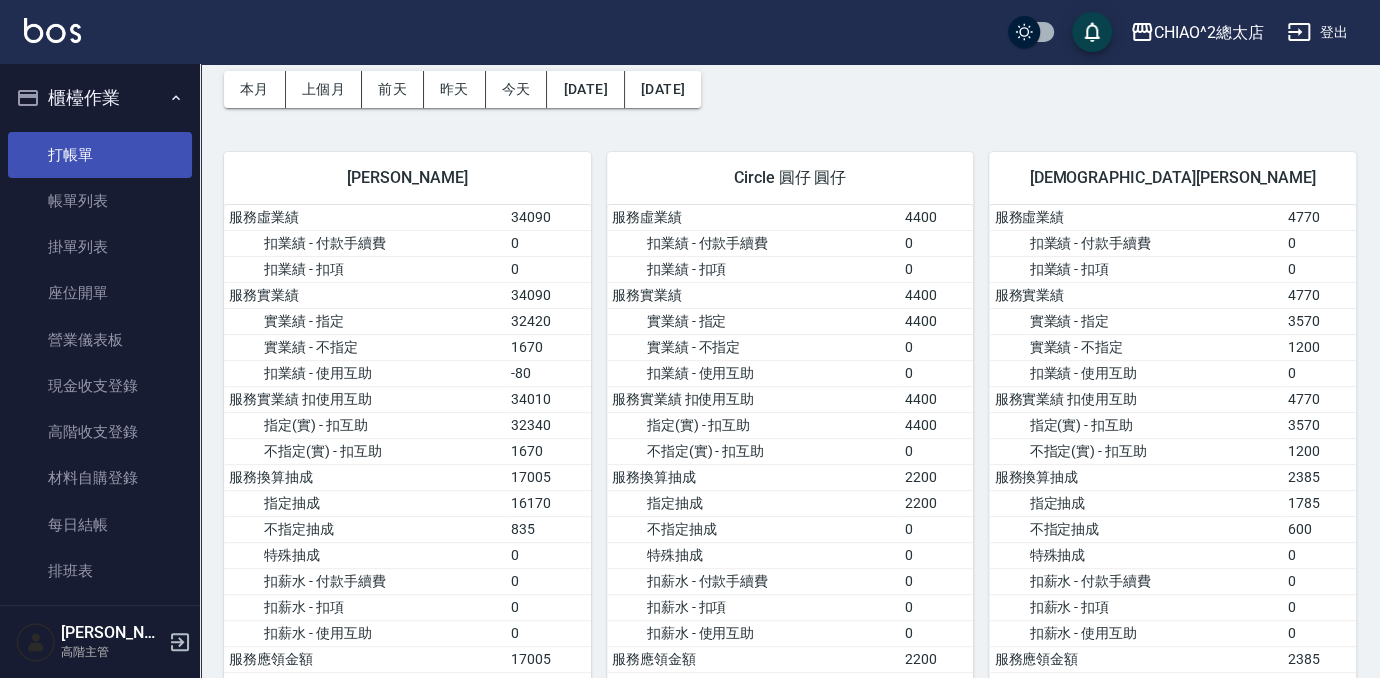 click on "打帳單" at bounding box center (100, 155) 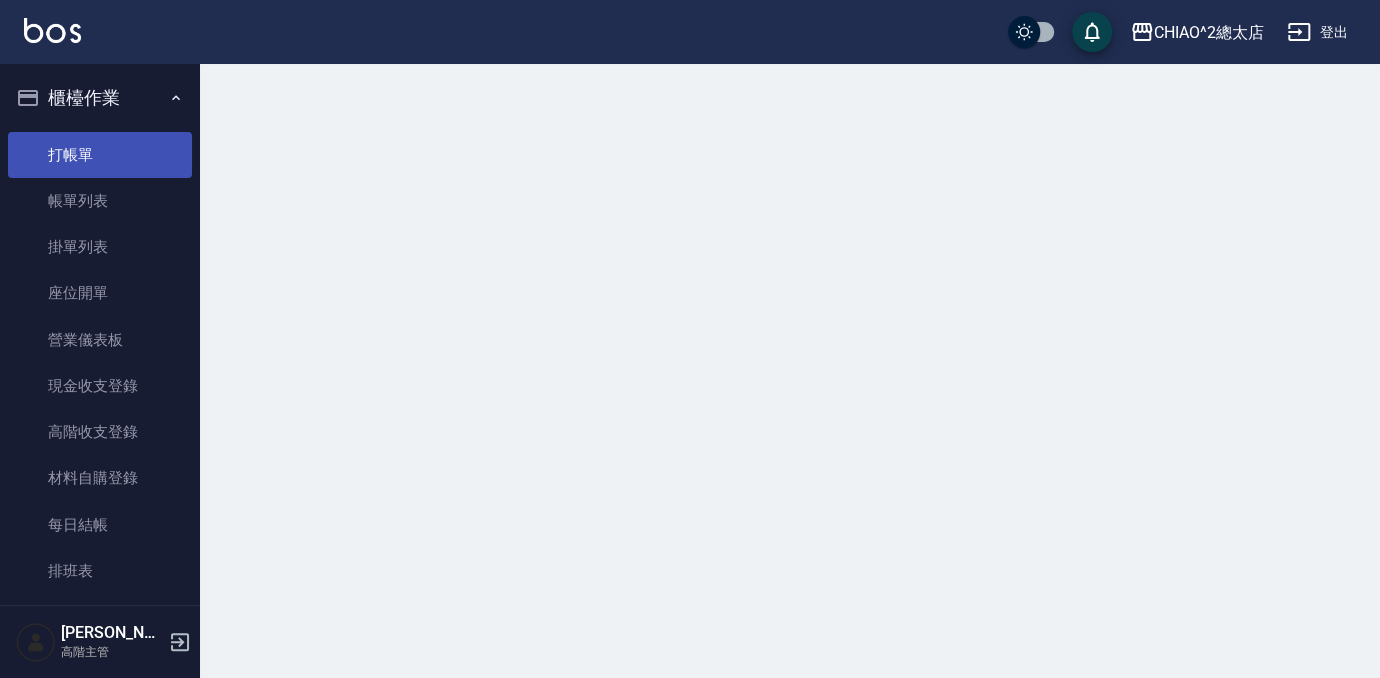 scroll, scrollTop: 0, scrollLeft: 0, axis: both 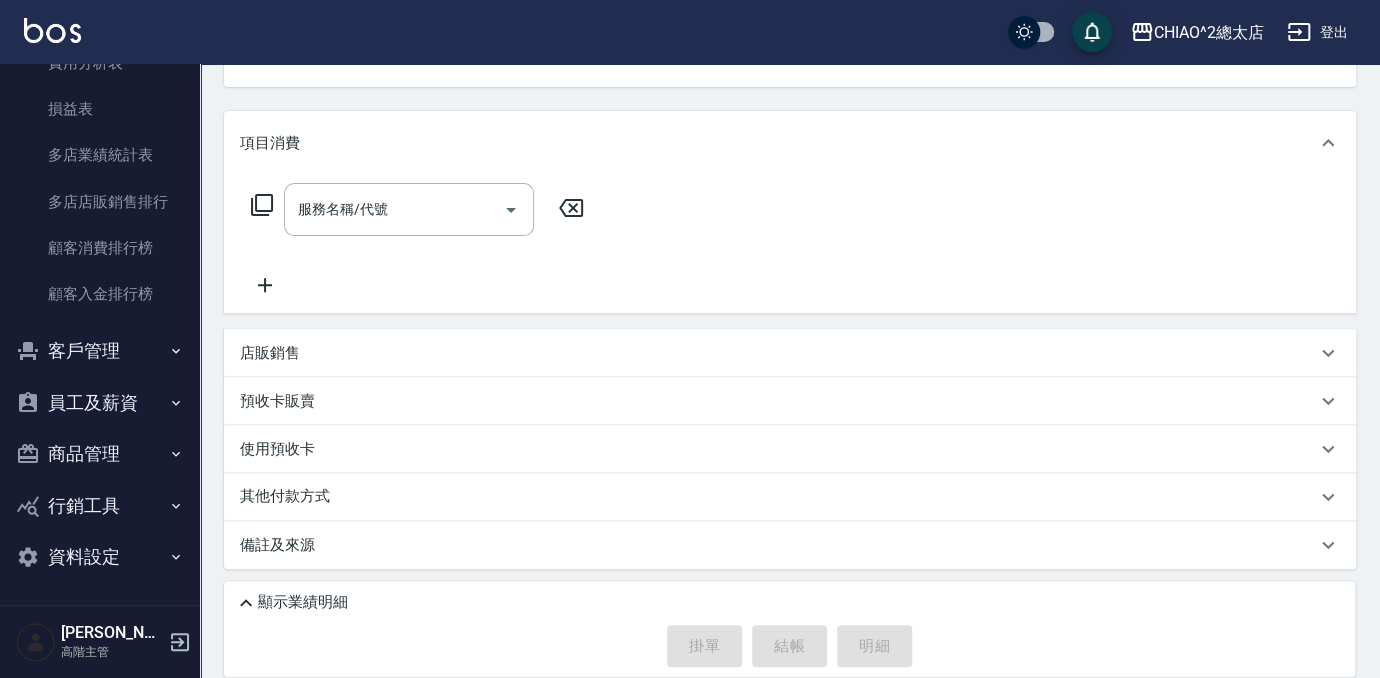 click on "員工及薪資" at bounding box center (100, 403) 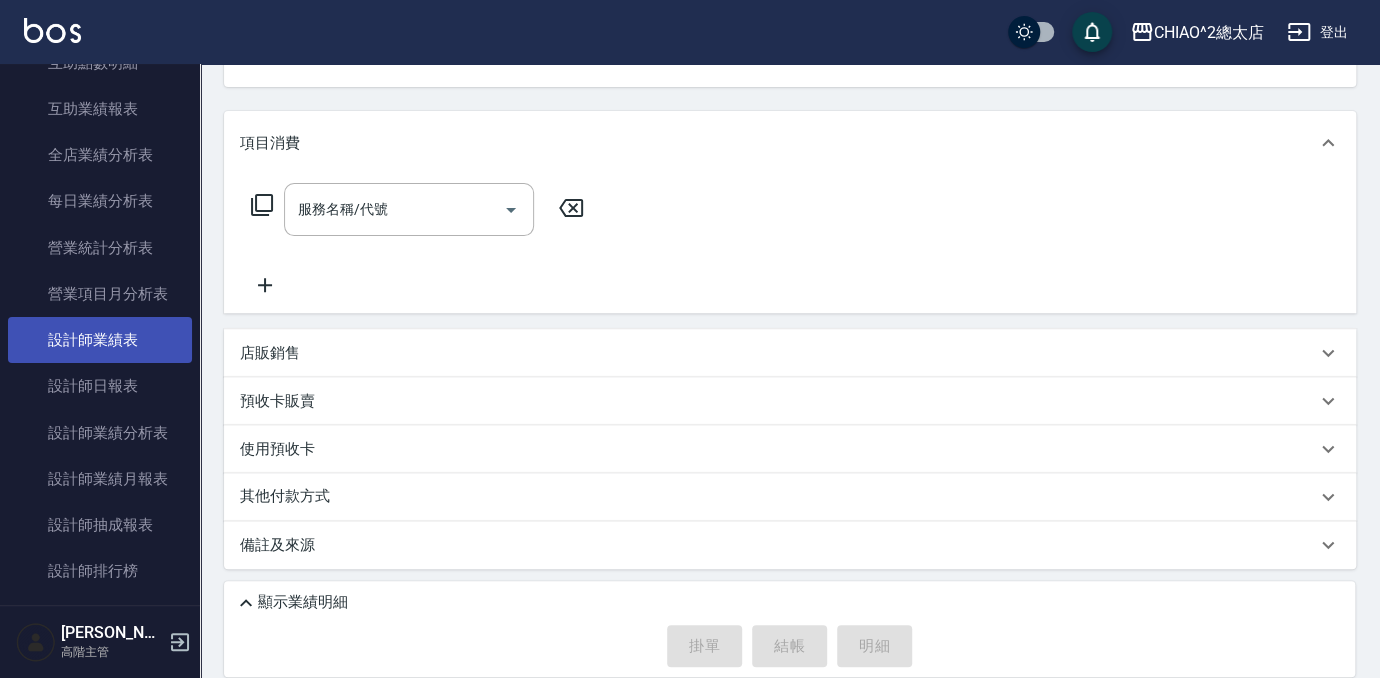 scroll, scrollTop: 1227, scrollLeft: 0, axis: vertical 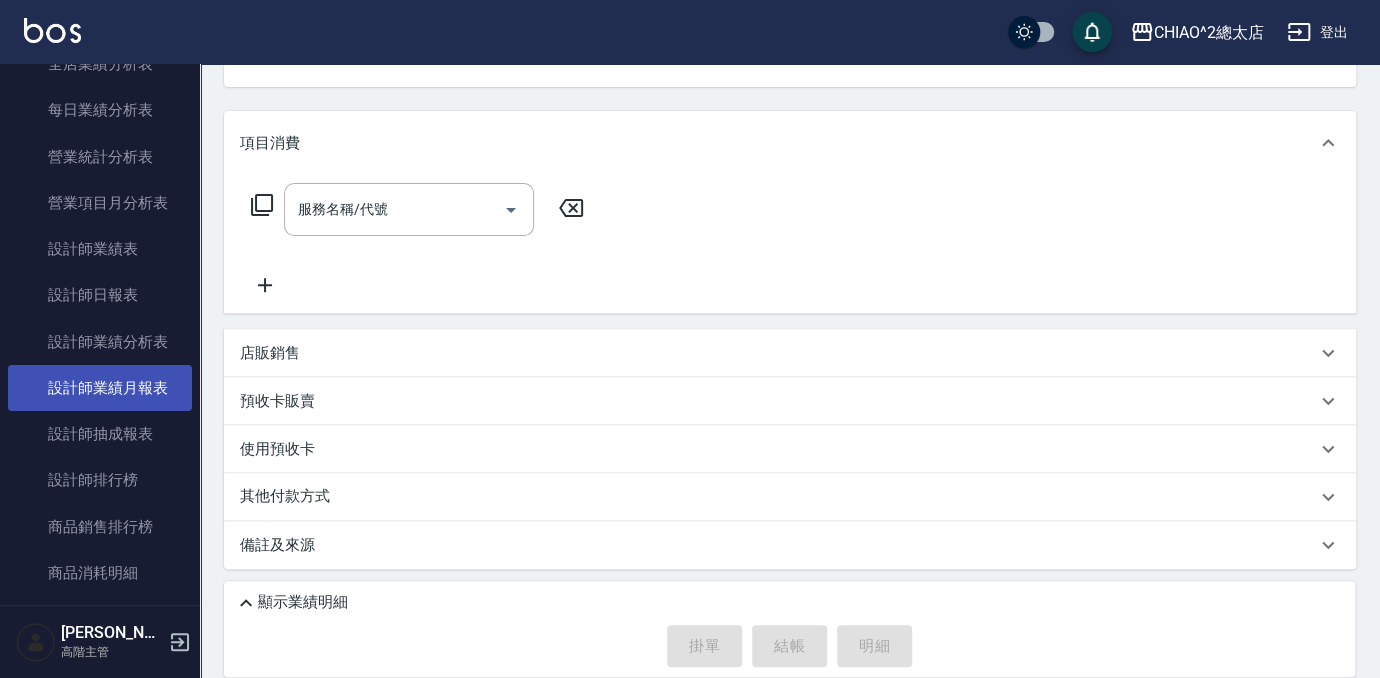 click on "設計師業績月報表" at bounding box center [100, 388] 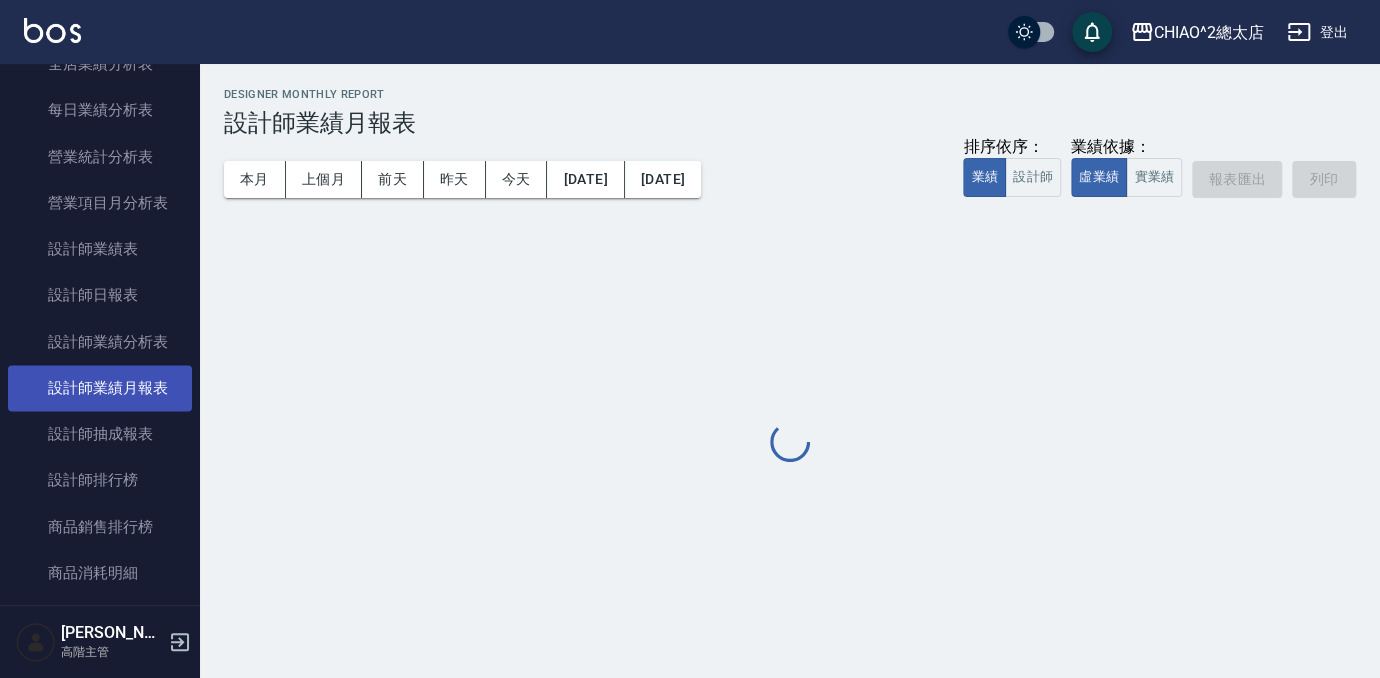 scroll, scrollTop: 0, scrollLeft: 0, axis: both 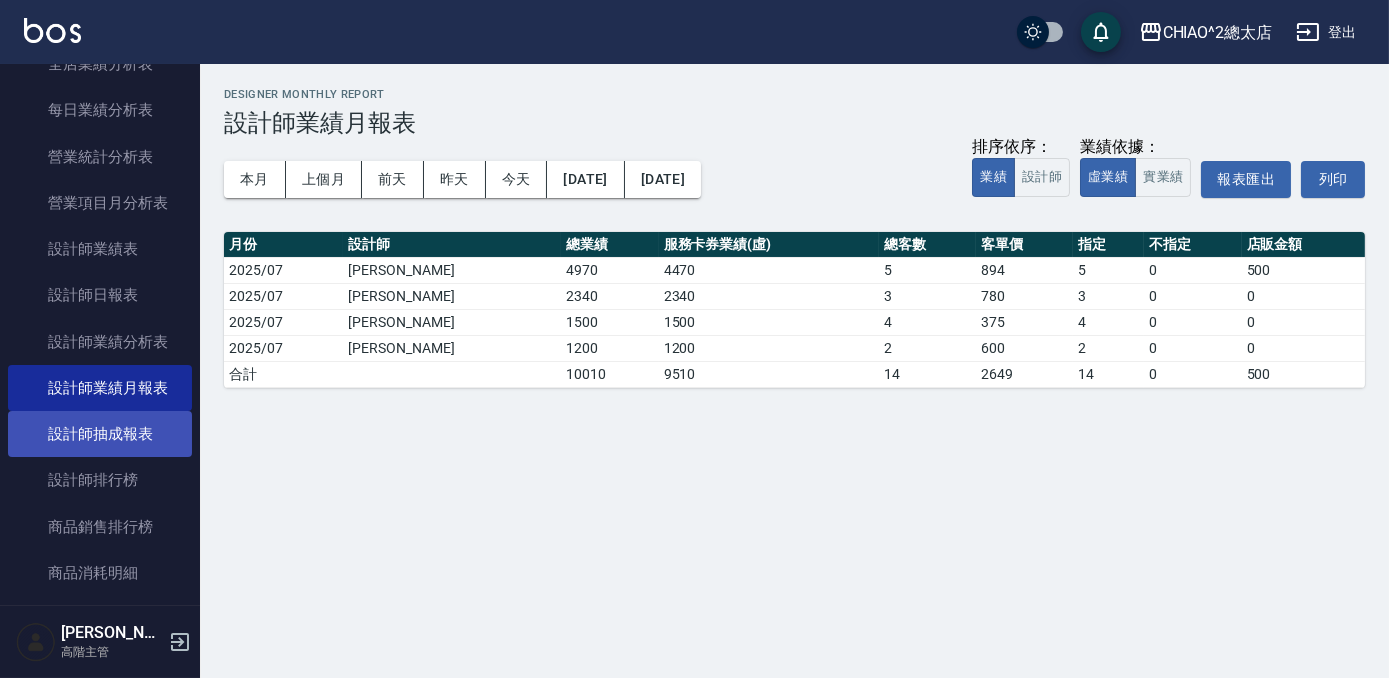 click on "設計師抽成報表" at bounding box center [100, 434] 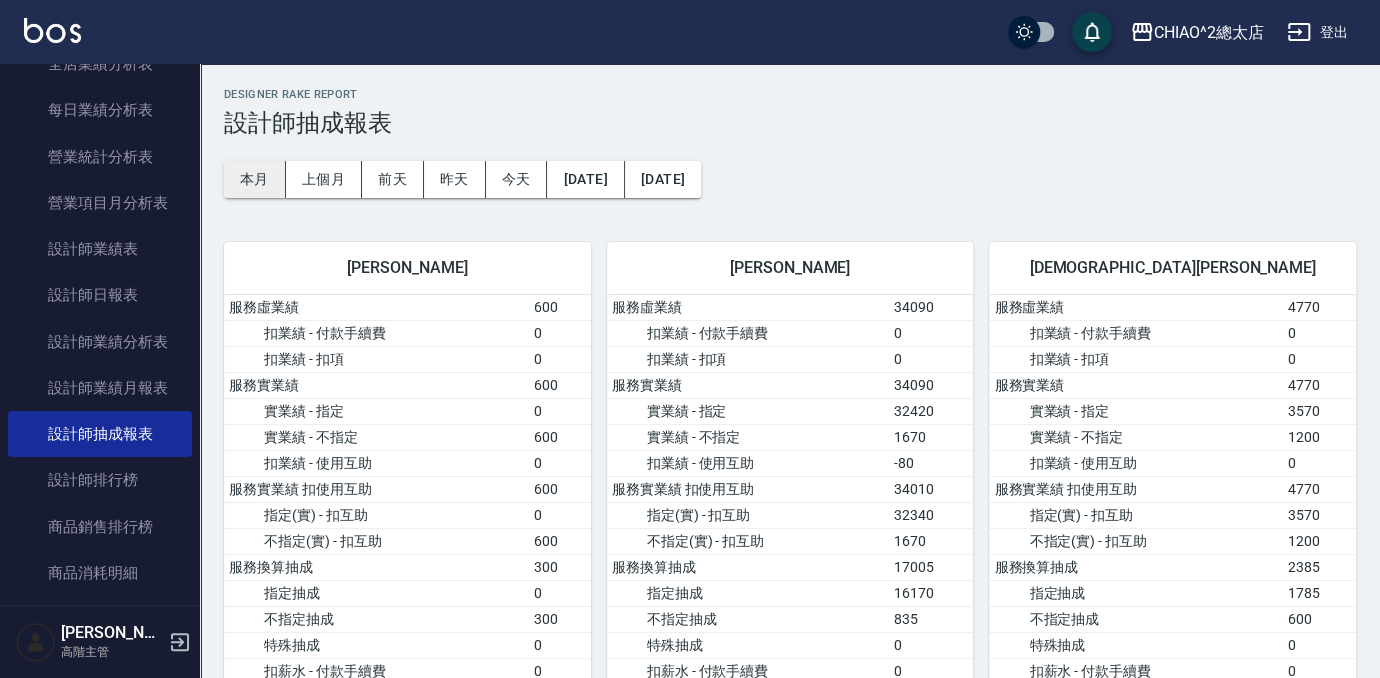 click on "本月" at bounding box center [255, 179] 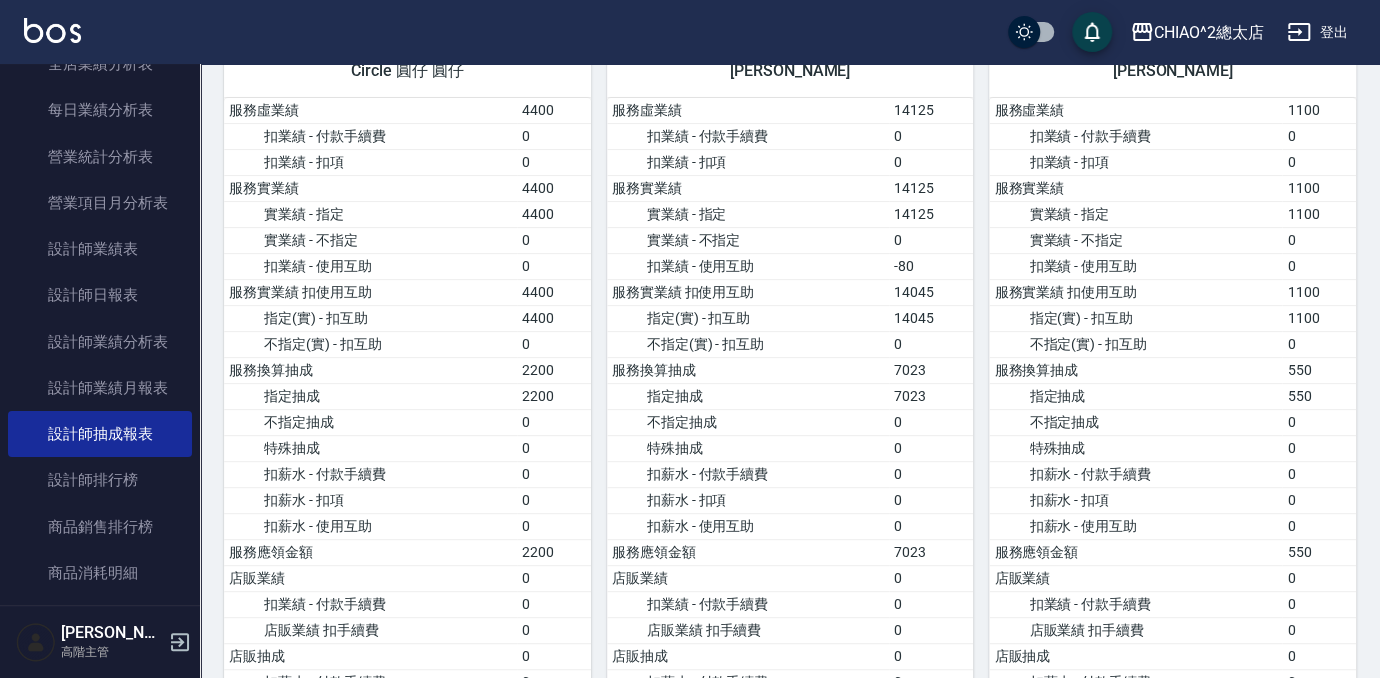 scroll, scrollTop: 0, scrollLeft: 0, axis: both 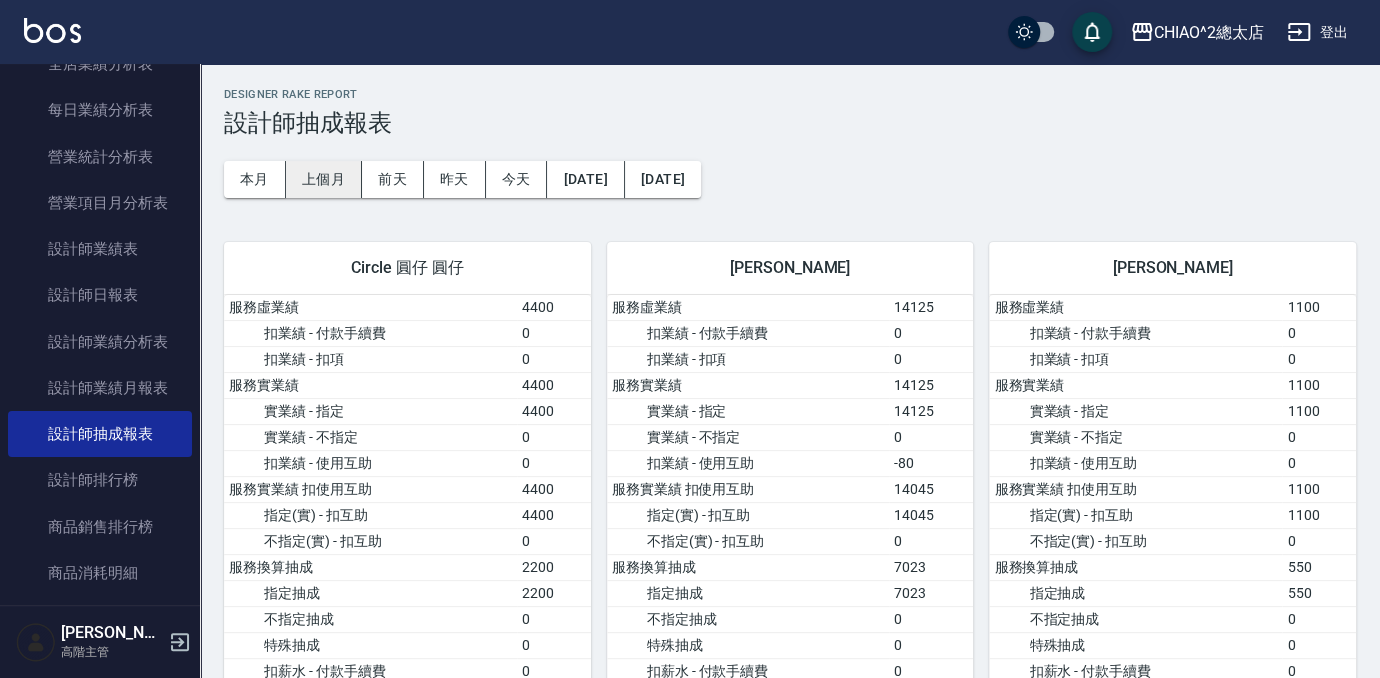 click on "上個月" at bounding box center (324, 179) 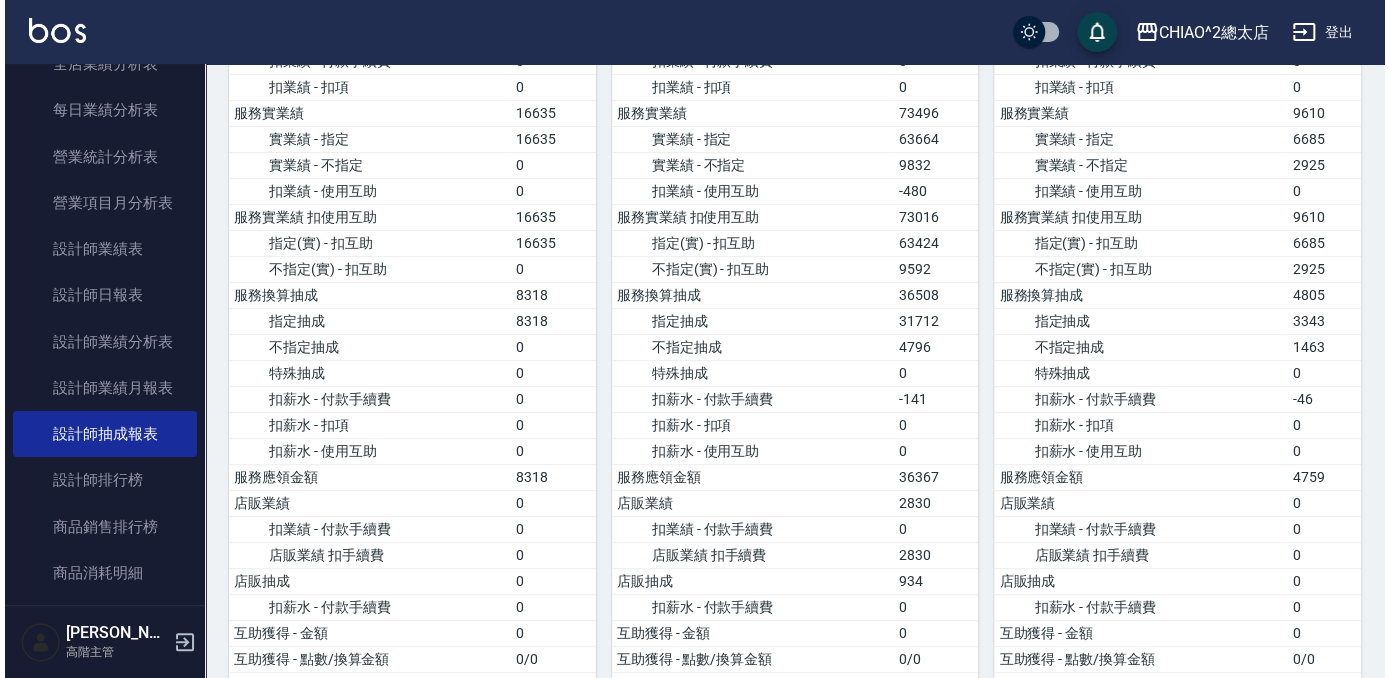 scroll, scrollTop: 0, scrollLeft: 0, axis: both 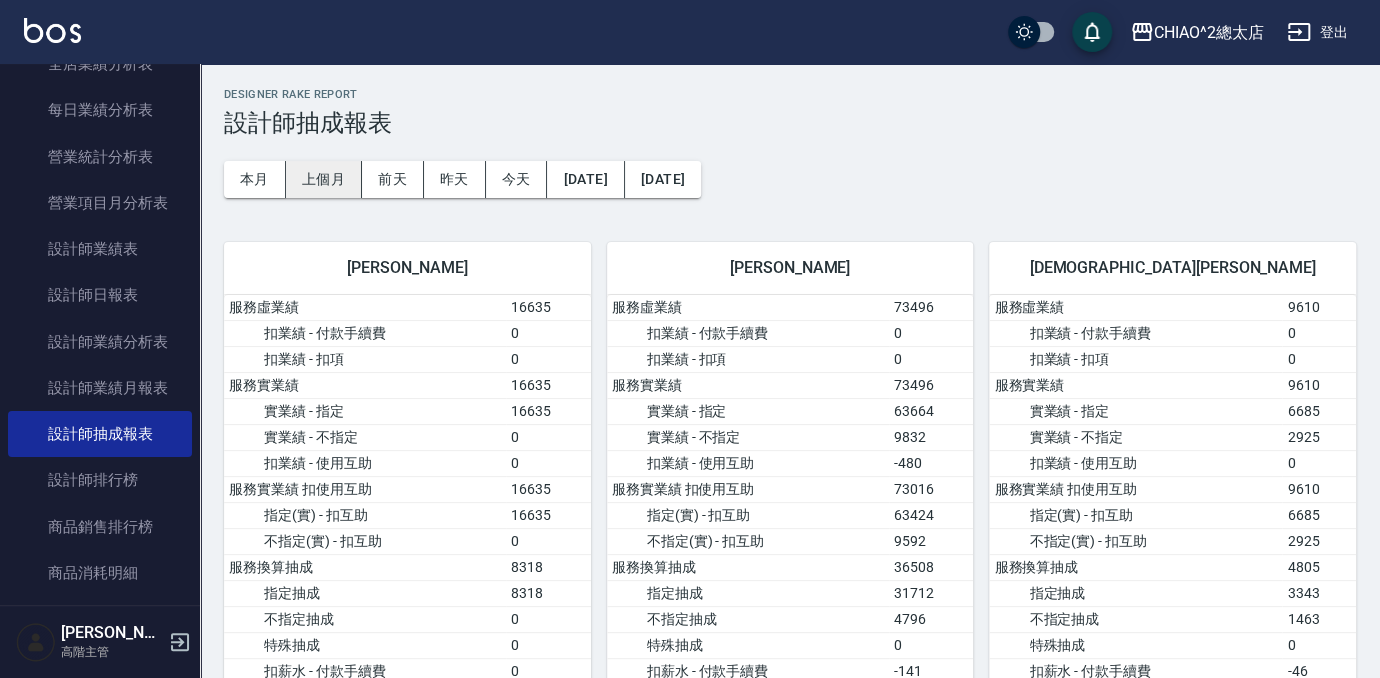 click on "上個月" at bounding box center [324, 179] 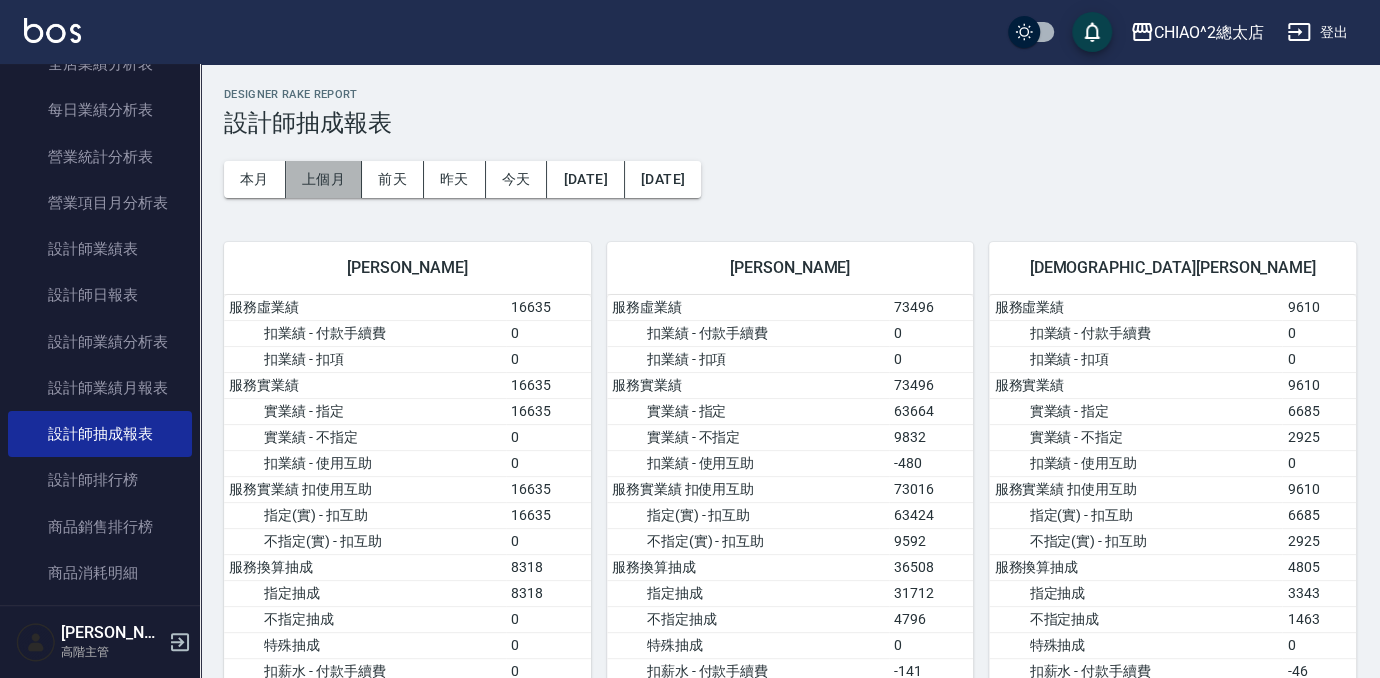 click on "上個月" at bounding box center [324, 179] 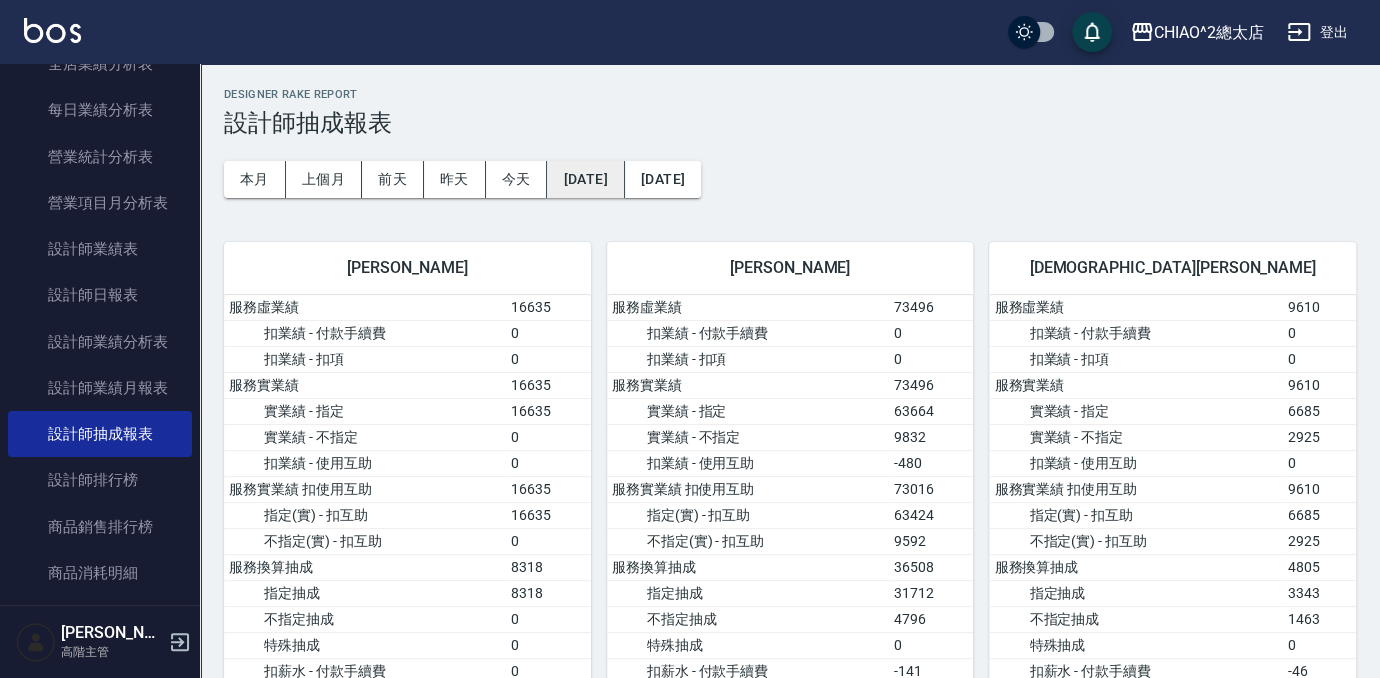 click on "[DATE]" at bounding box center [585, 179] 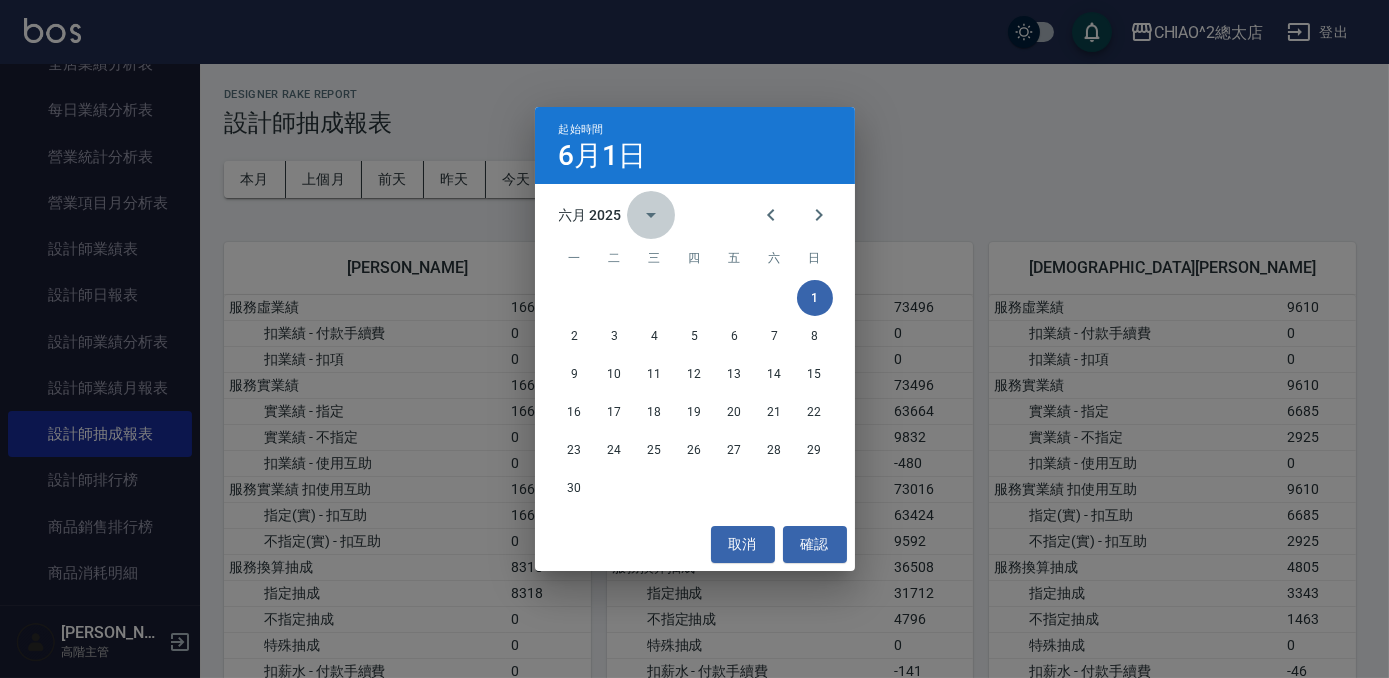 click 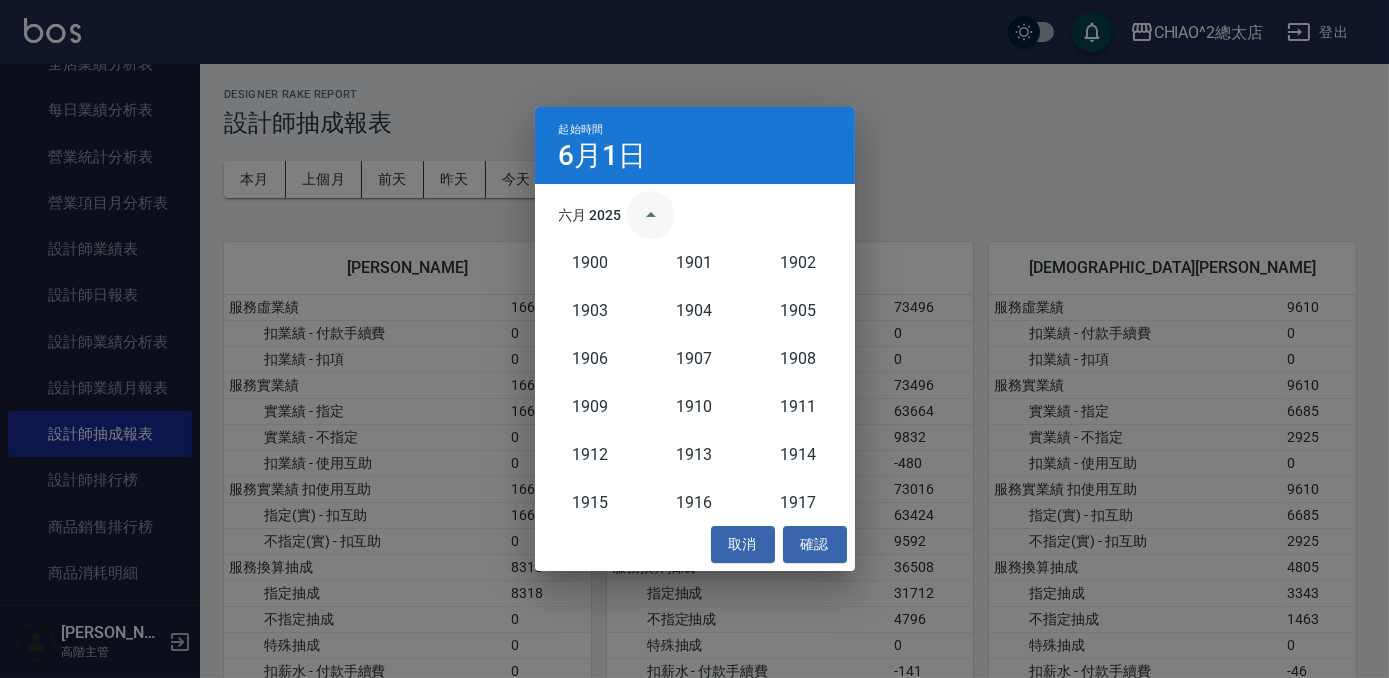 scroll, scrollTop: 1852, scrollLeft: 0, axis: vertical 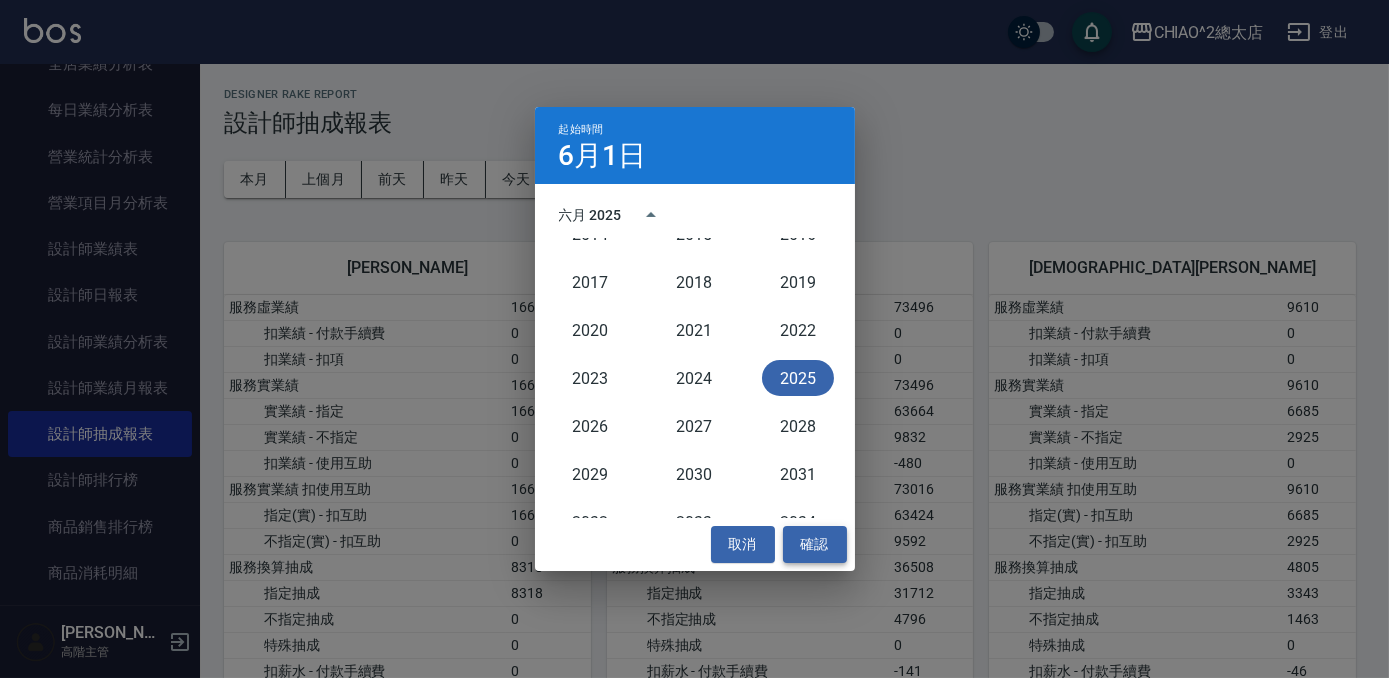 click on "確認" at bounding box center (815, 544) 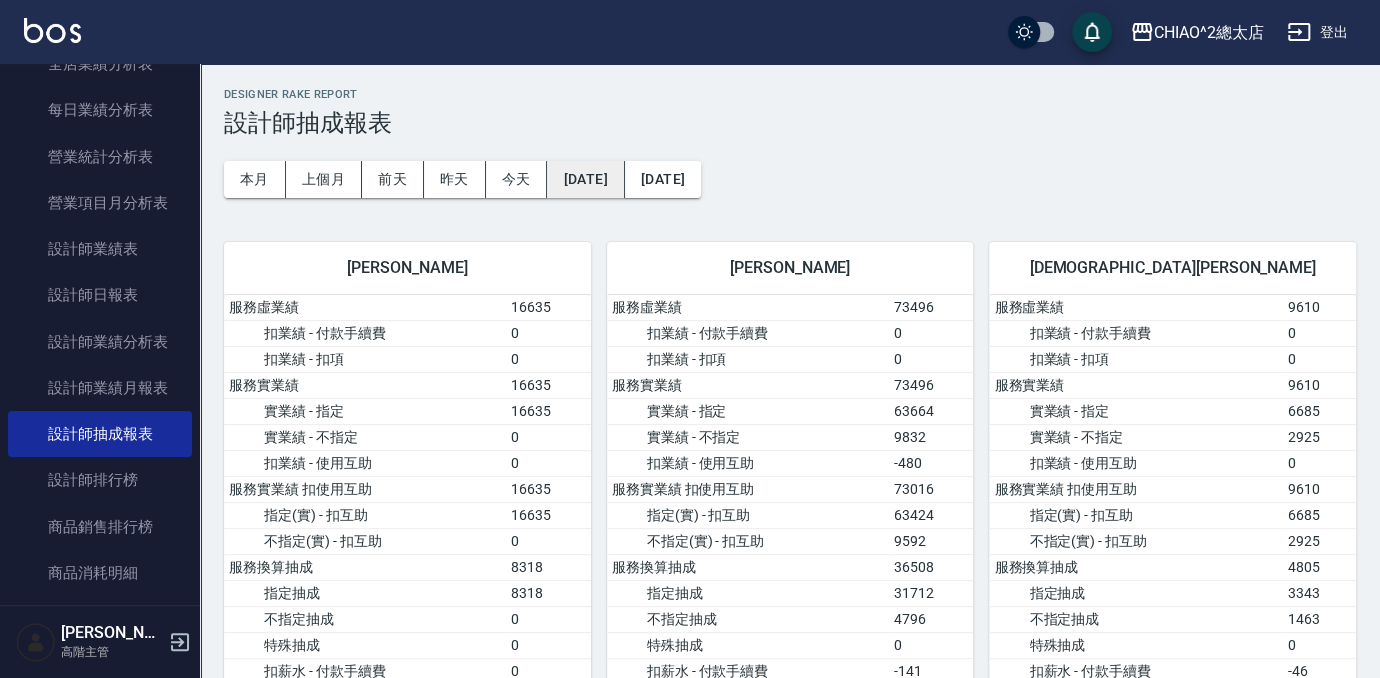 click on "[DATE]" at bounding box center (585, 179) 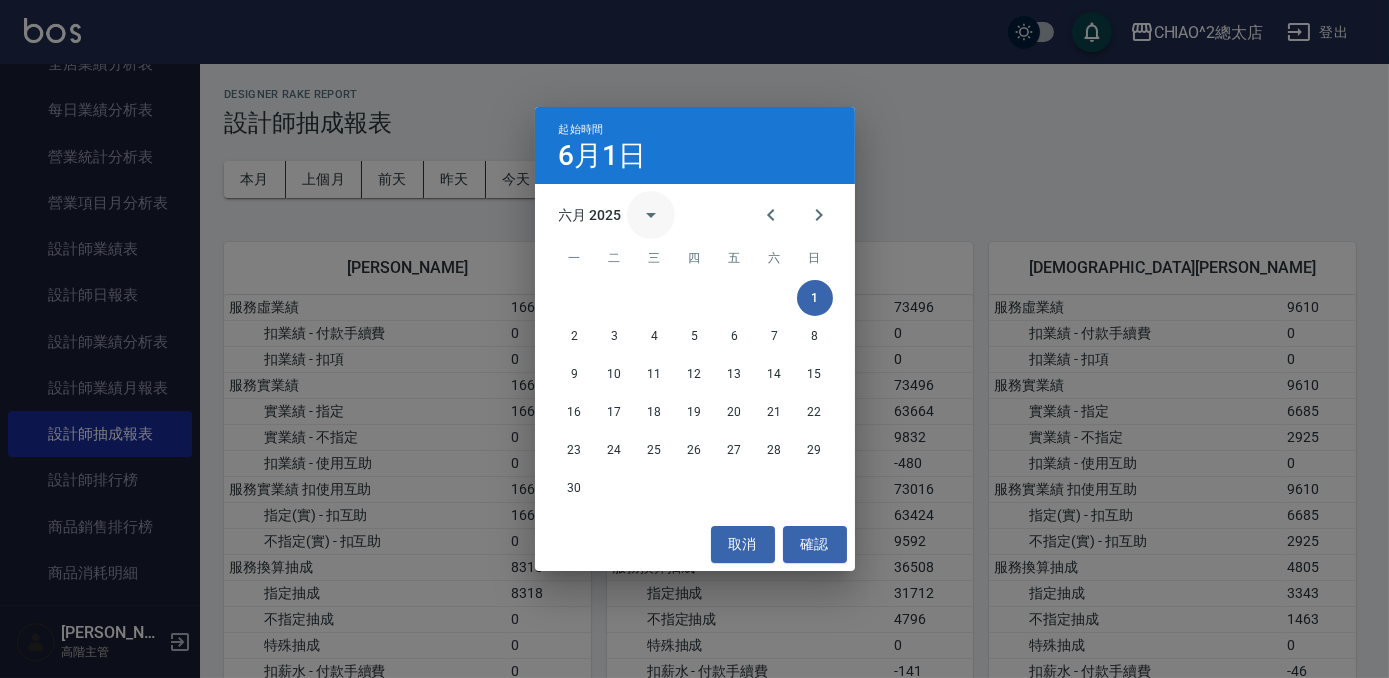 click 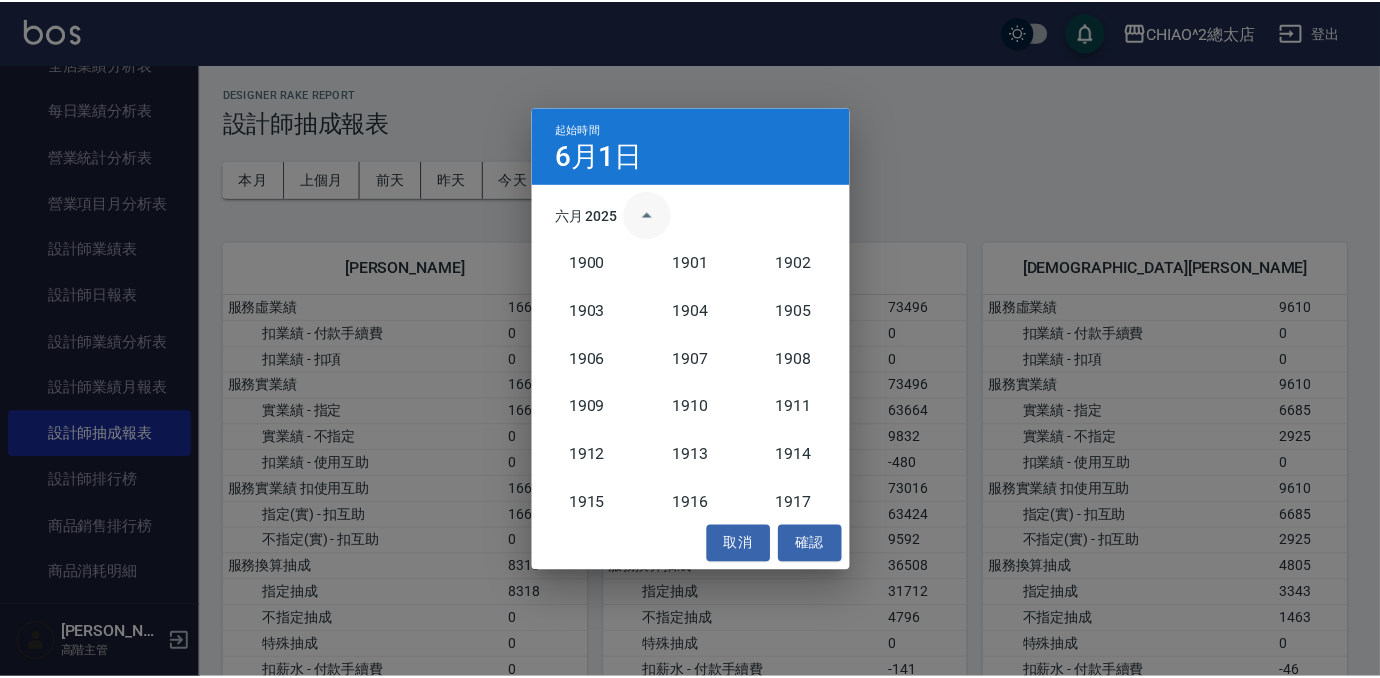 scroll, scrollTop: 1852, scrollLeft: 0, axis: vertical 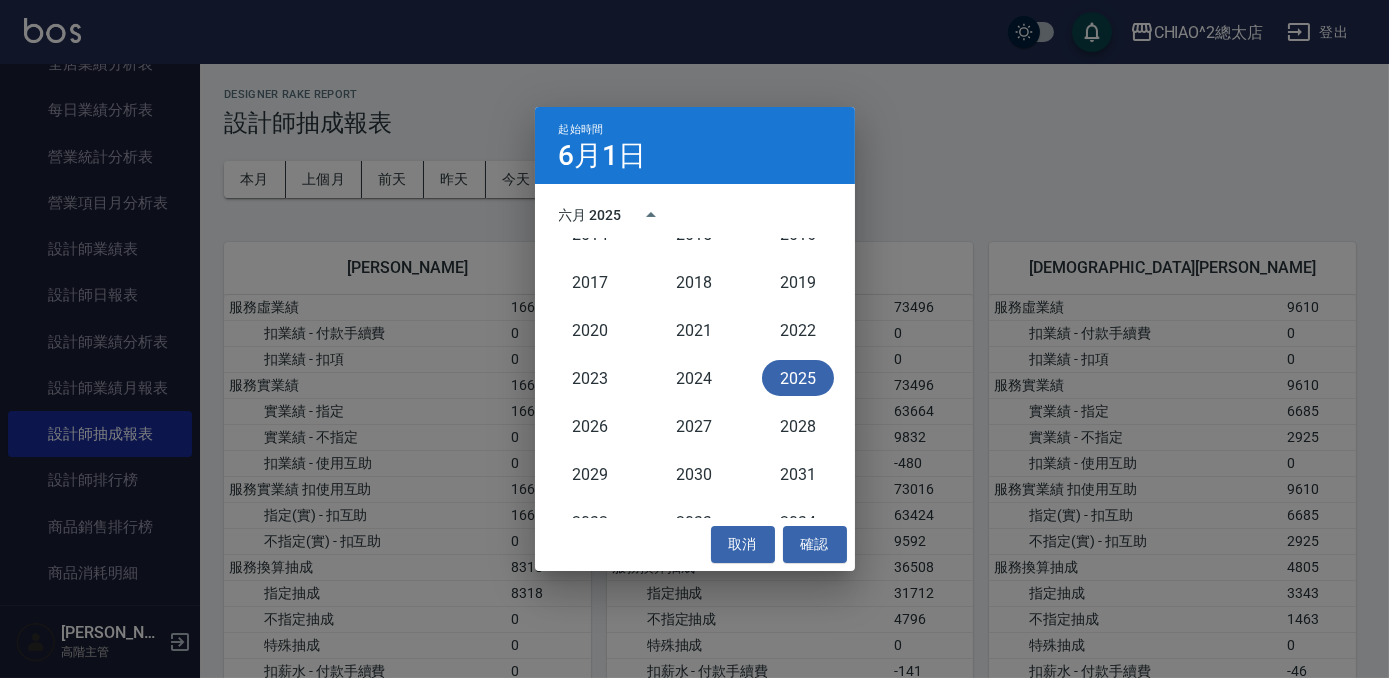 click on "2025" at bounding box center [798, 378] 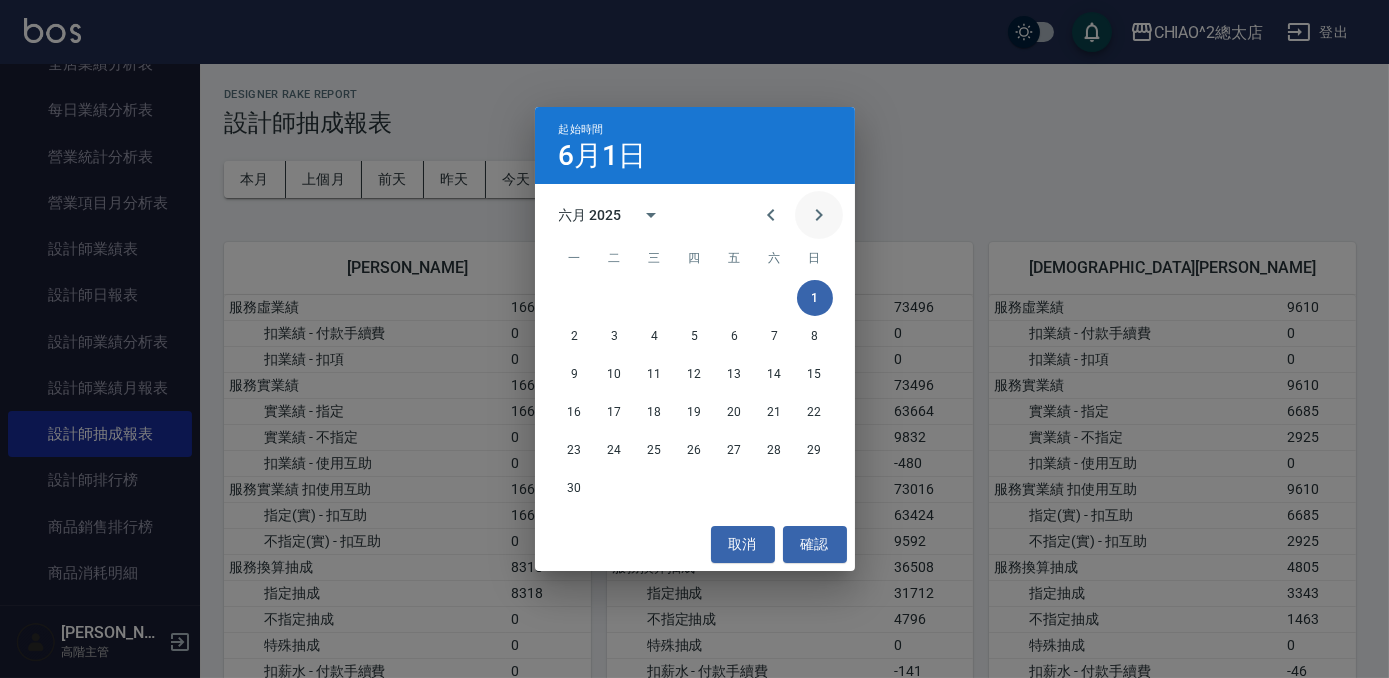 click 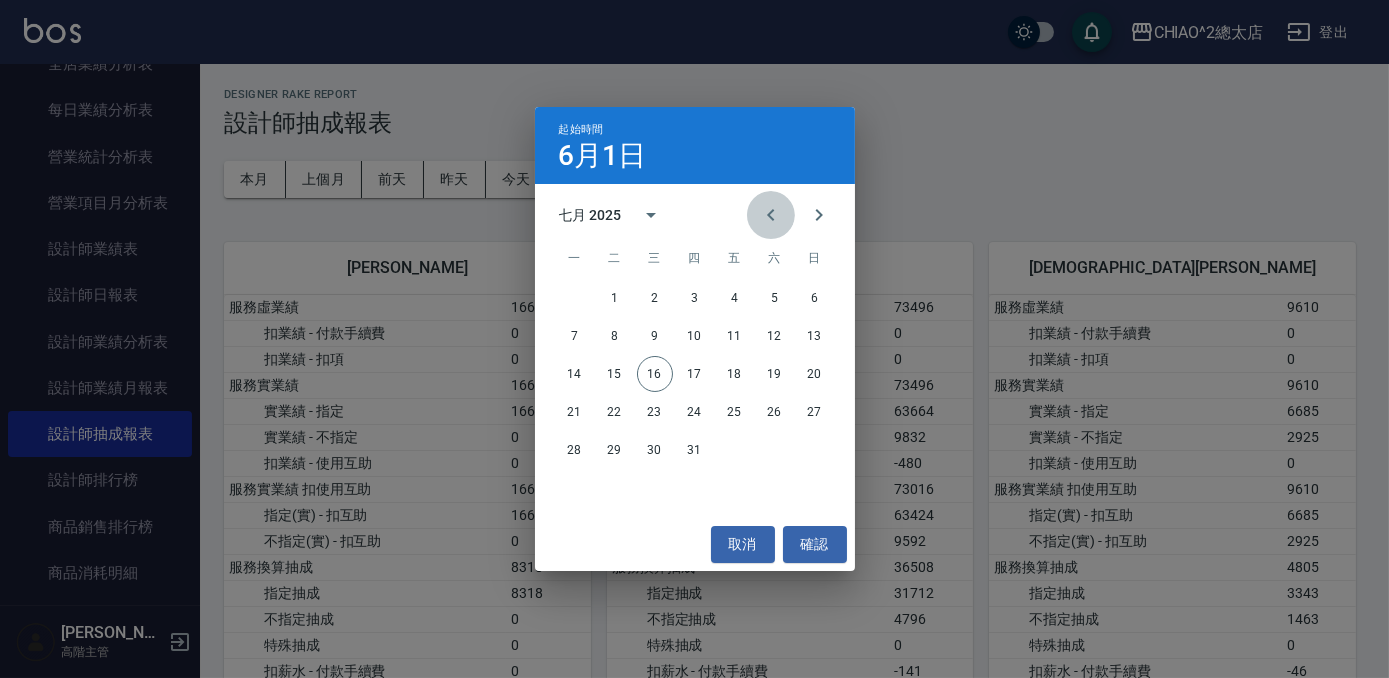 click 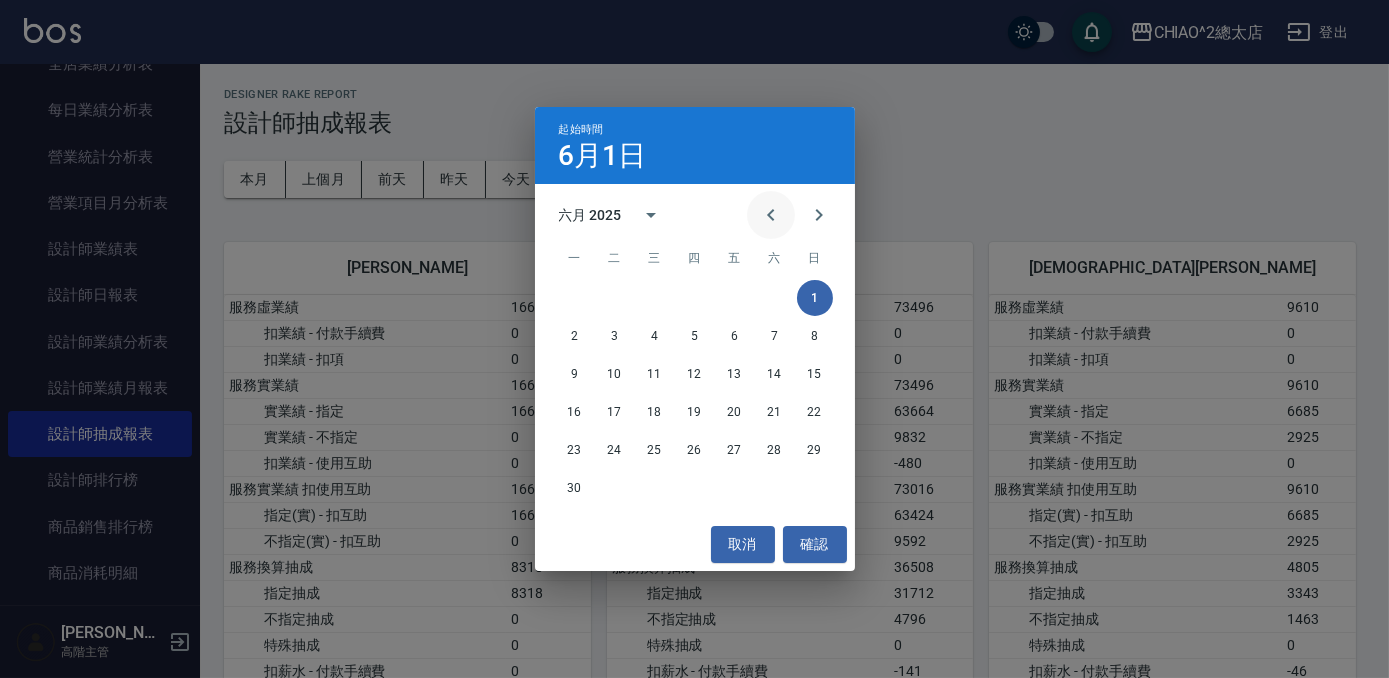 click 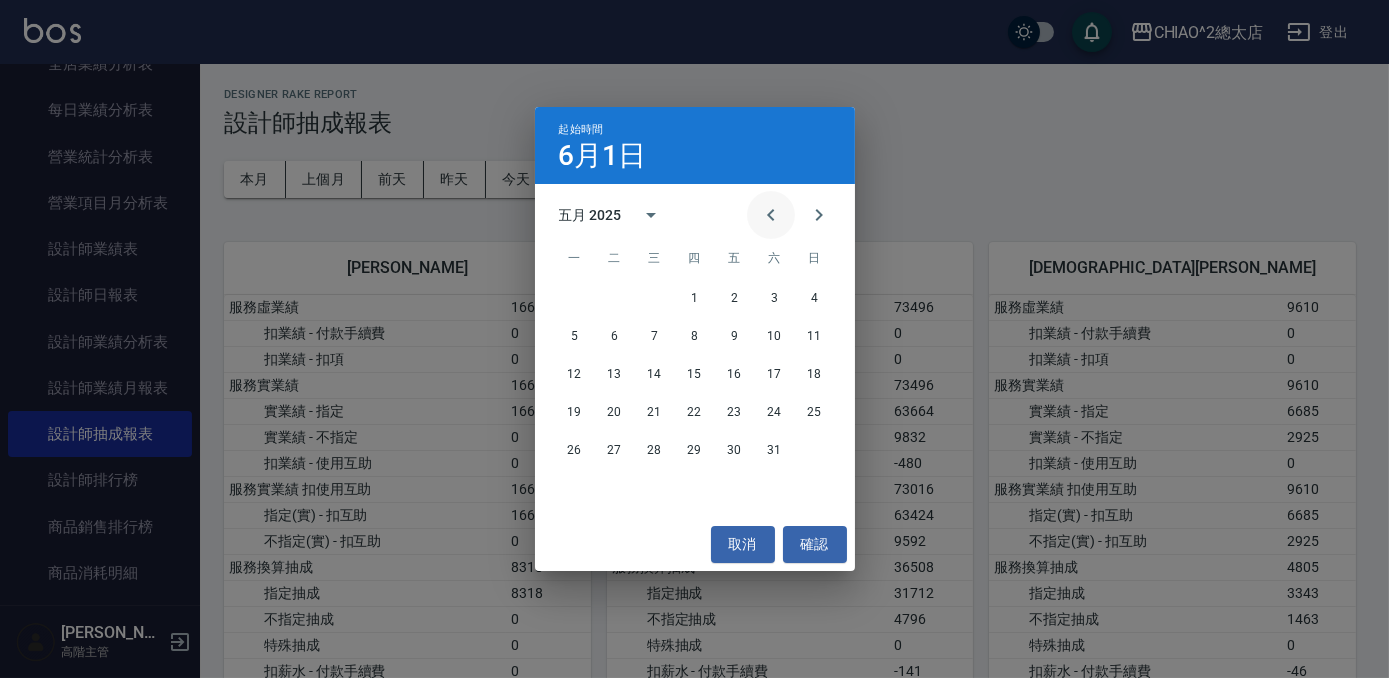 click 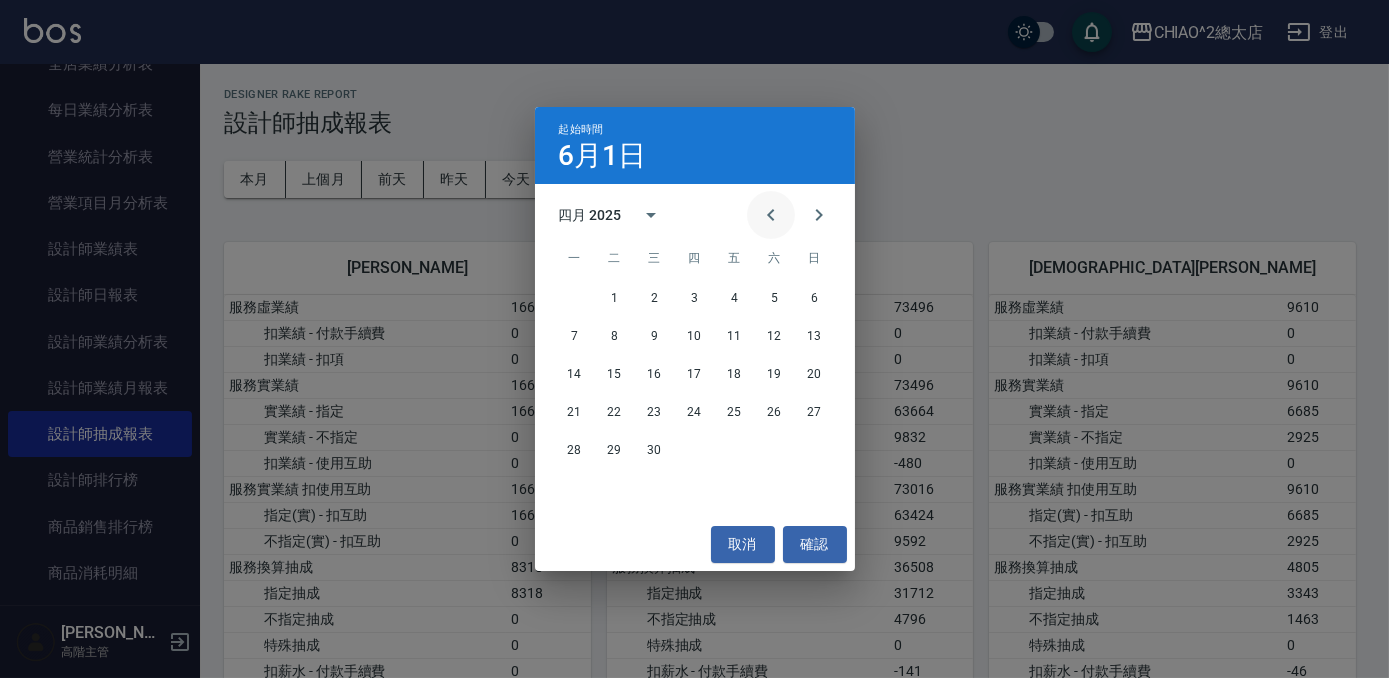 click 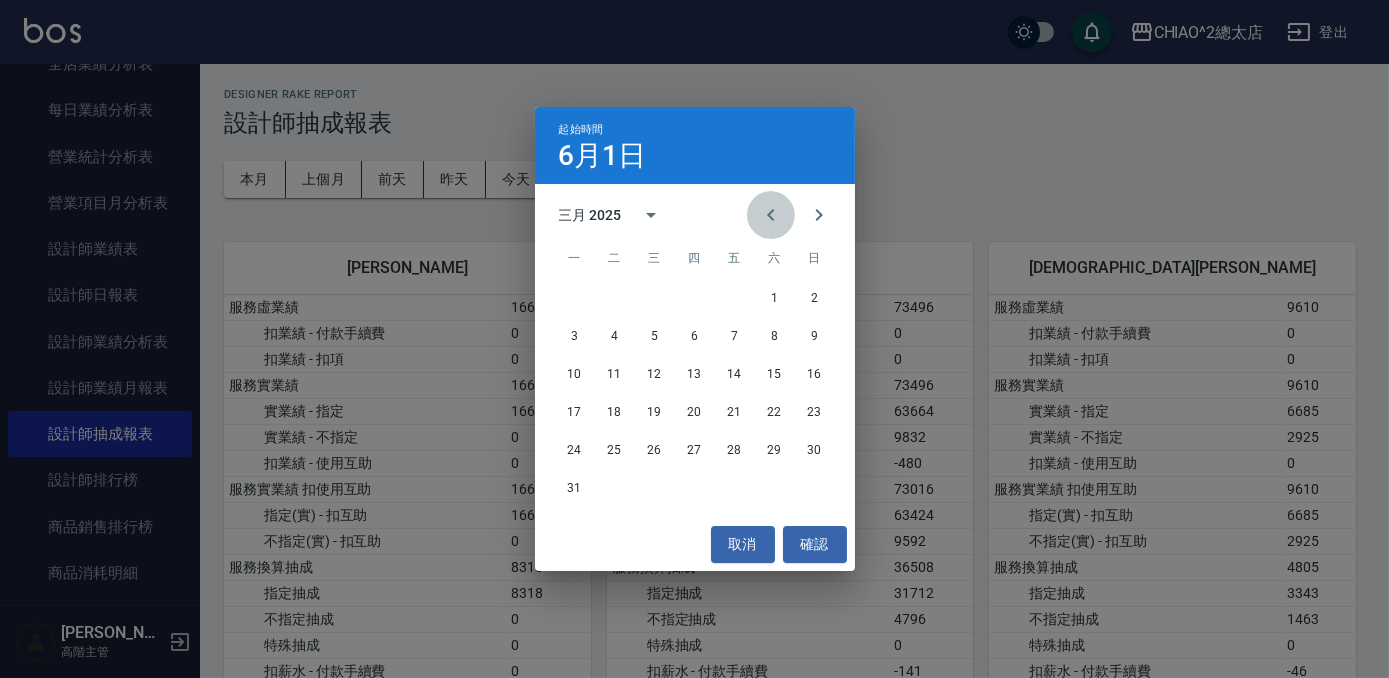 click 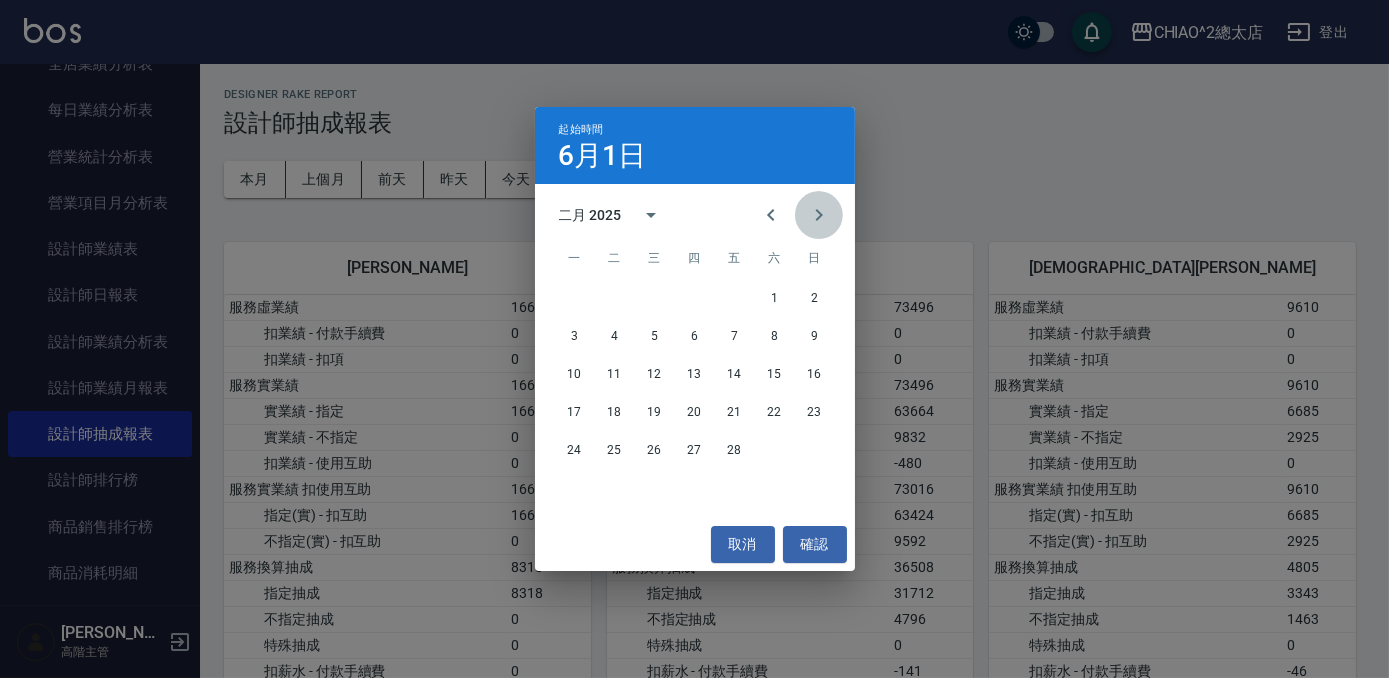 click 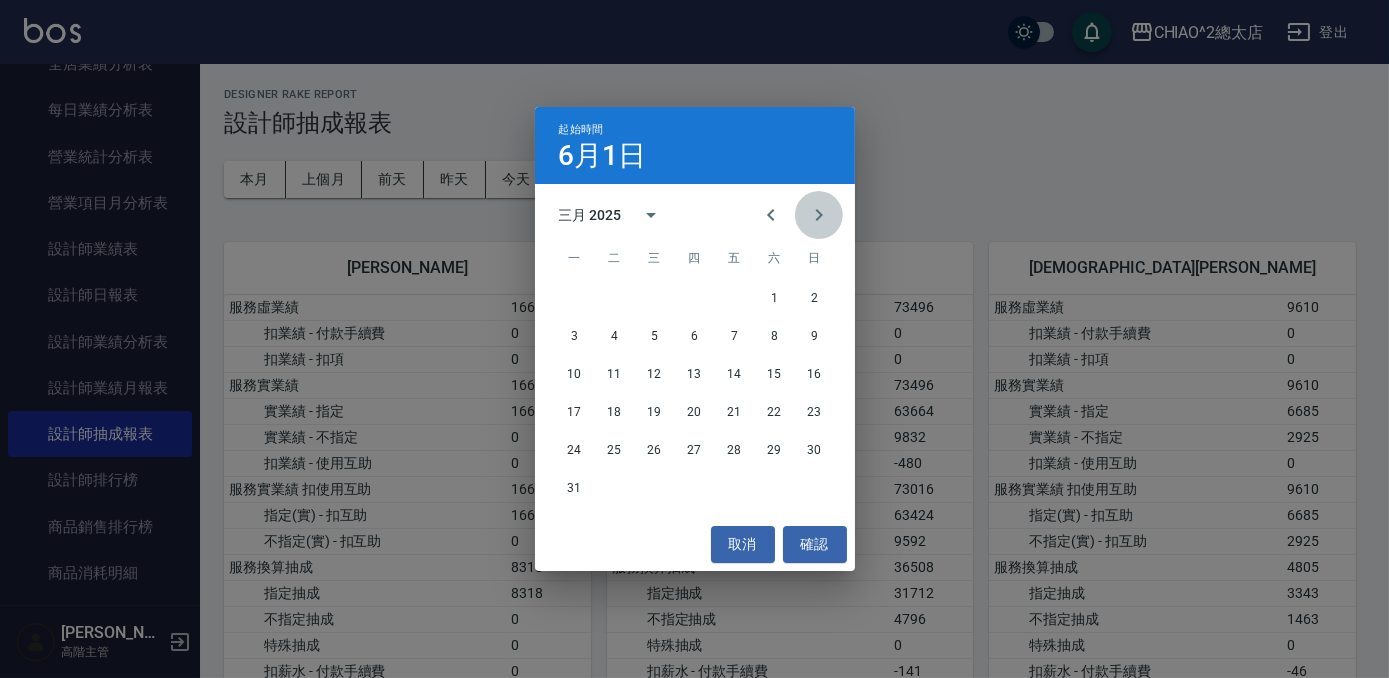 click 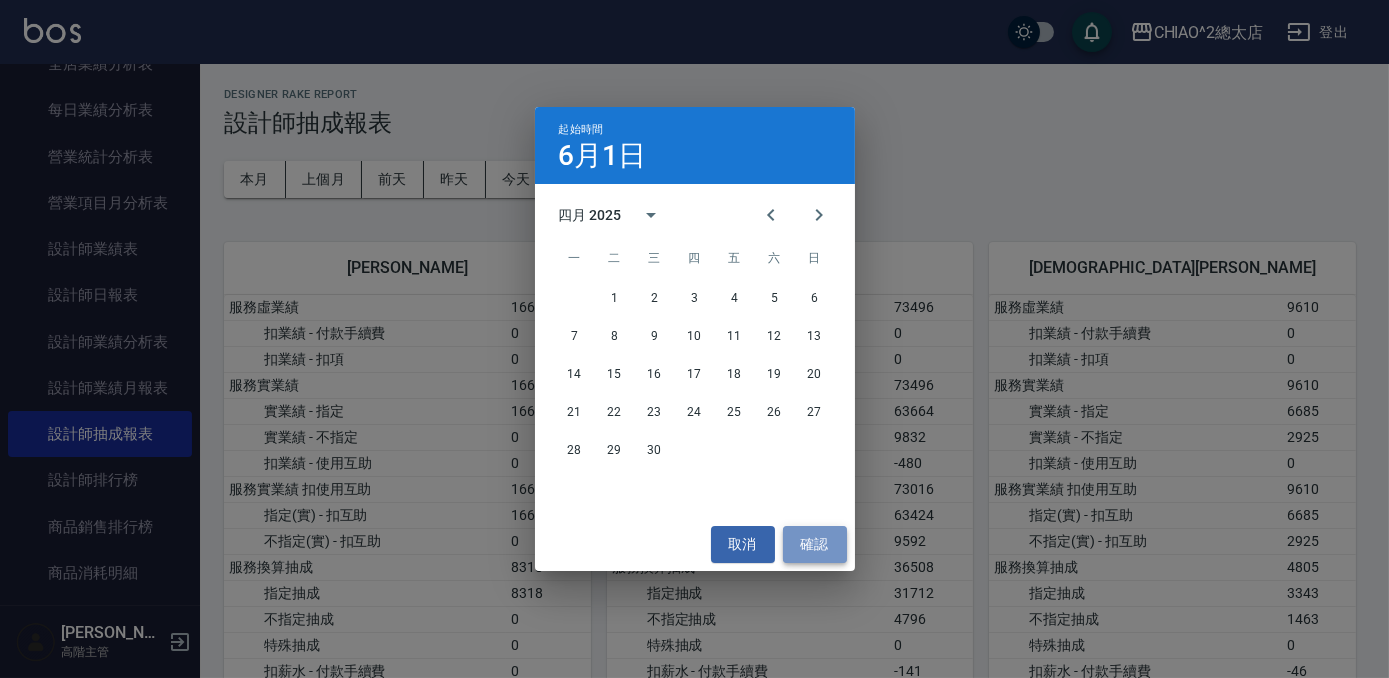 click on "確認" at bounding box center [815, 544] 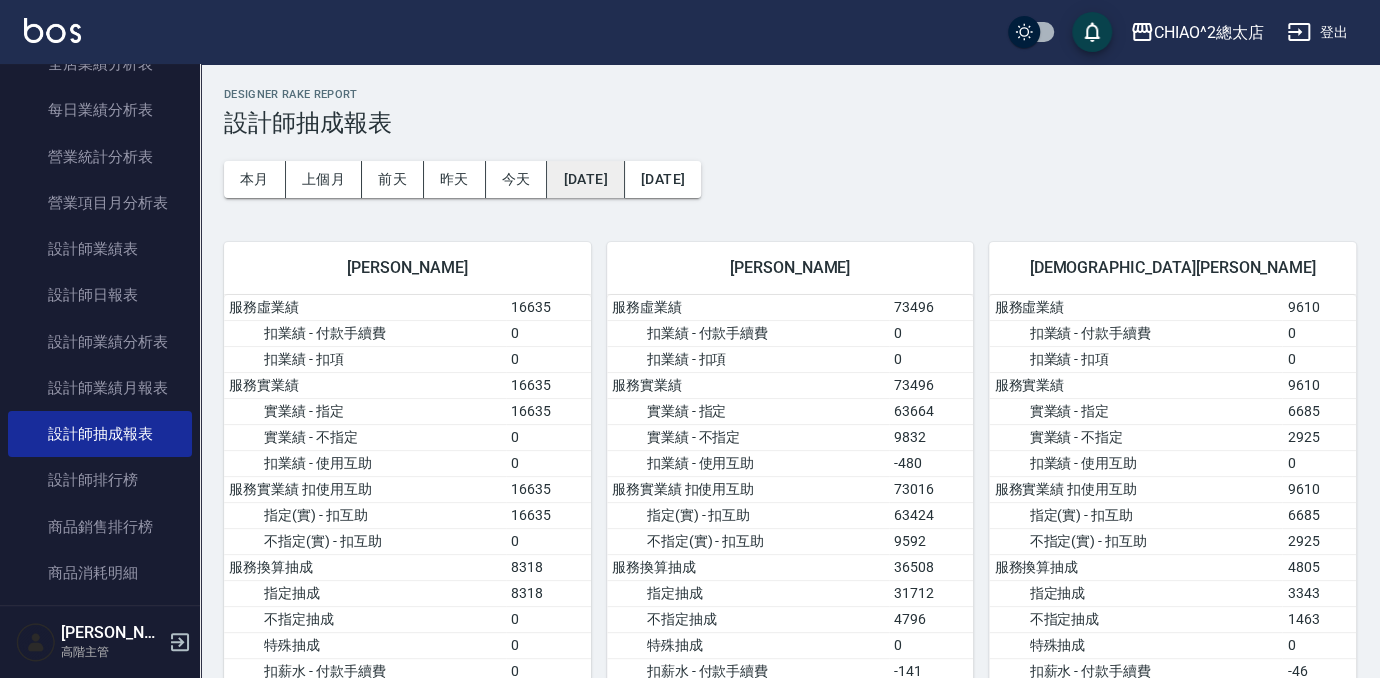 click on "[DATE]" at bounding box center (585, 179) 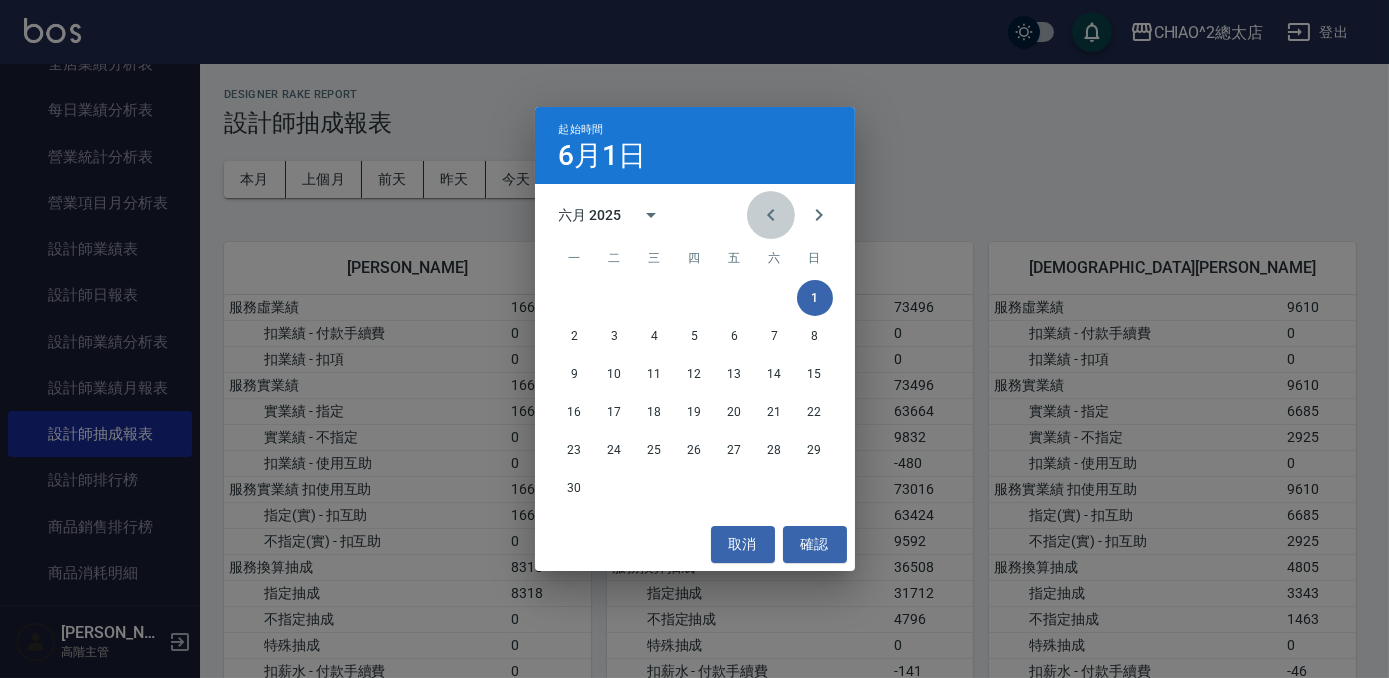 click at bounding box center (771, 215) 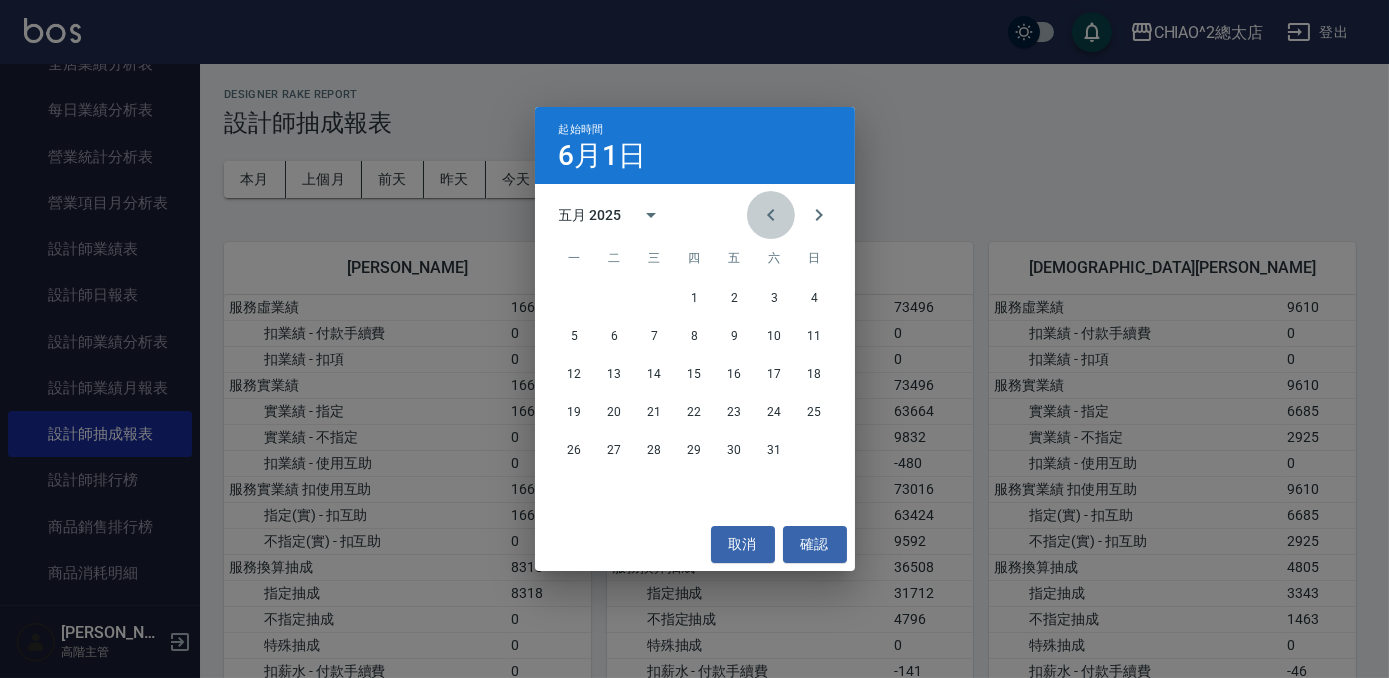 click at bounding box center [771, 215] 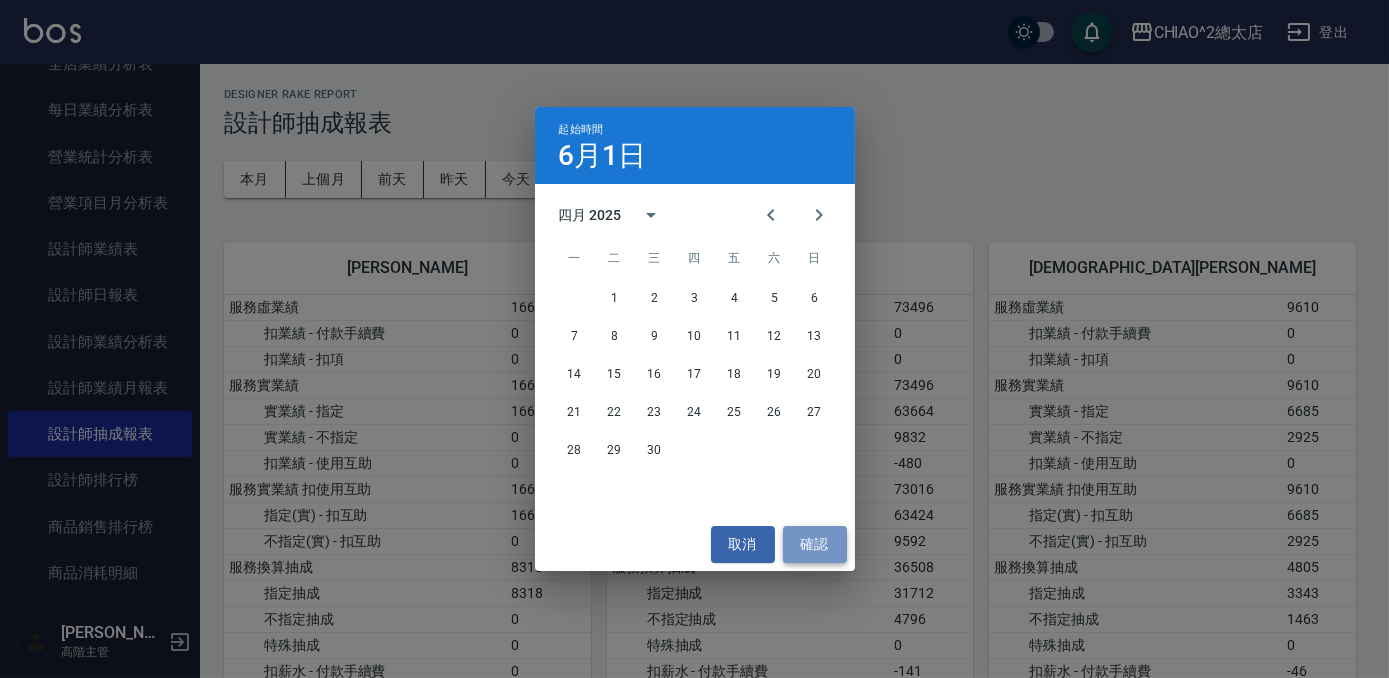 click on "確認" at bounding box center (815, 544) 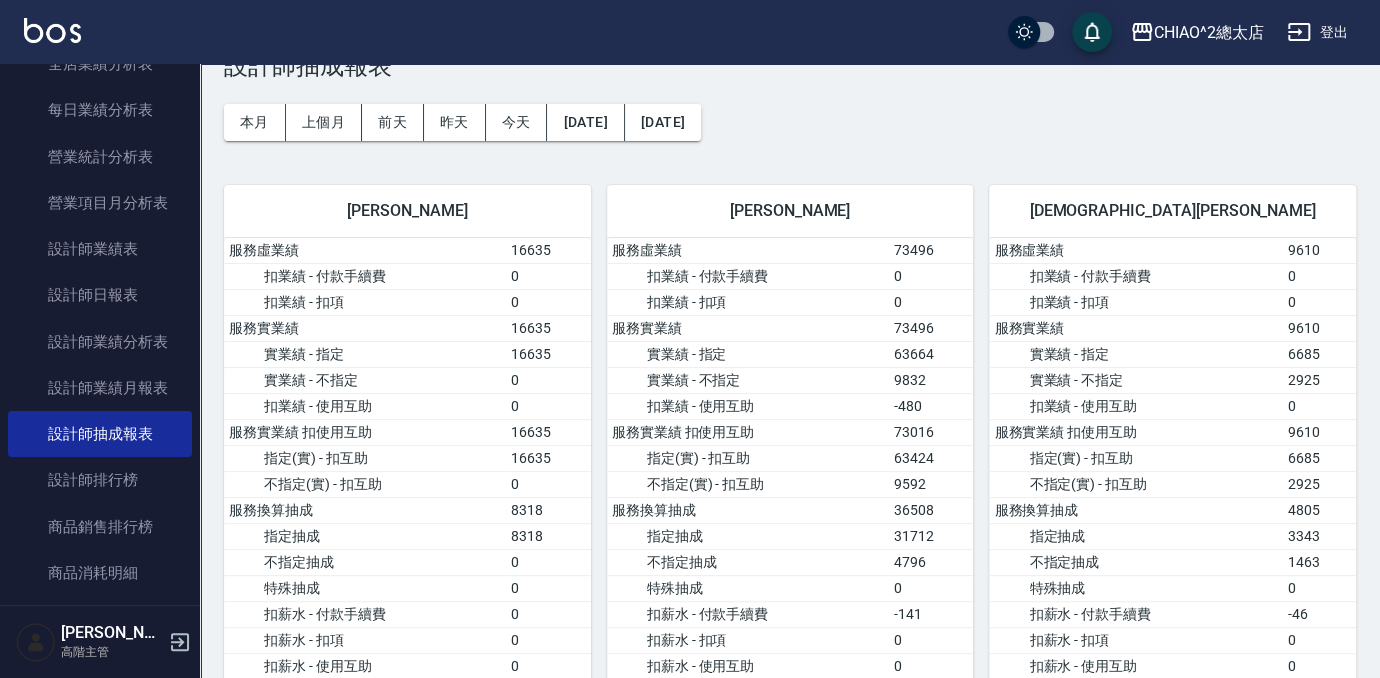 scroll, scrollTop: 0, scrollLeft: 0, axis: both 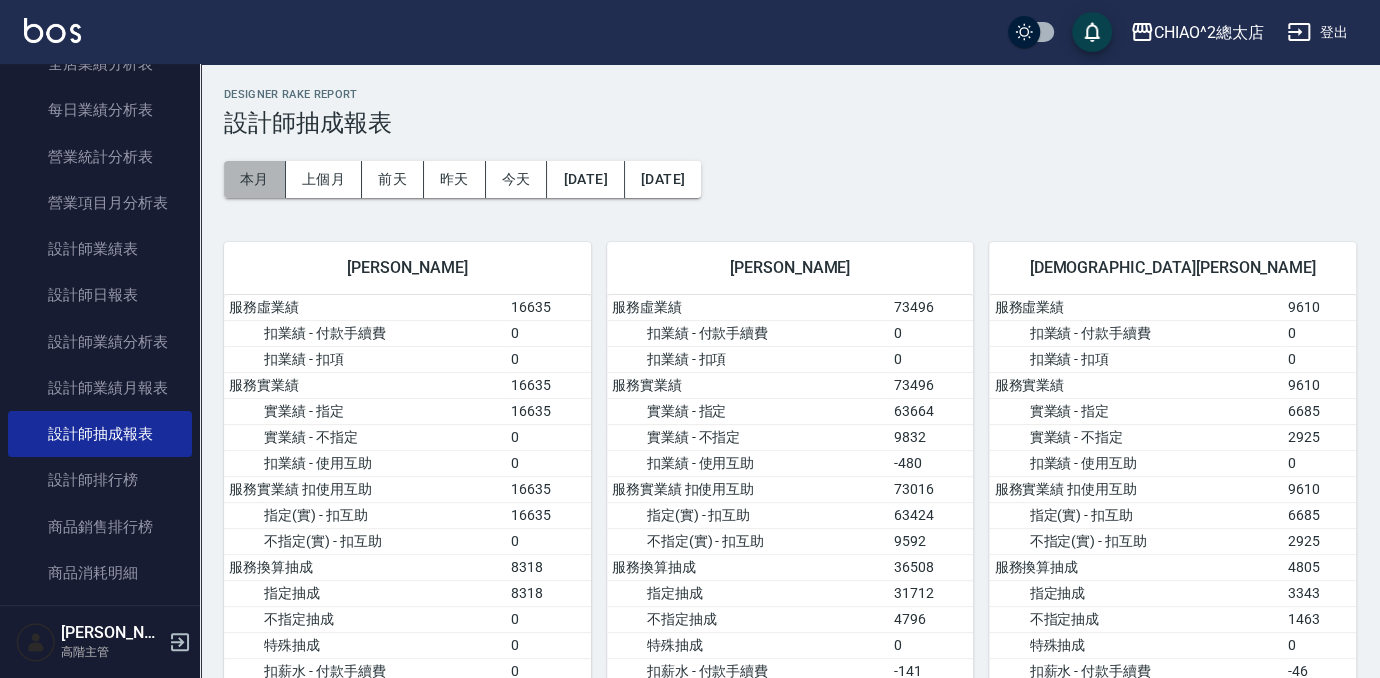 click on "本月" at bounding box center (255, 179) 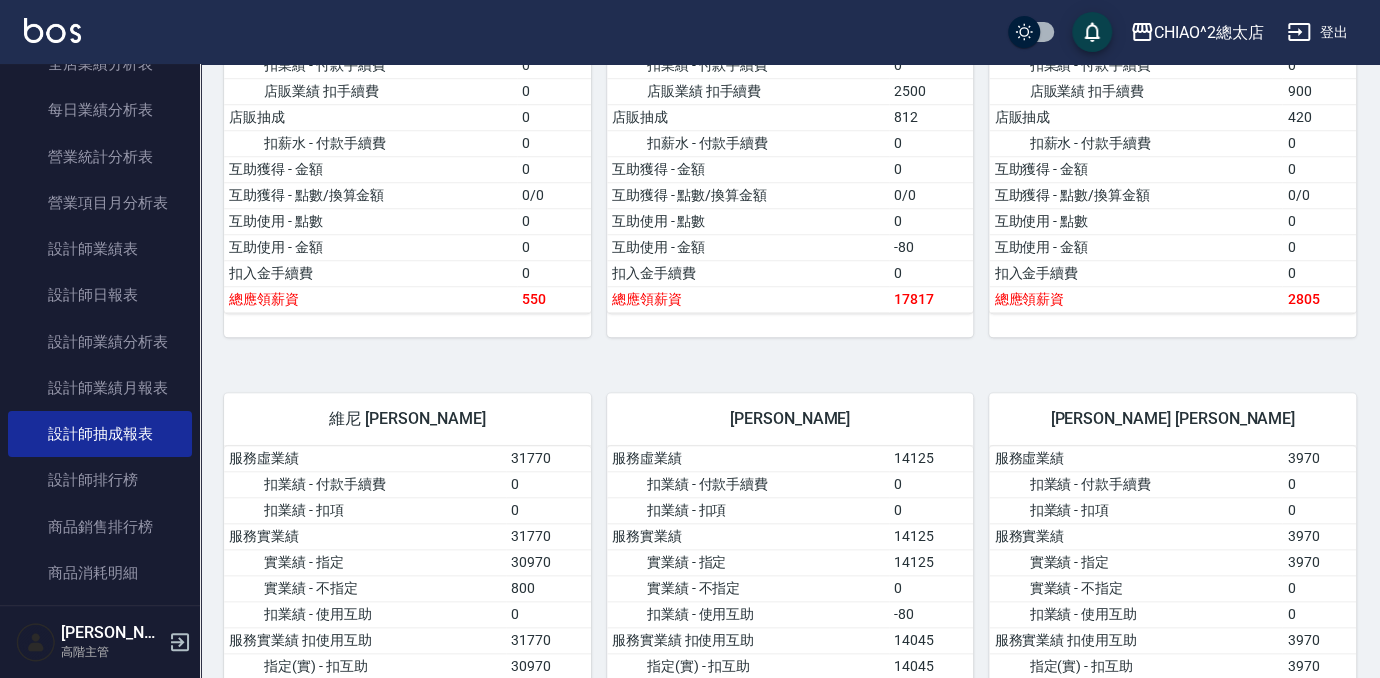 scroll, scrollTop: 636, scrollLeft: 0, axis: vertical 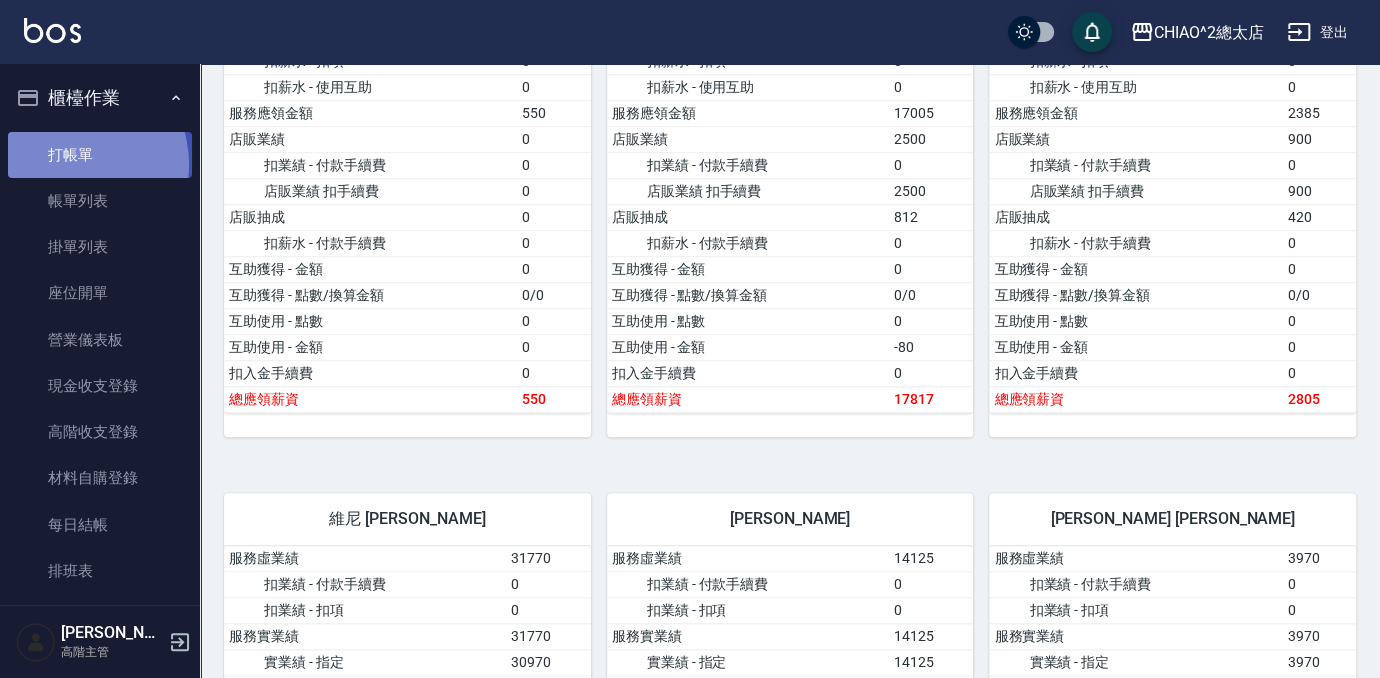 click on "打帳單" at bounding box center (100, 155) 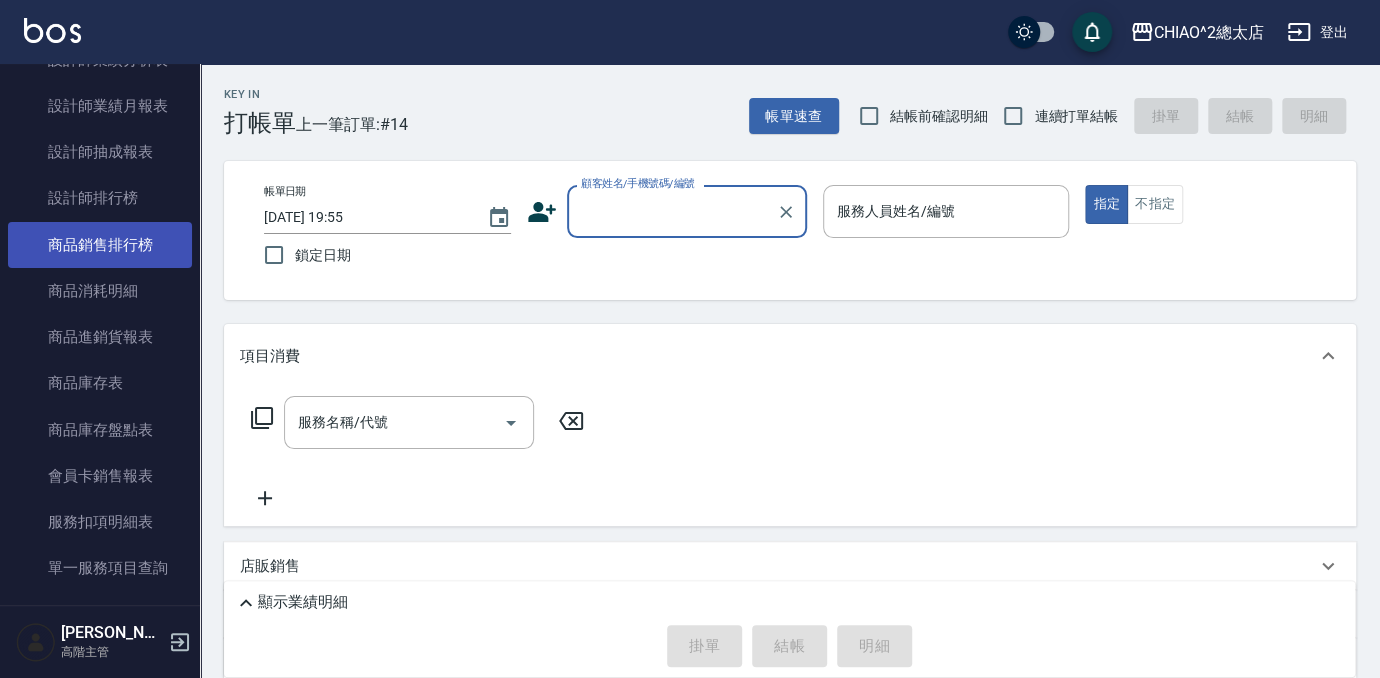 scroll, scrollTop: 1545, scrollLeft: 0, axis: vertical 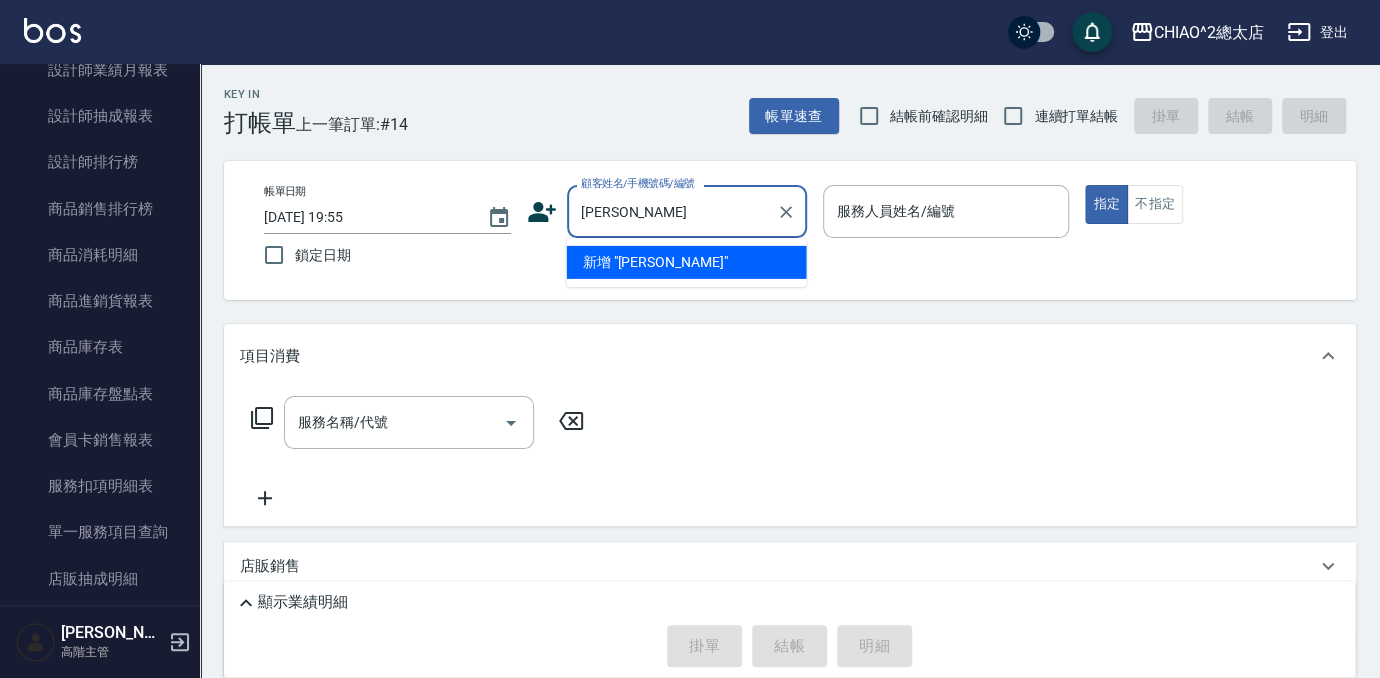 type on "[PERSON_NAME]" 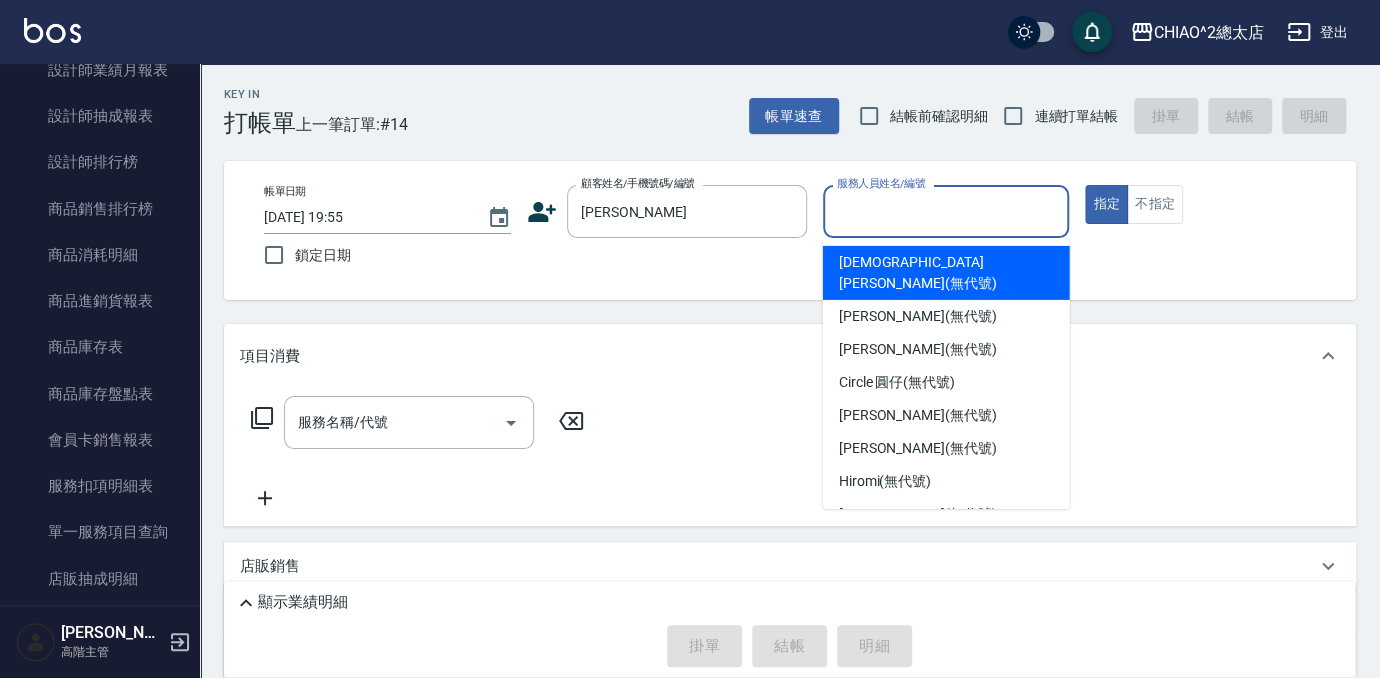 click on "服務人員姓名/編號" at bounding box center [946, 211] 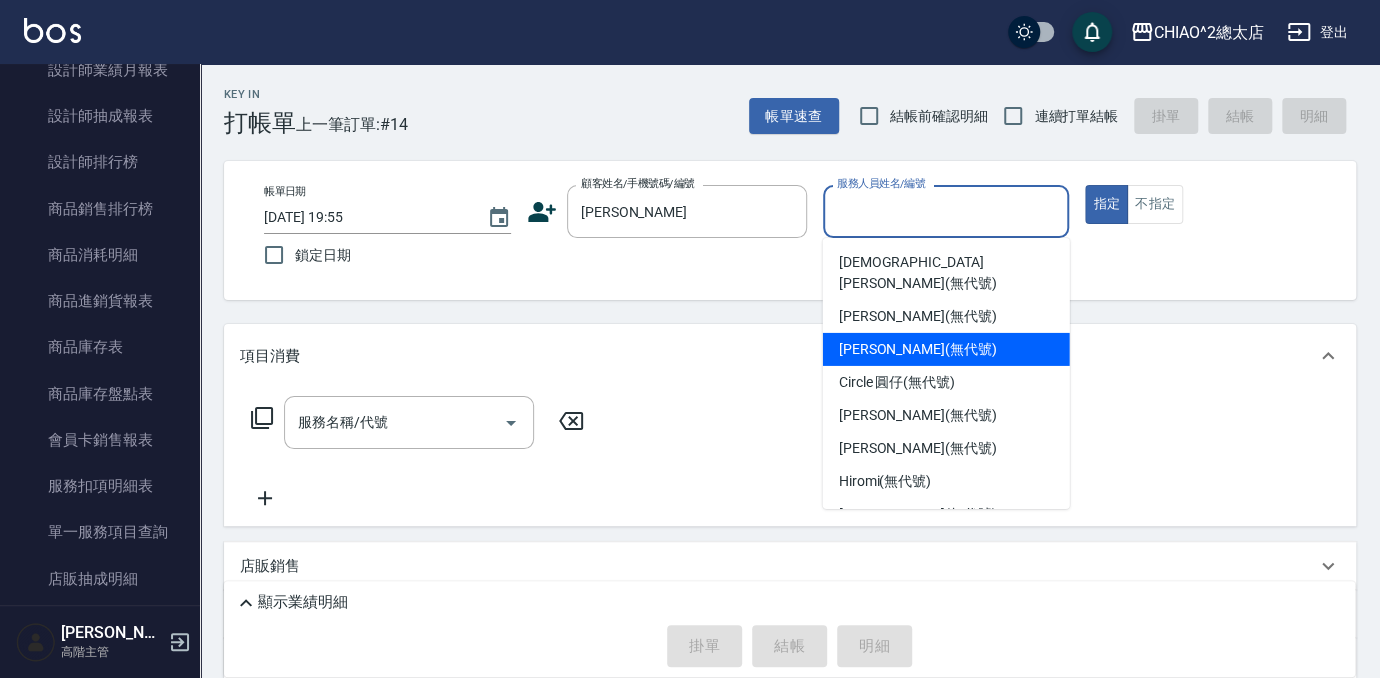 click on "[PERSON_NAME] (無代號)" at bounding box center (918, 349) 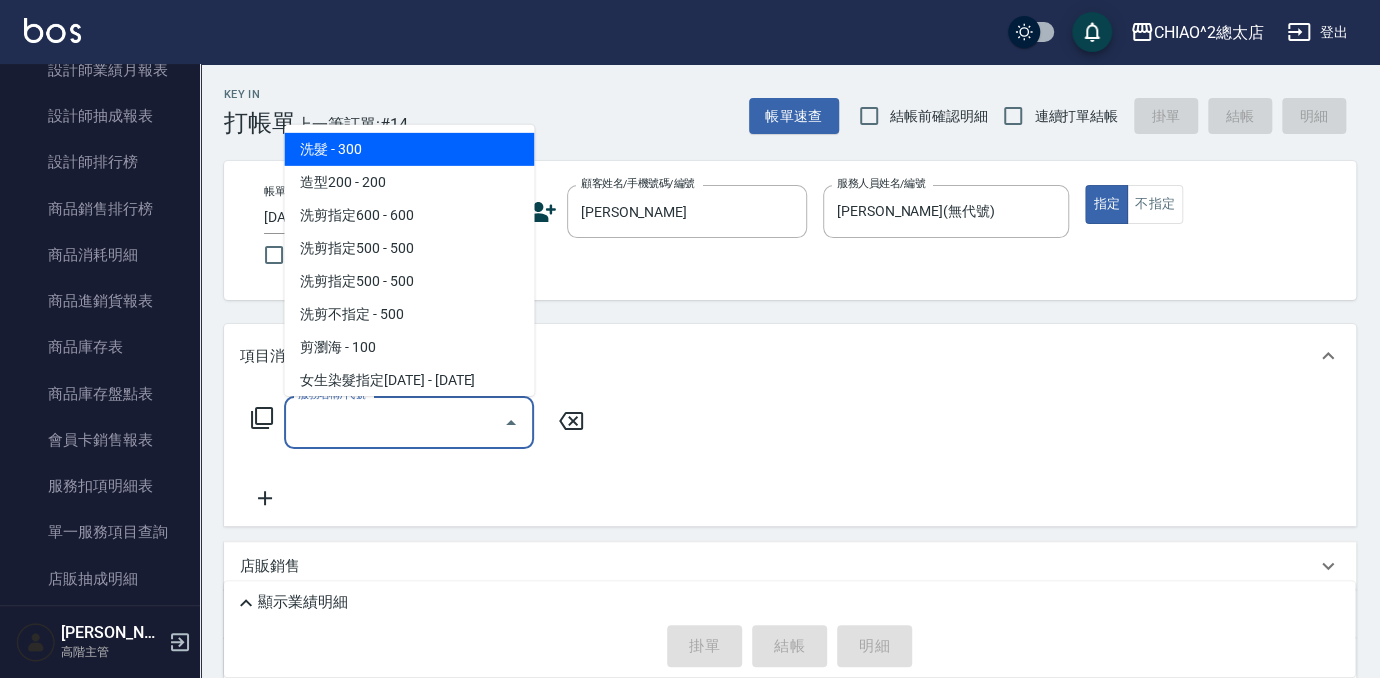 click on "服務名稱/代號" at bounding box center (394, 422) 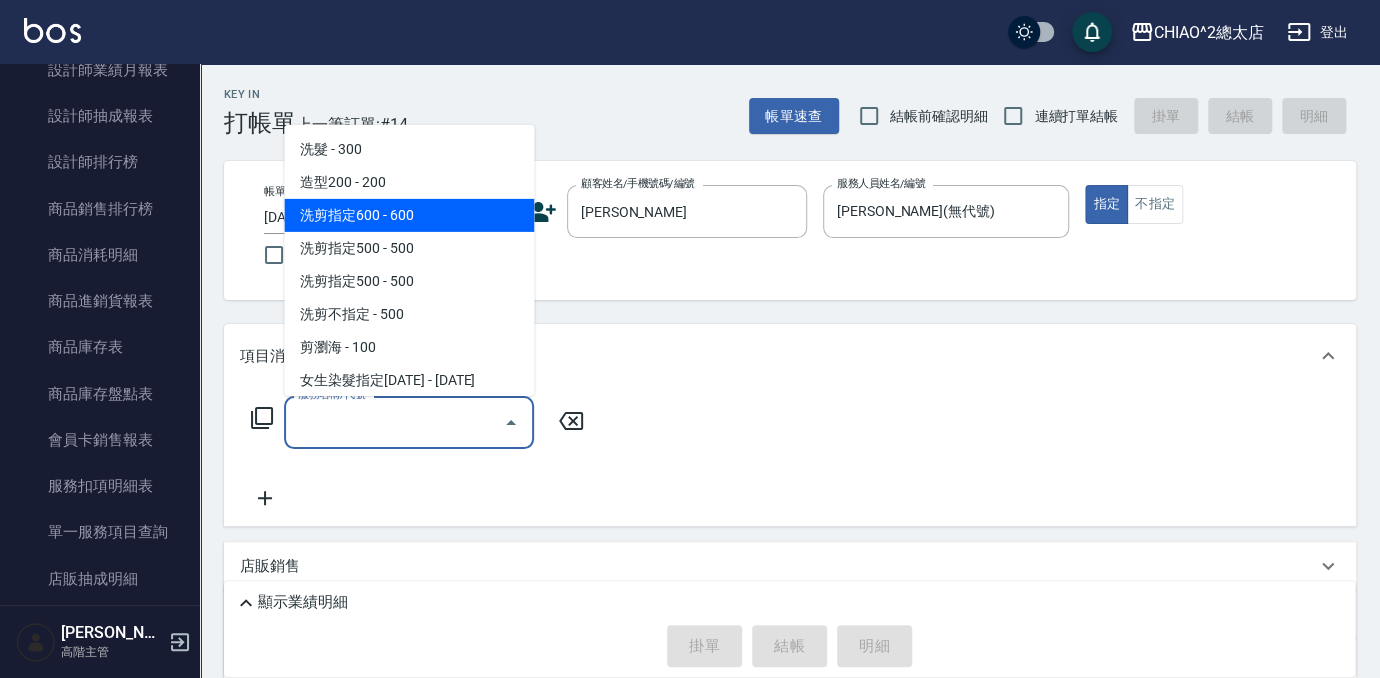 click on "洗剪指定600 - 600" at bounding box center (409, 215) 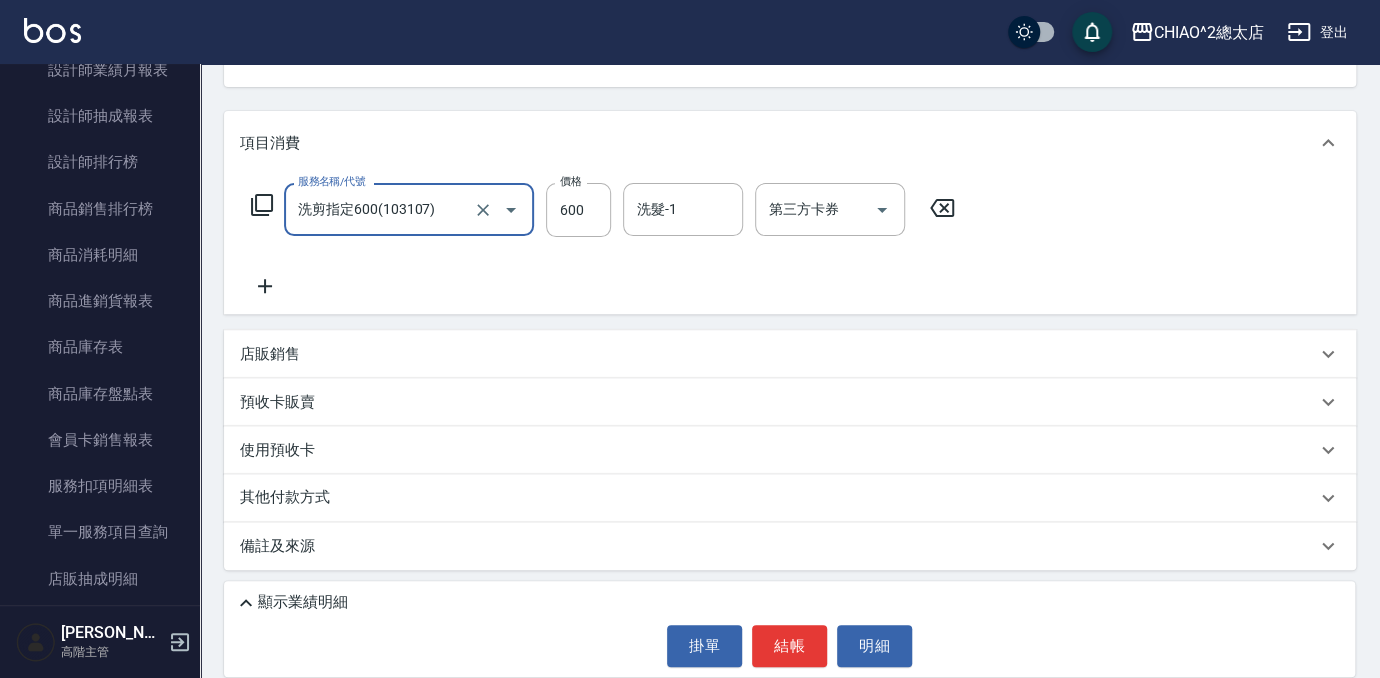 scroll, scrollTop: 214, scrollLeft: 0, axis: vertical 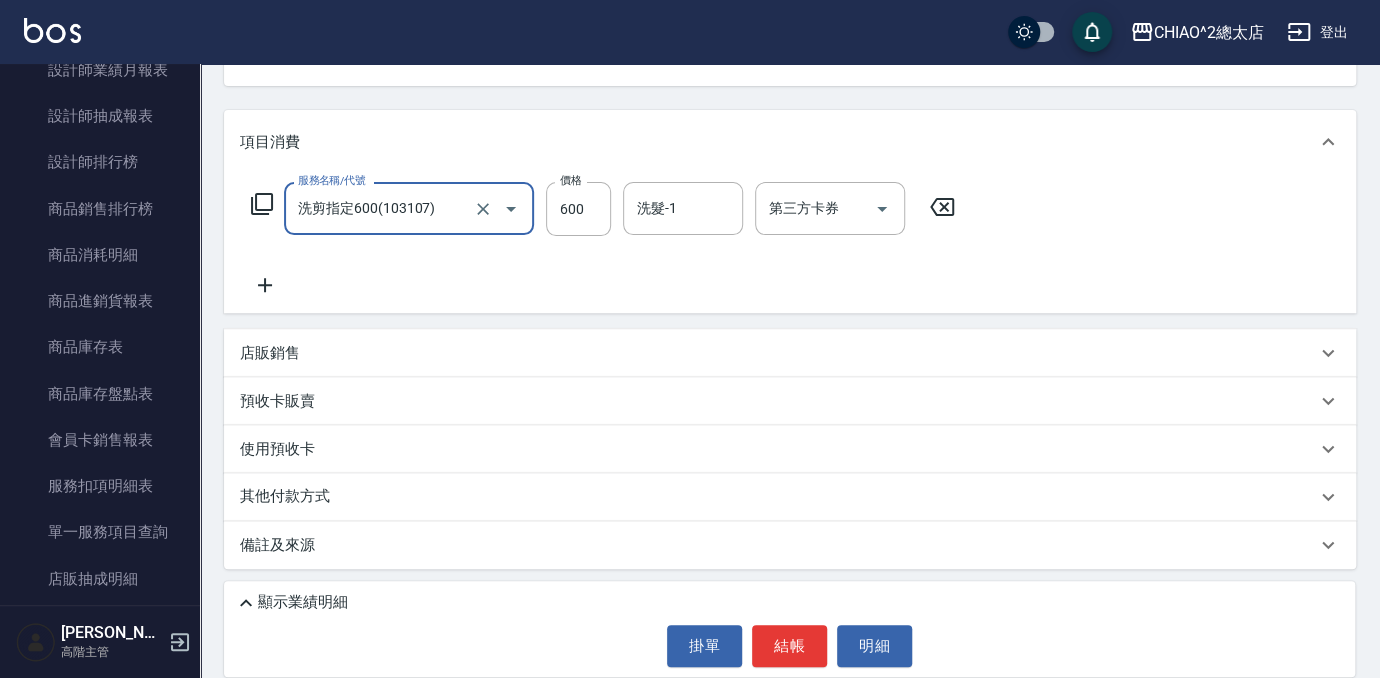 click on "其他付款方式" at bounding box center (290, 497) 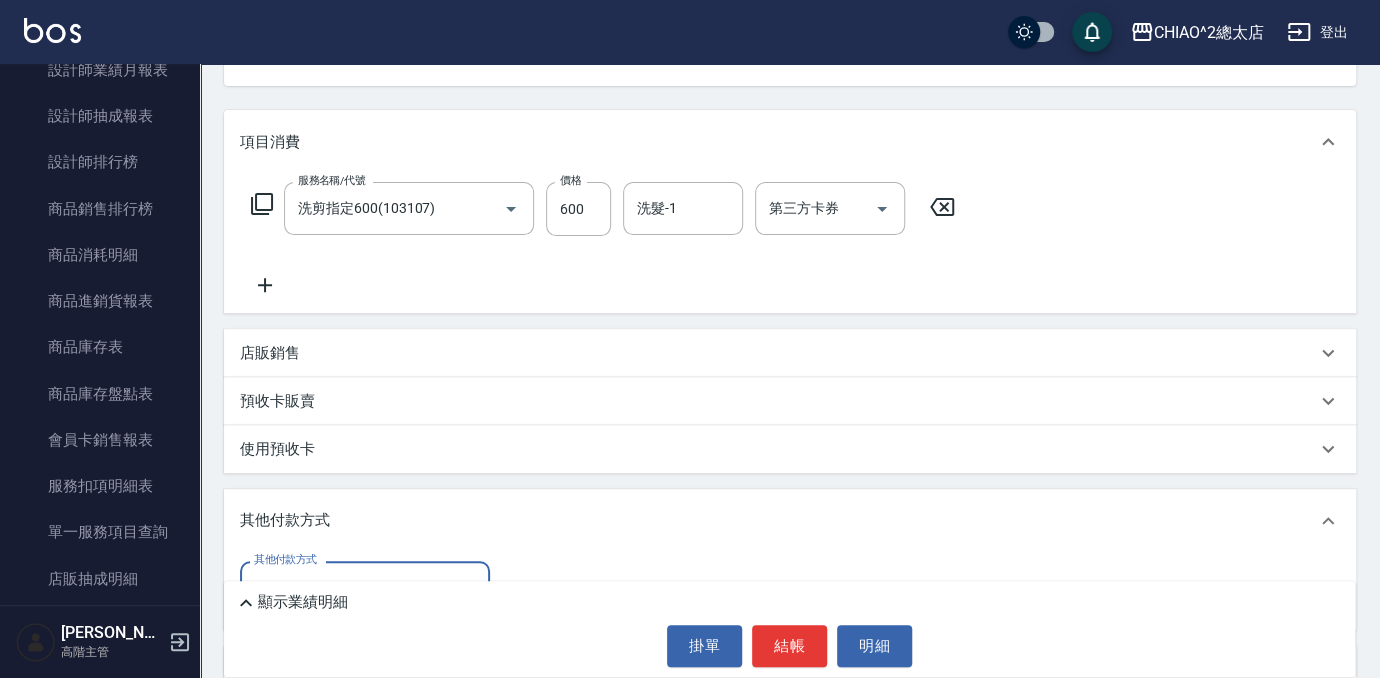 scroll, scrollTop: 0, scrollLeft: 0, axis: both 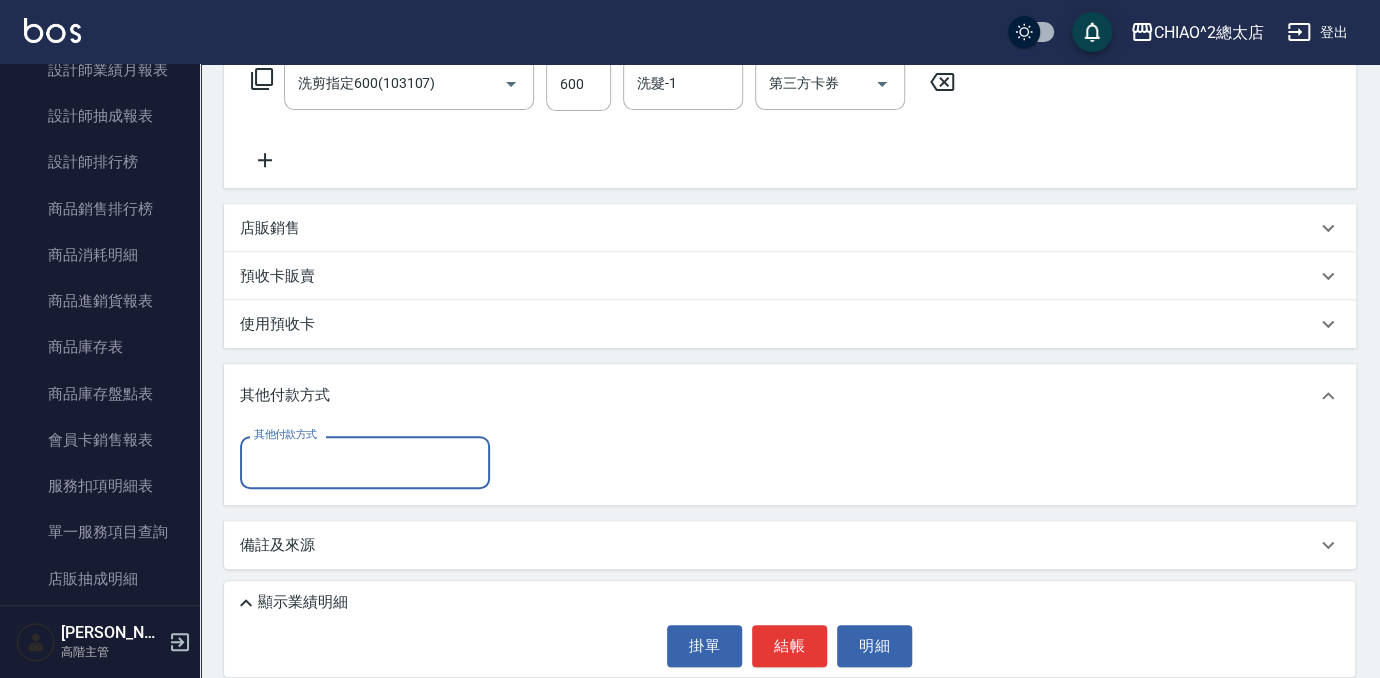 click on "其他付款方式" at bounding box center (365, 462) 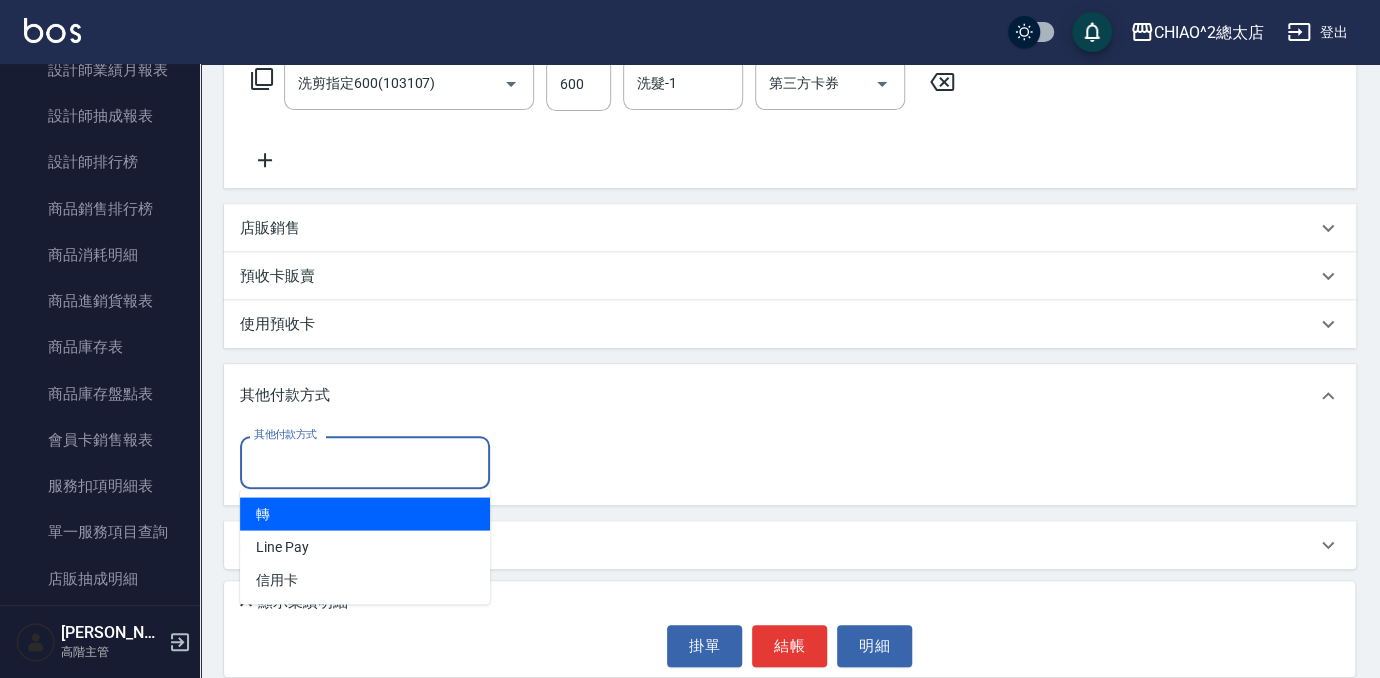 click on "轉" at bounding box center [365, 513] 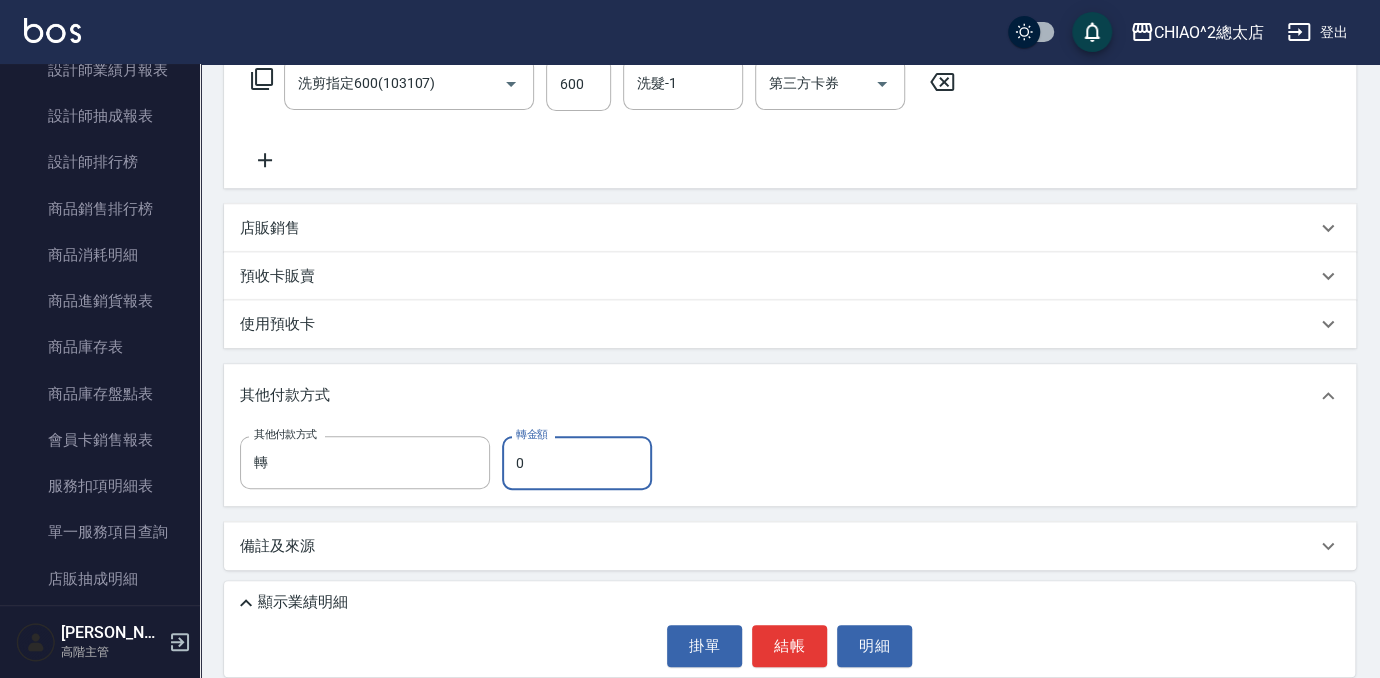 click on "0" at bounding box center (577, 463) 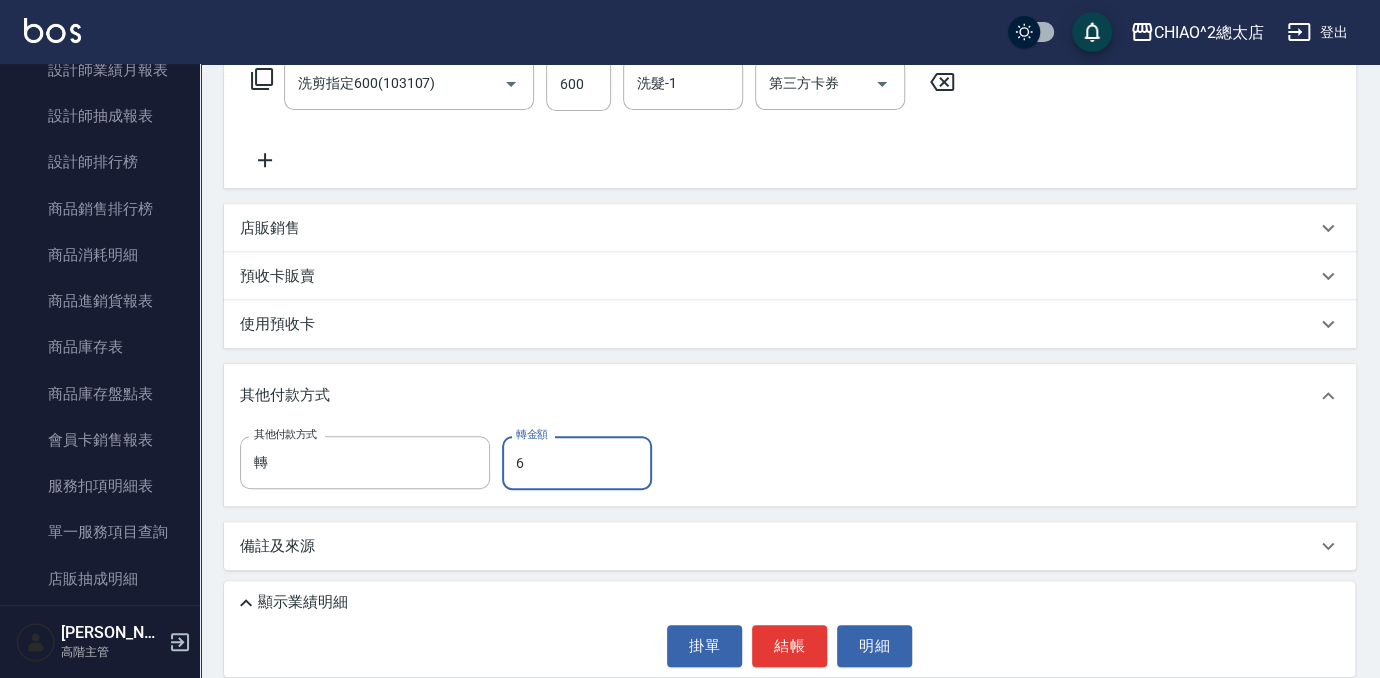 type on "600" 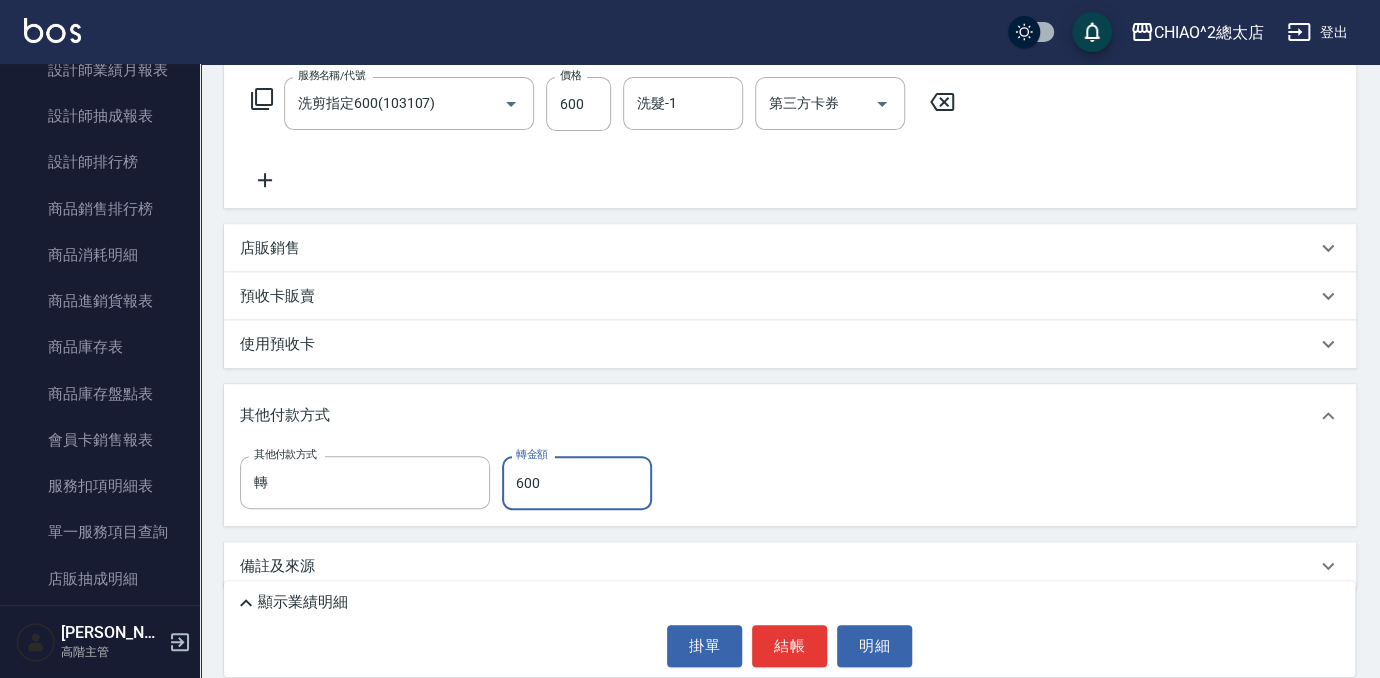 scroll, scrollTop: 341, scrollLeft: 0, axis: vertical 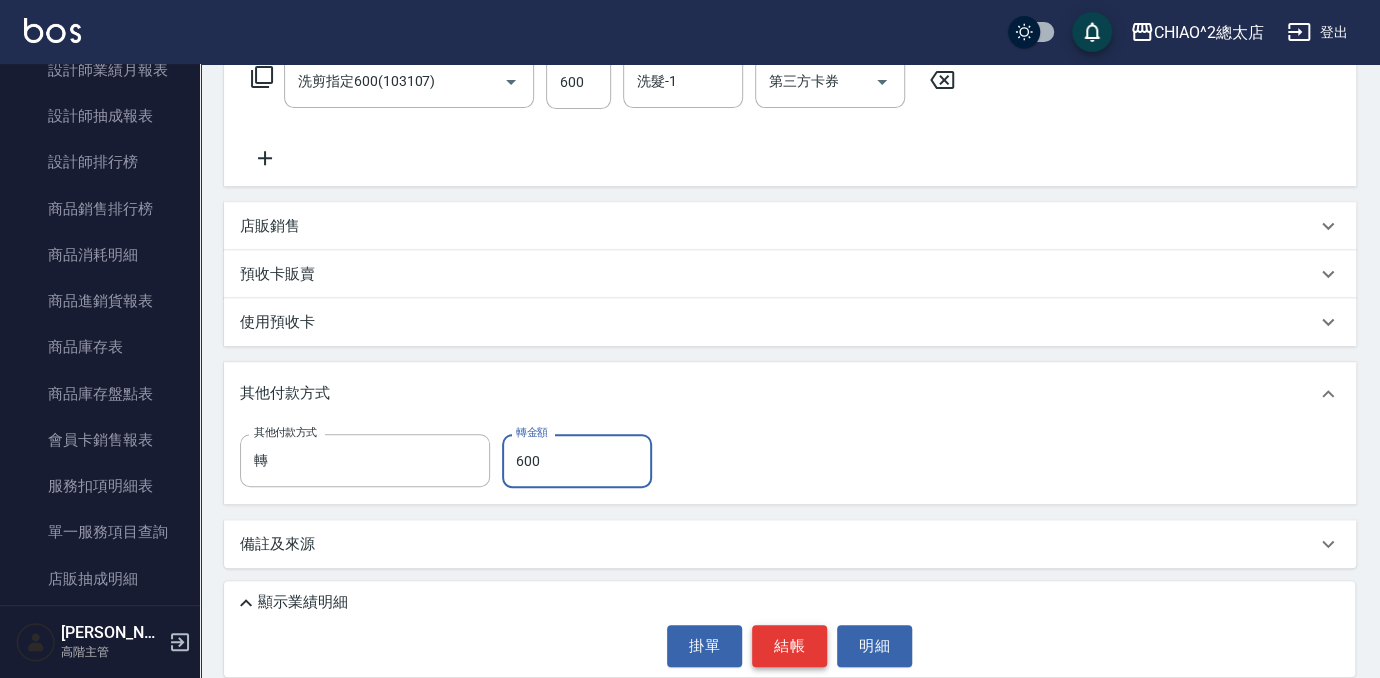 click on "結帳" at bounding box center [789, 646] 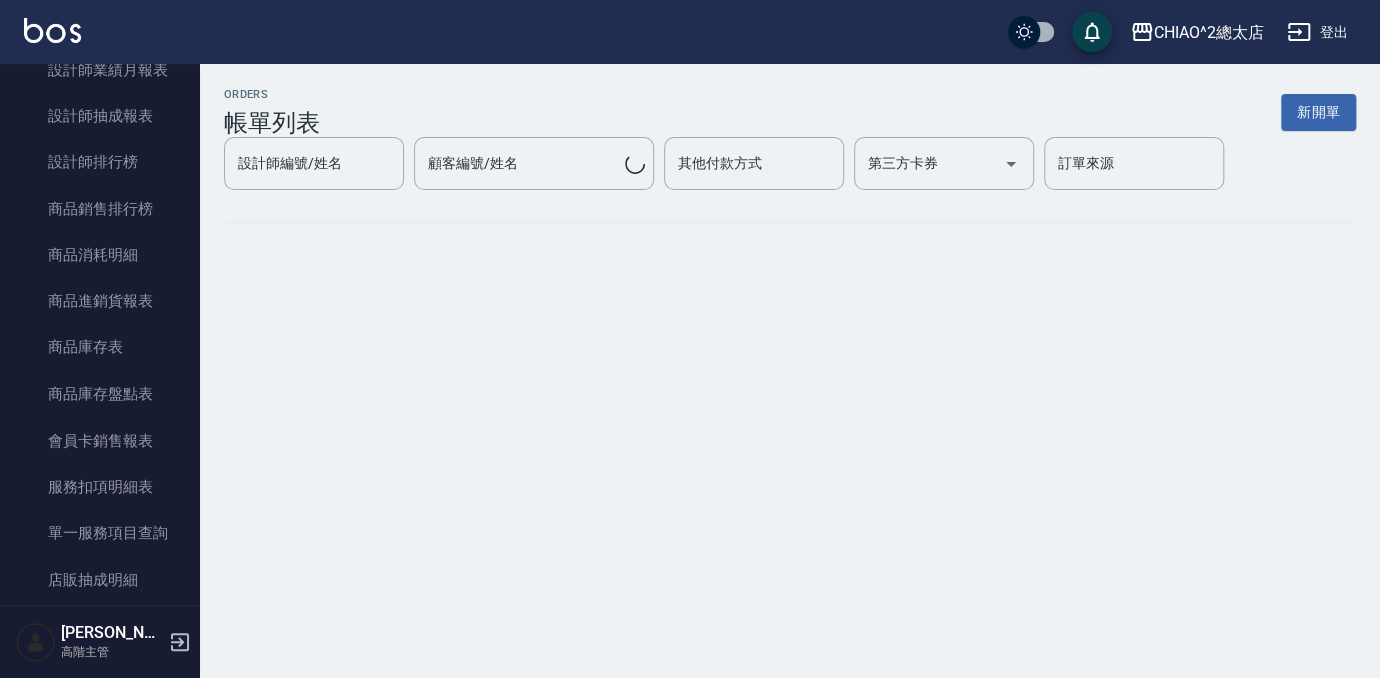 scroll, scrollTop: 0, scrollLeft: 0, axis: both 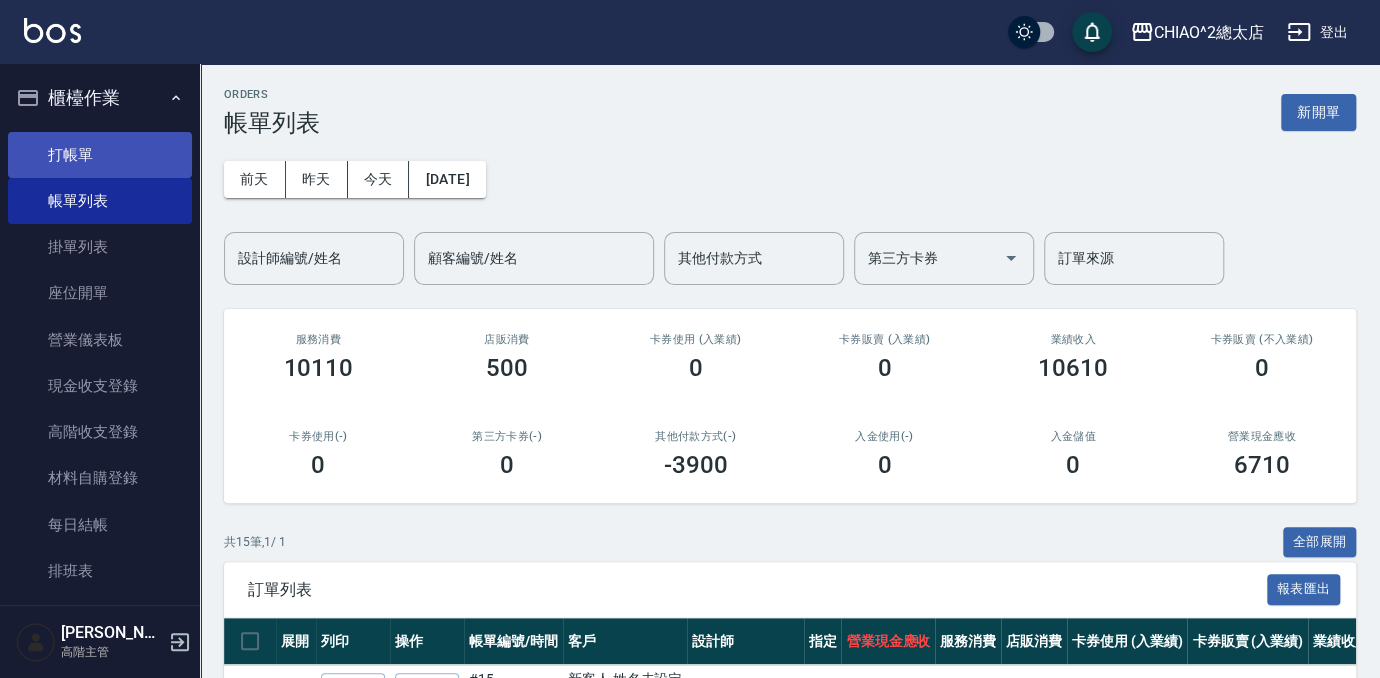 click on "打帳單" at bounding box center (100, 155) 